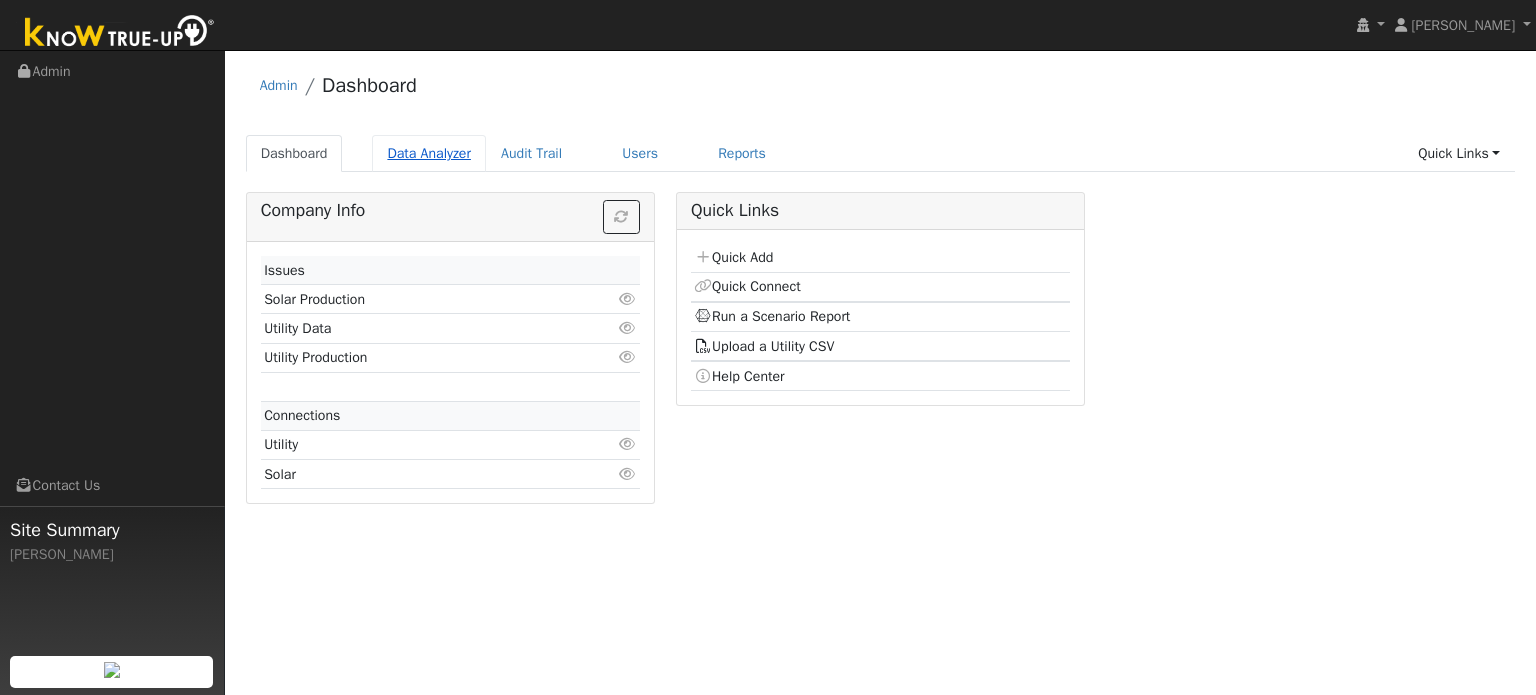 scroll, scrollTop: 0, scrollLeft: 0, axis: both 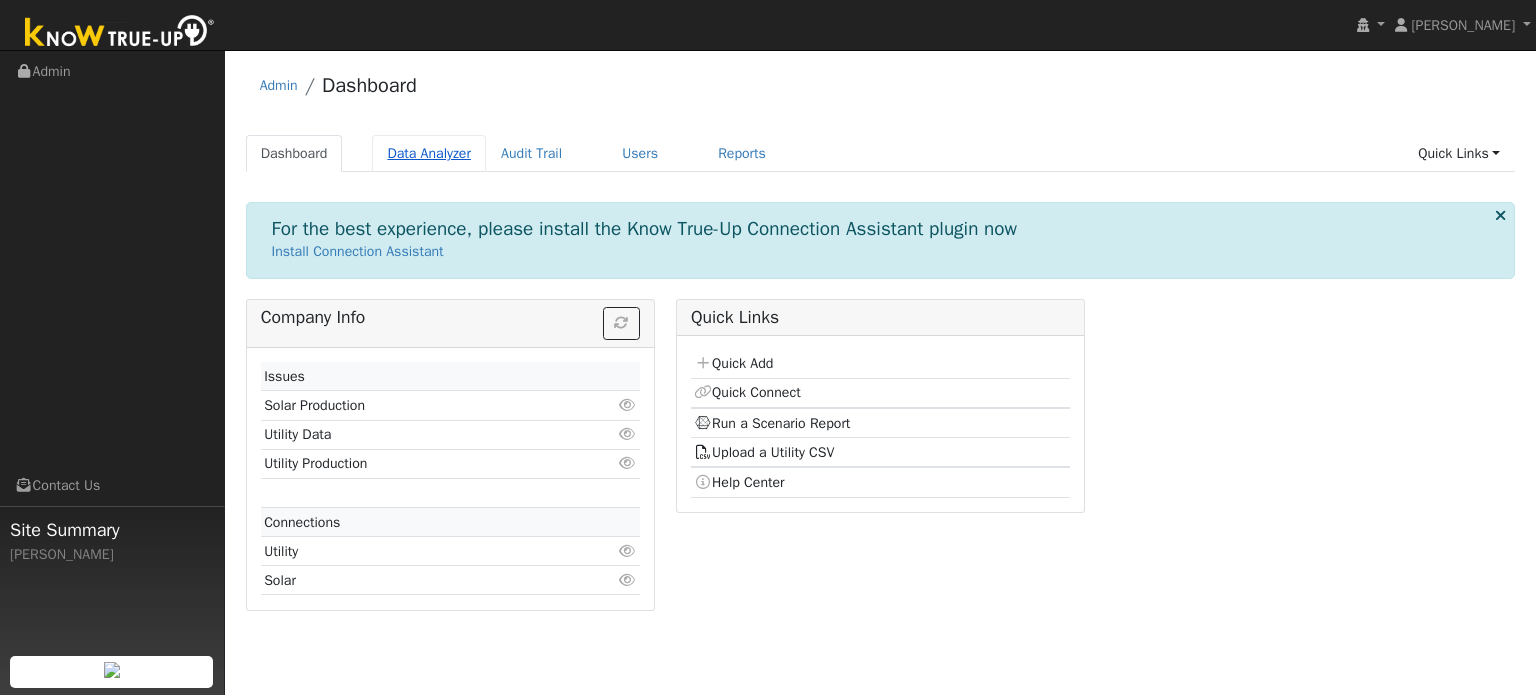 click on "Data Analyzer" at bounding box center [429, 153] 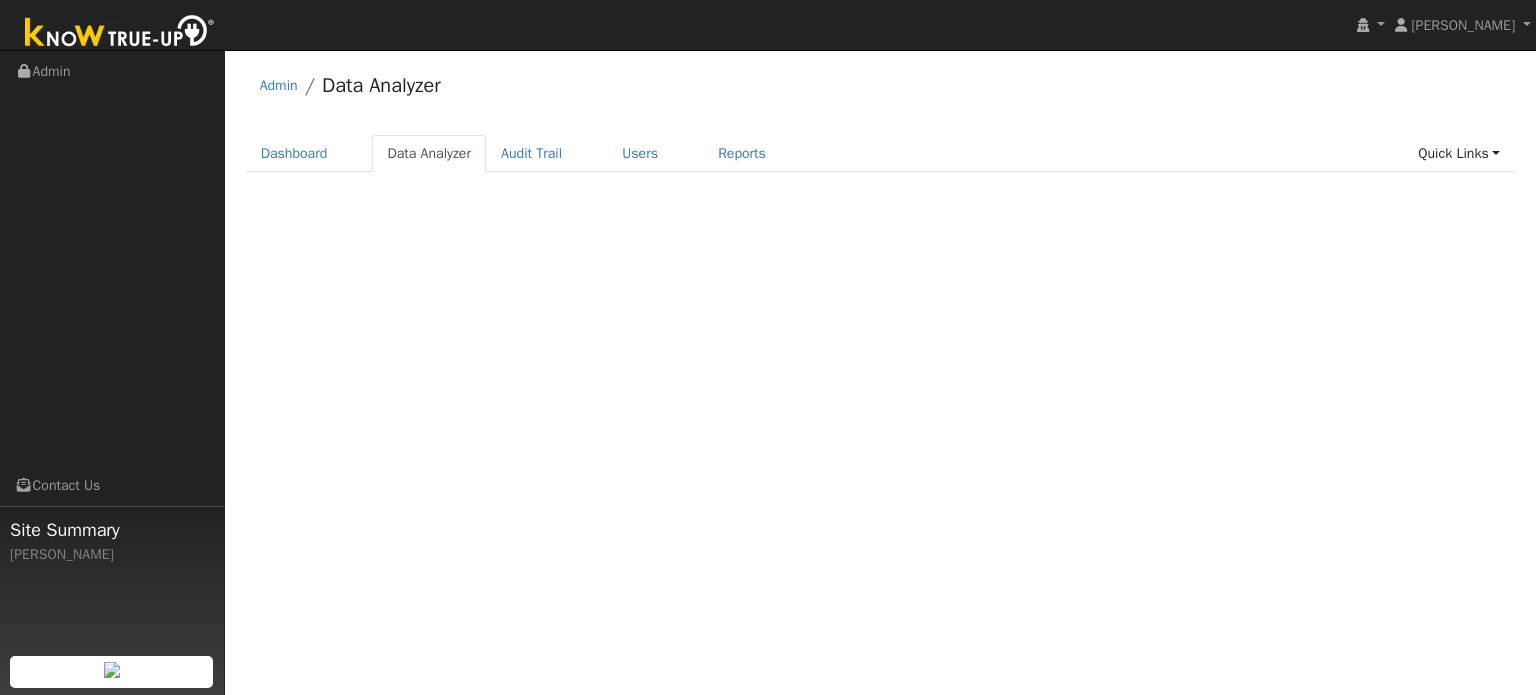 scroll, scrollTop: 0, scrollLeft: 0, axis: both 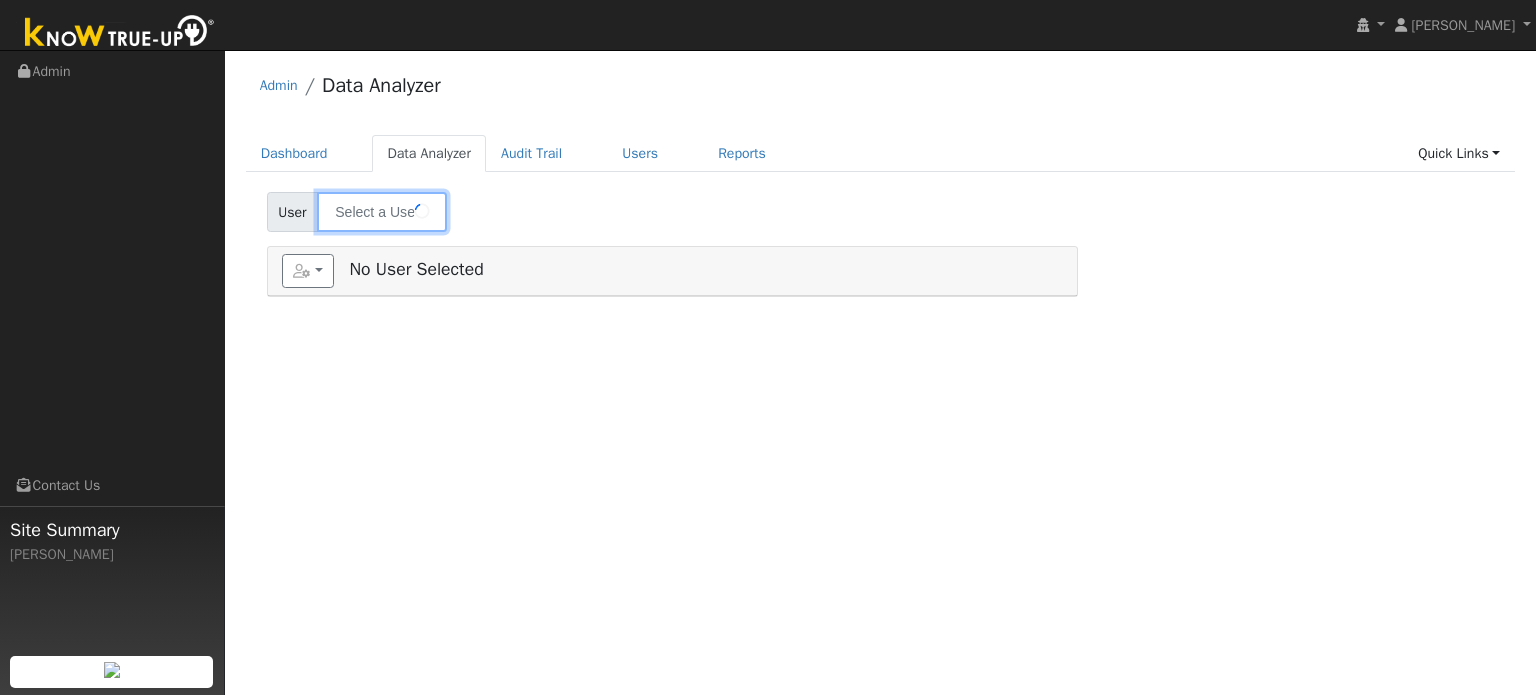 type on "[PERSON_NAME]" 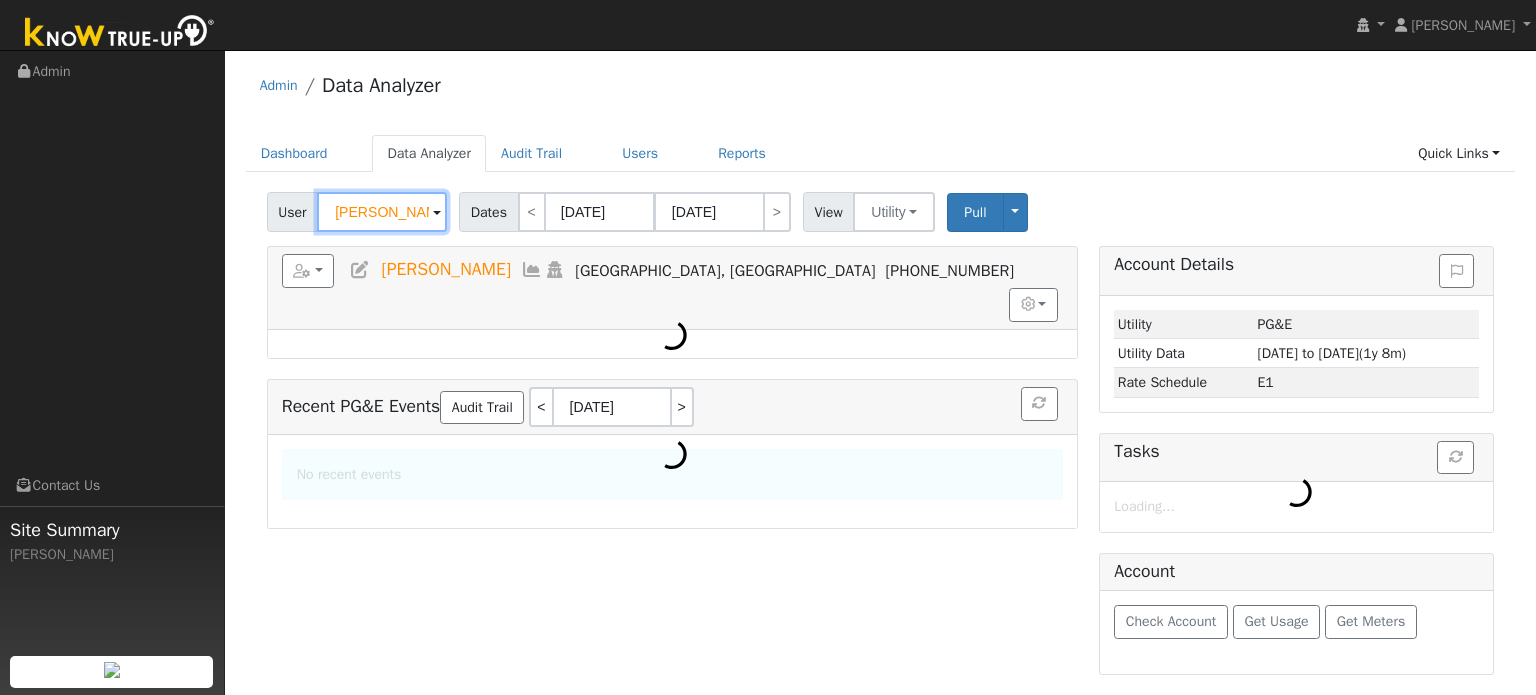 click on "Shannon Byrd" at bounding box center [382, 212] 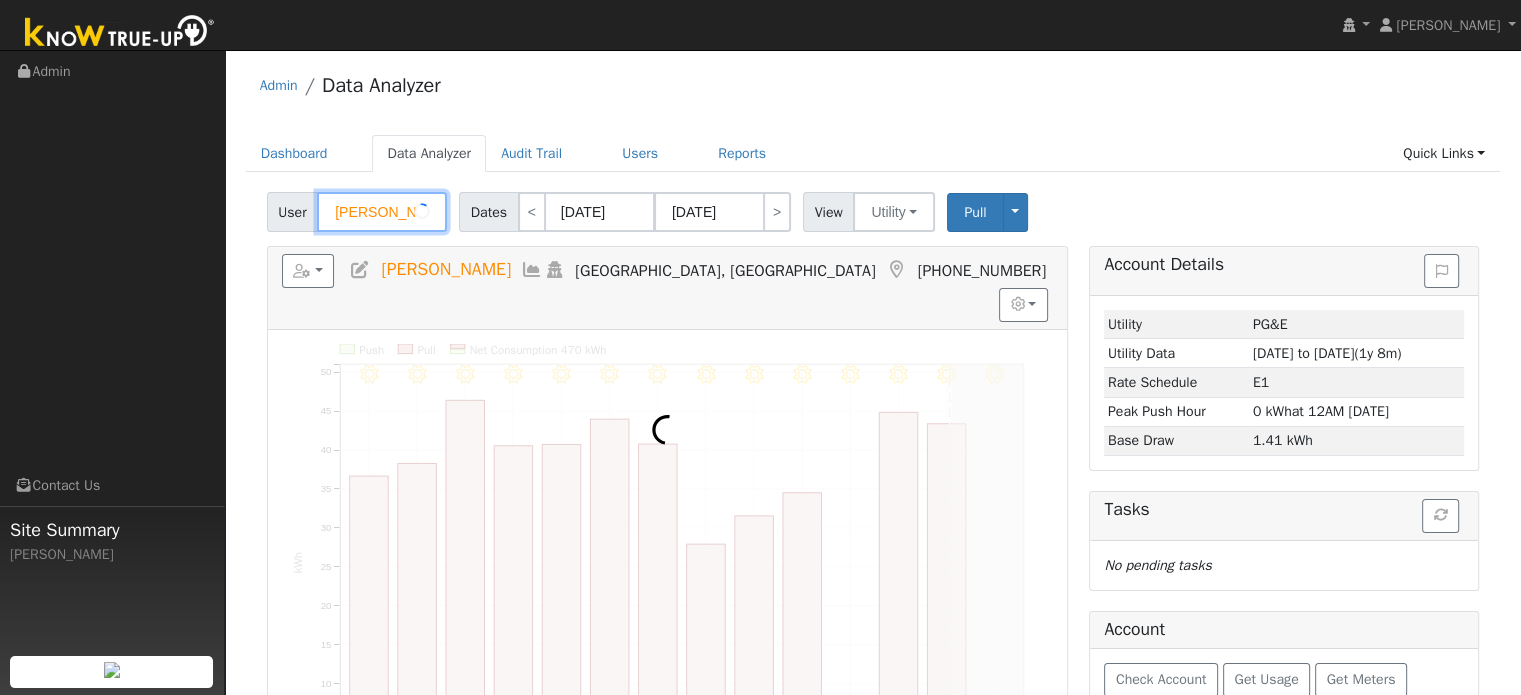 click on "Shannon Byrd" at bounding box center [382, 212] 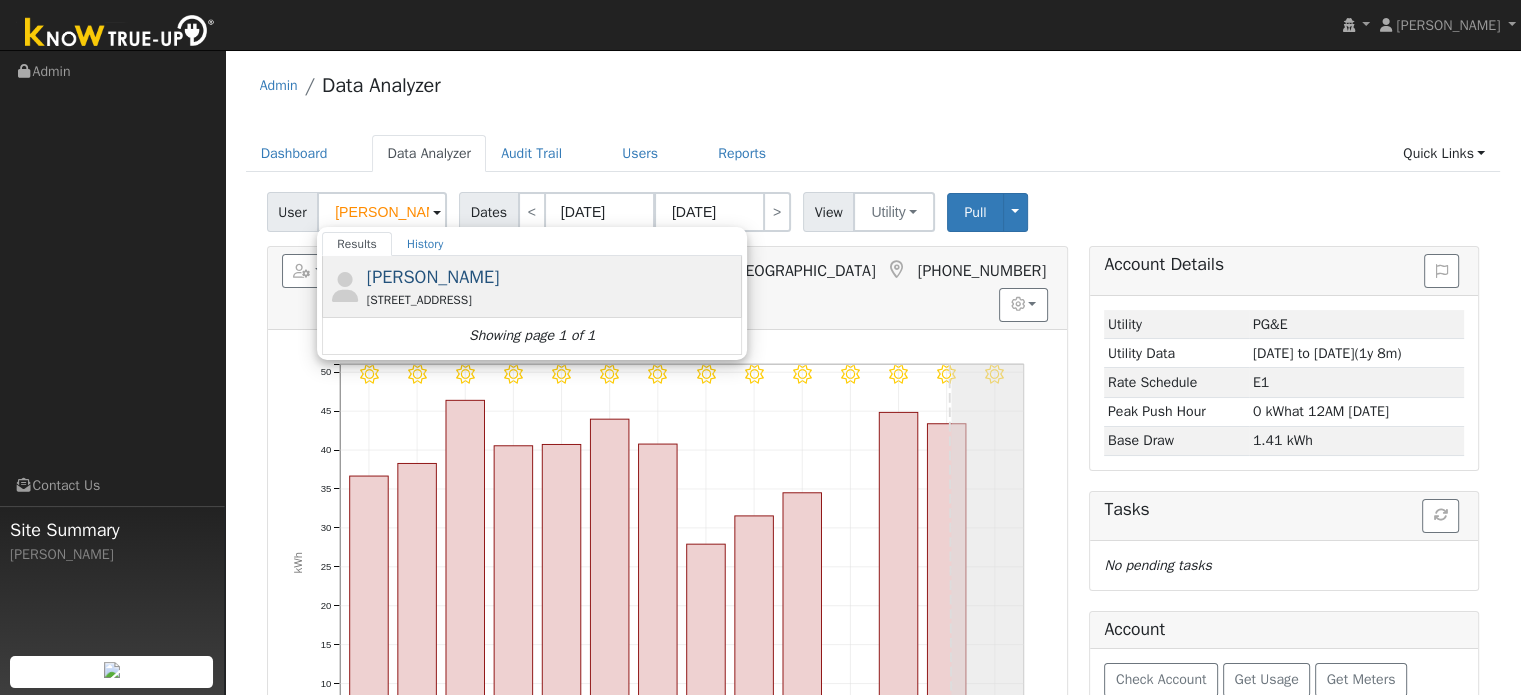 click on "119 Pine Lane, Grass Valley, CA 95945" at bounding box center [552, 300] 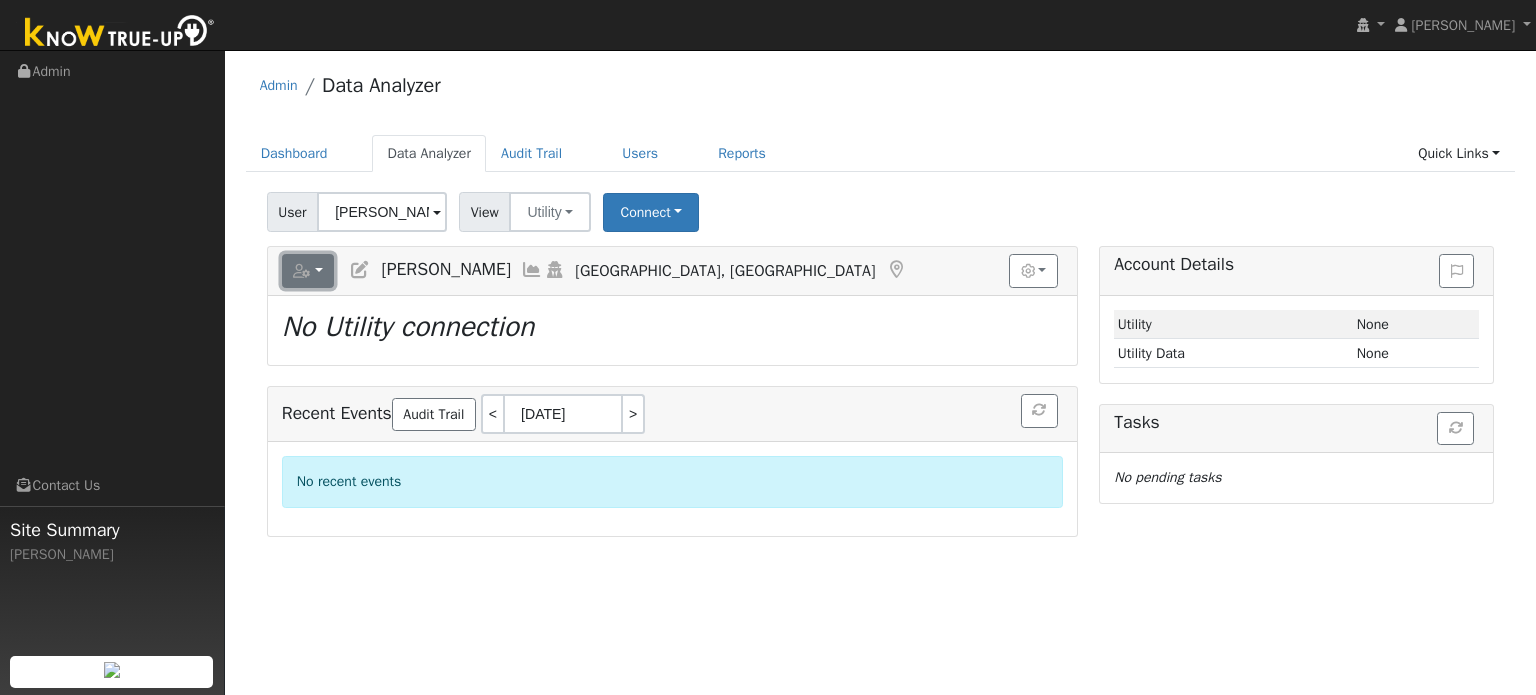click at bounding box center [308, 271] 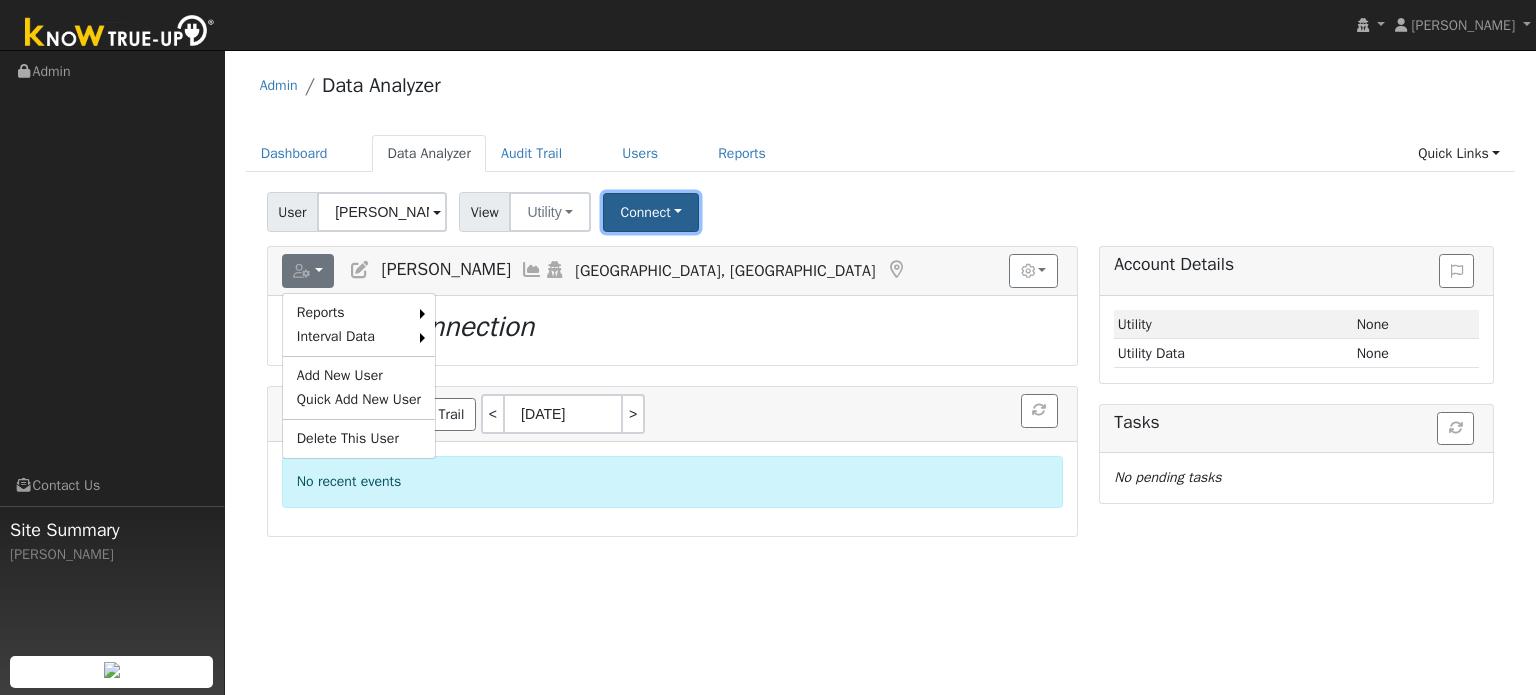 click on "Connect" at bounding box center (651, 212) 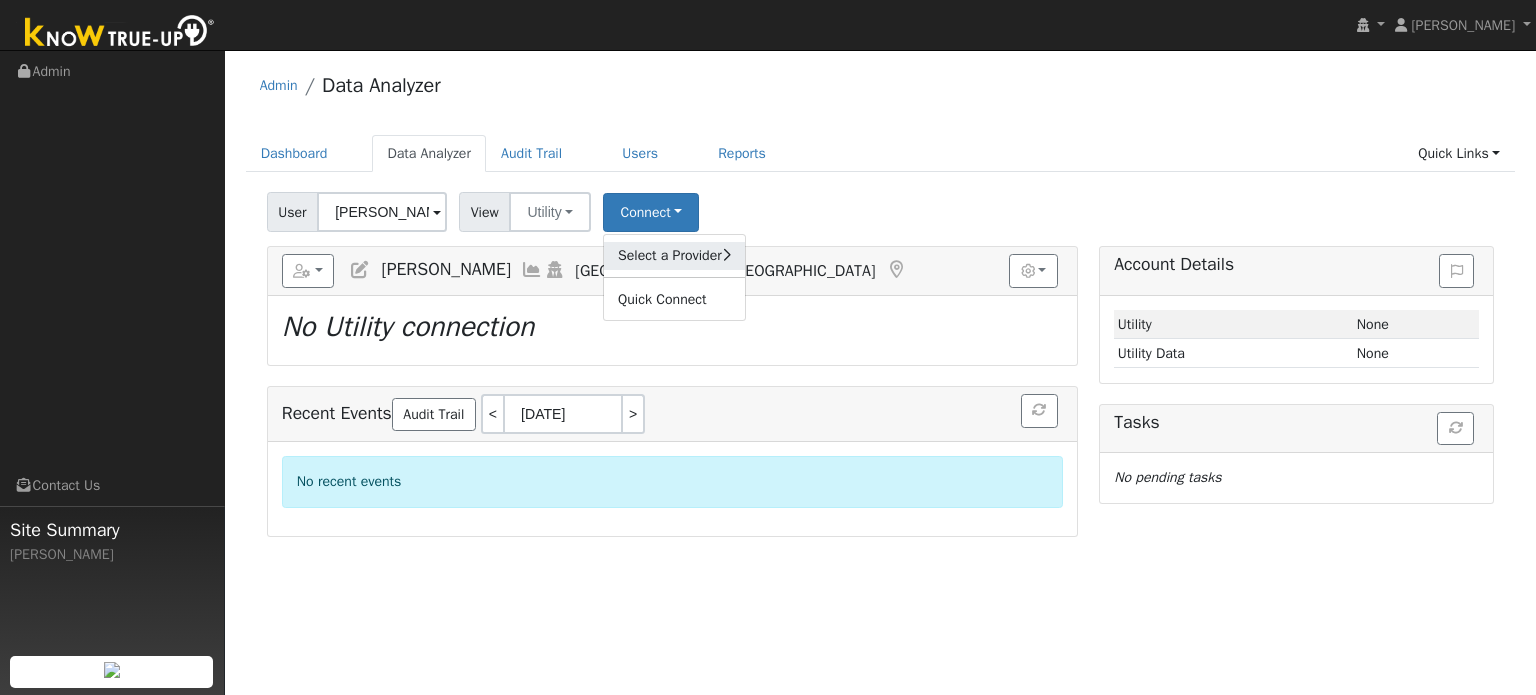 click on "Select a Provider" 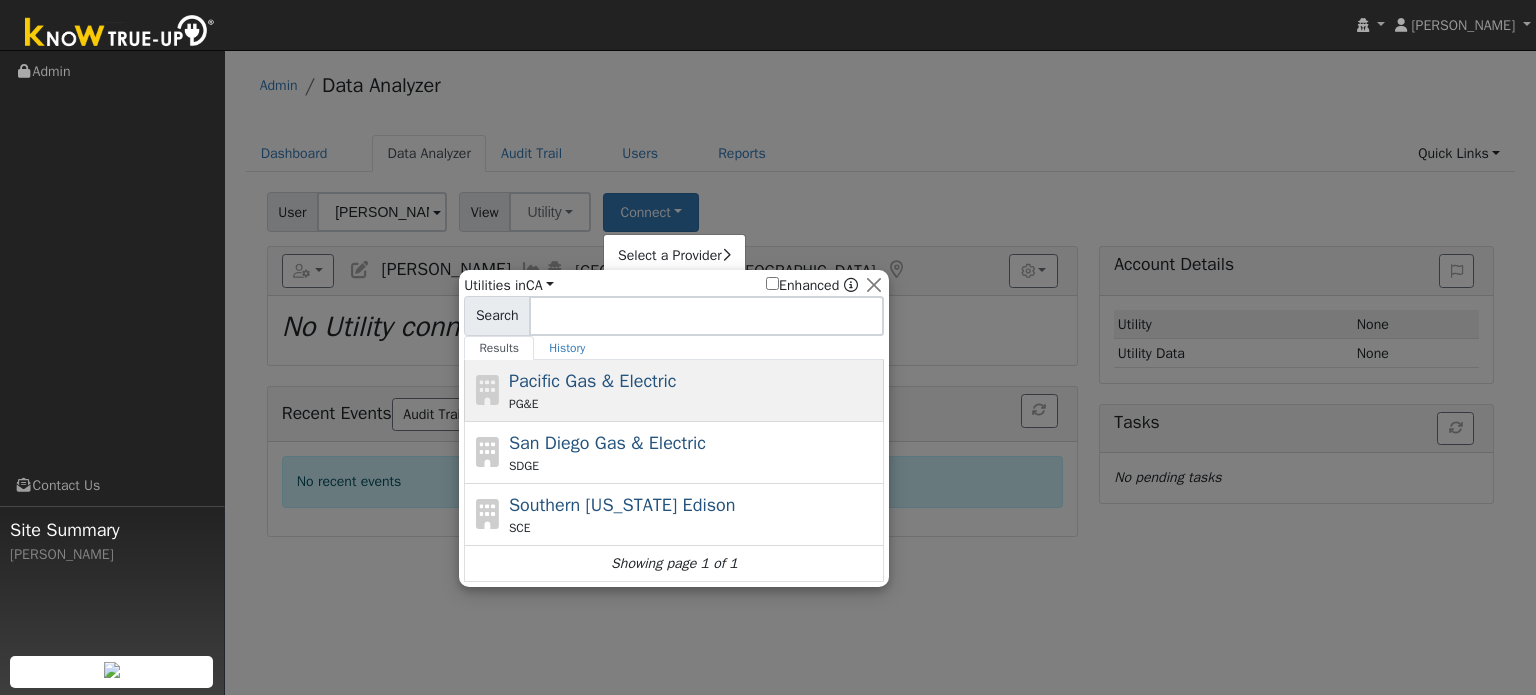 click on "Pacific Gas & Electric" at bounding box center (593, 381) 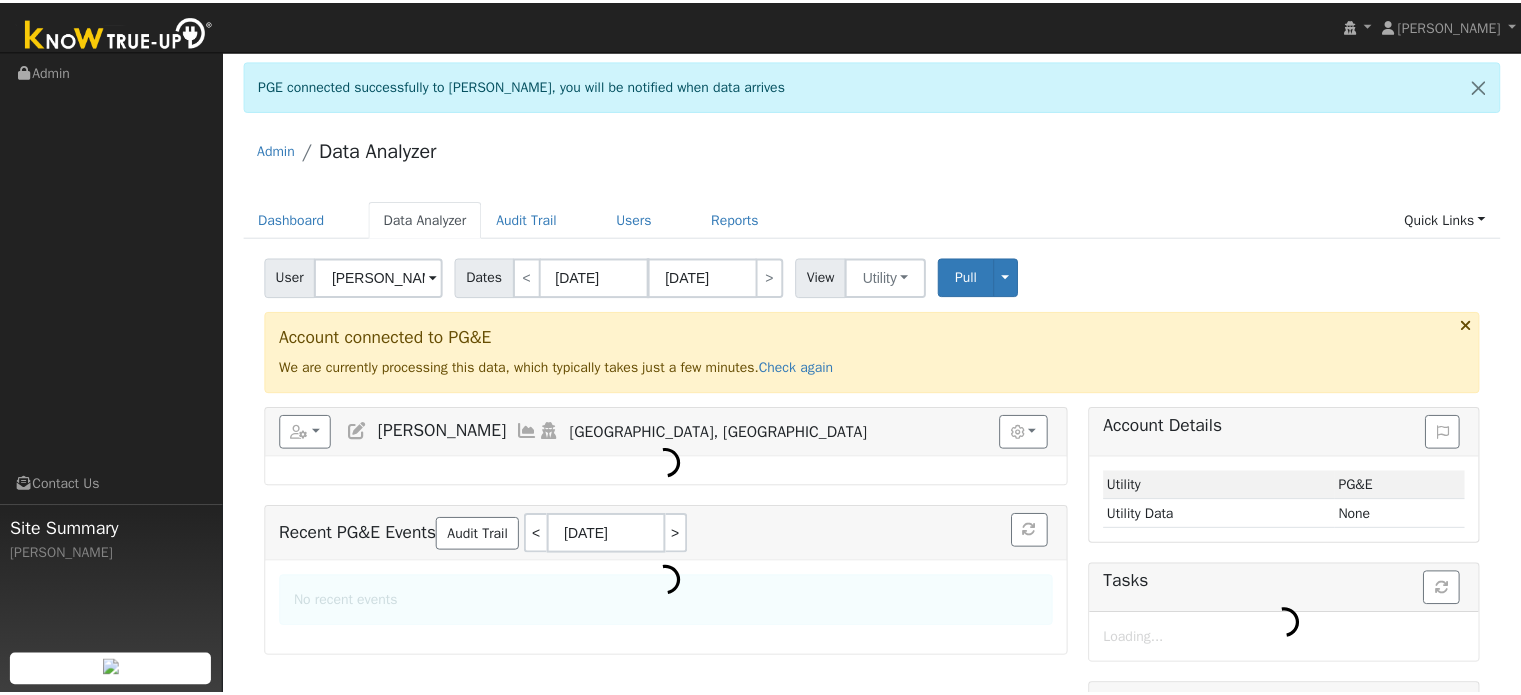 scroll, scrollTop: 0, scrollLeft: 0, axis: both 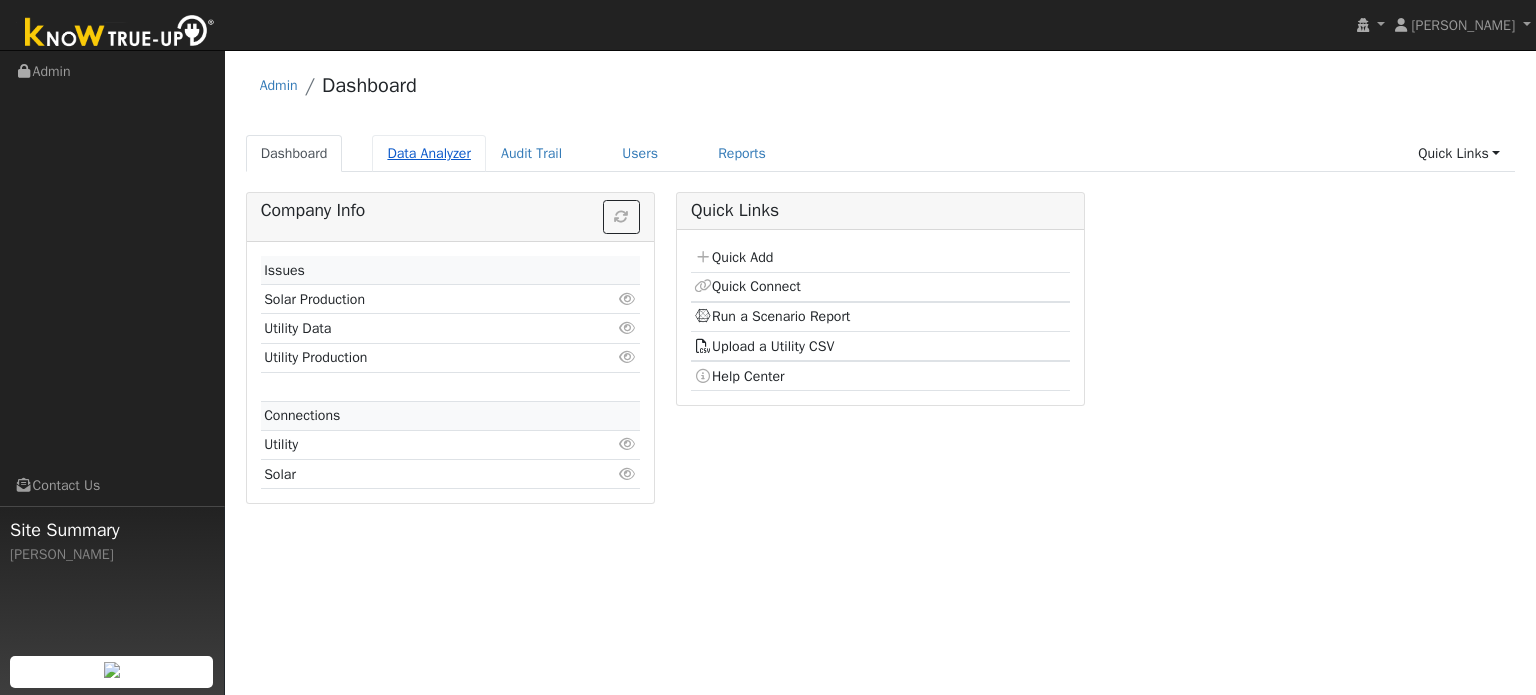click on "Data Analyzer" at bounding box center (429, 153) 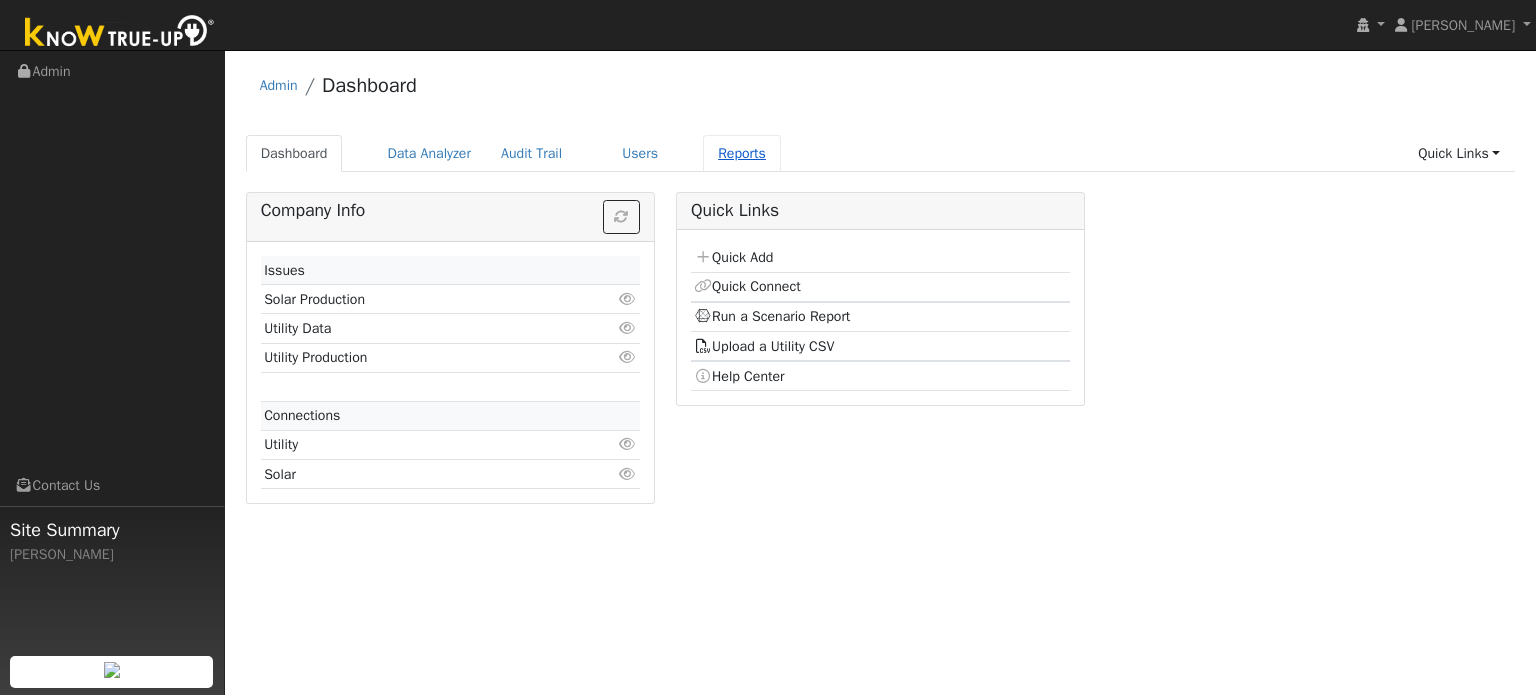 click on "Reports" at bounding box center (742, 153) 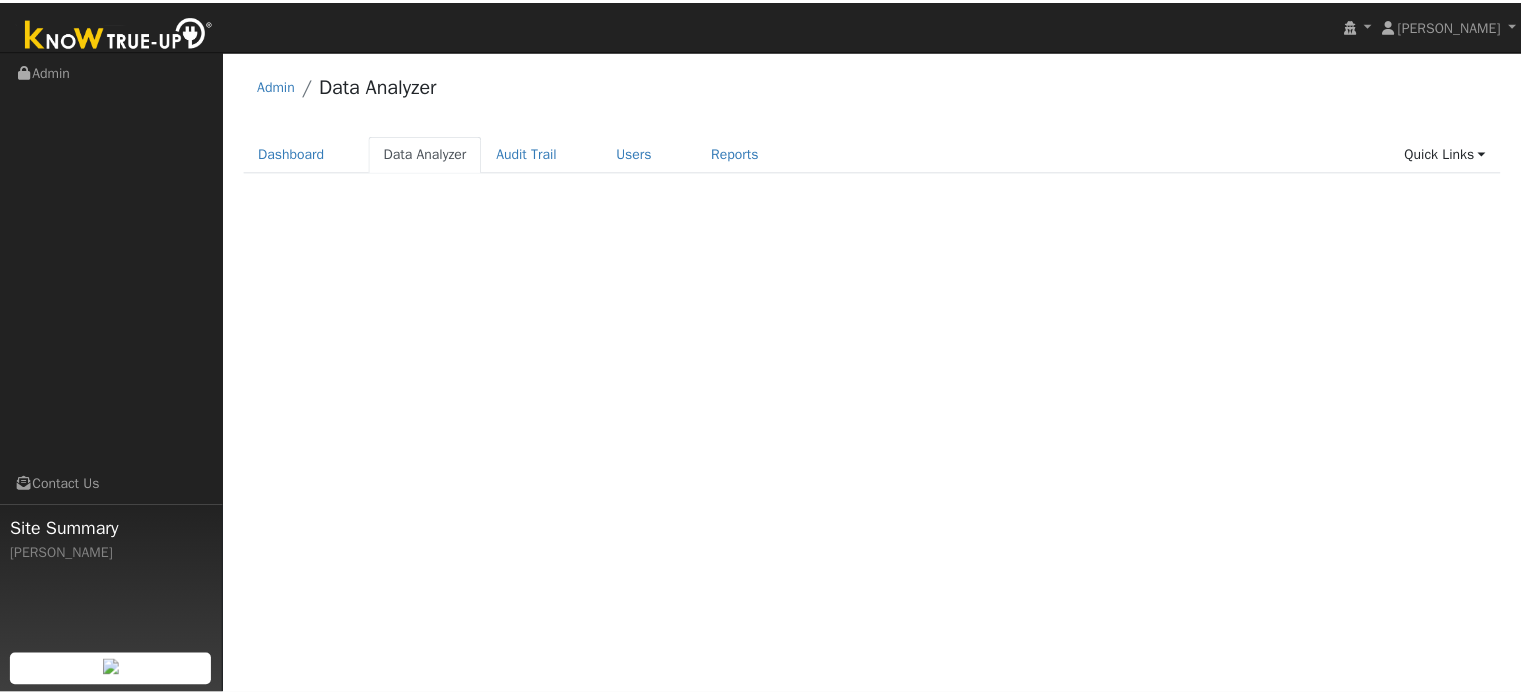 scroll, scrollTop: 0, scrollLeft: 0, axis: both 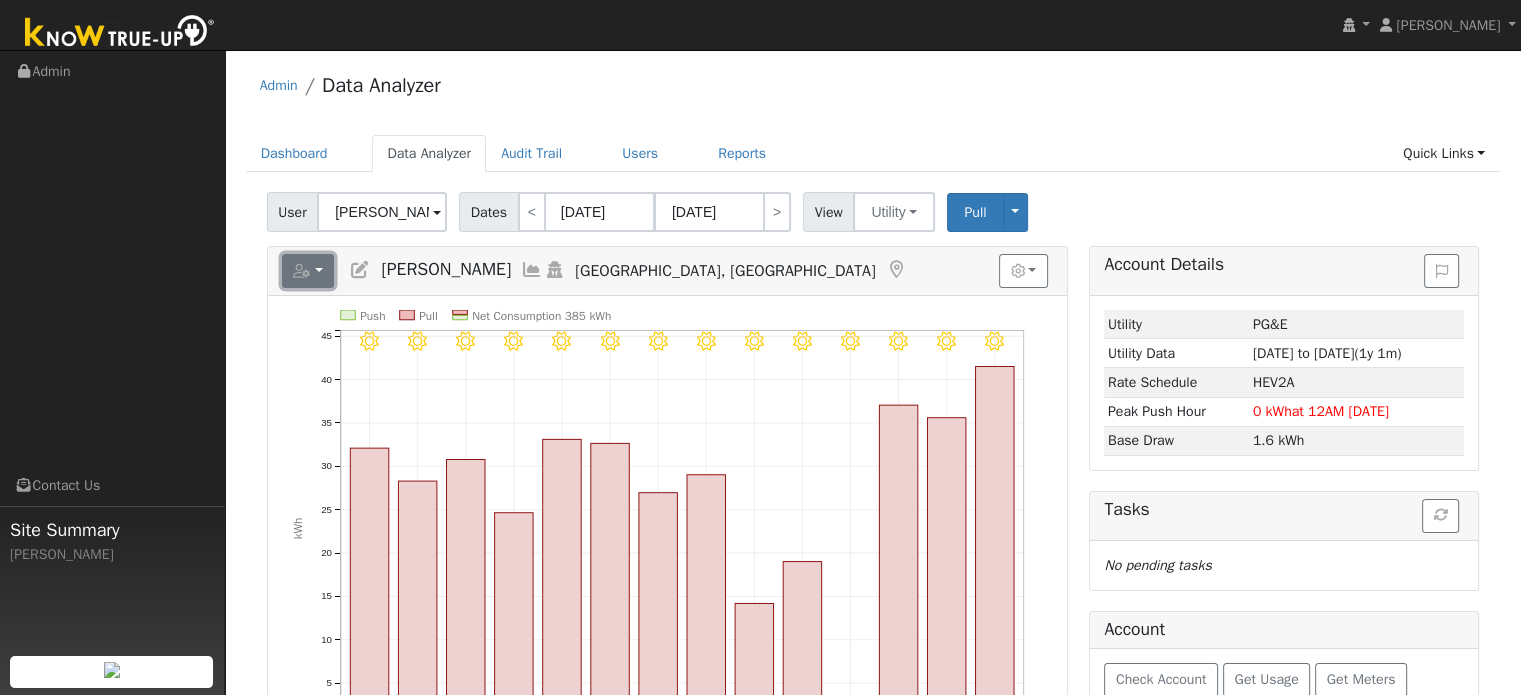 click at bounding box center (302, 271) 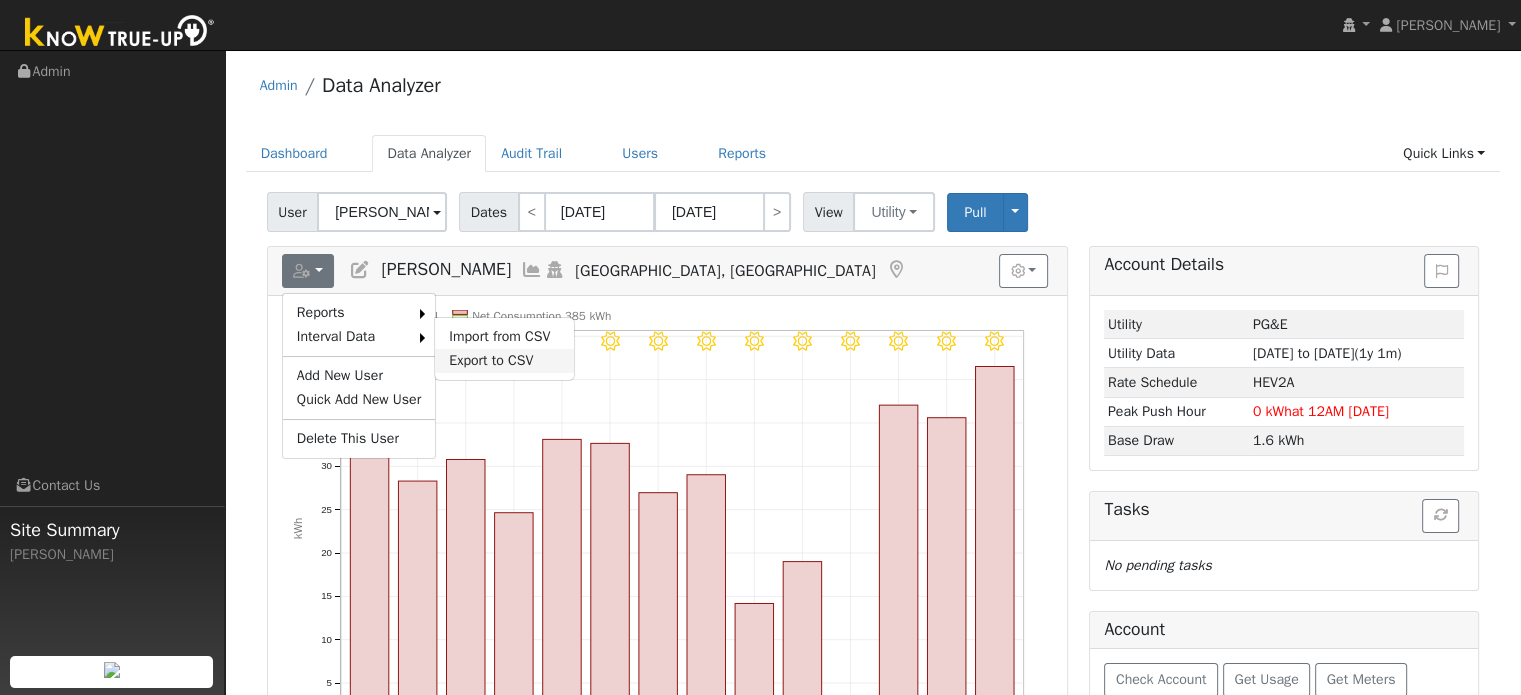 click on "Export to CSV" at bounding box center (504, 361) 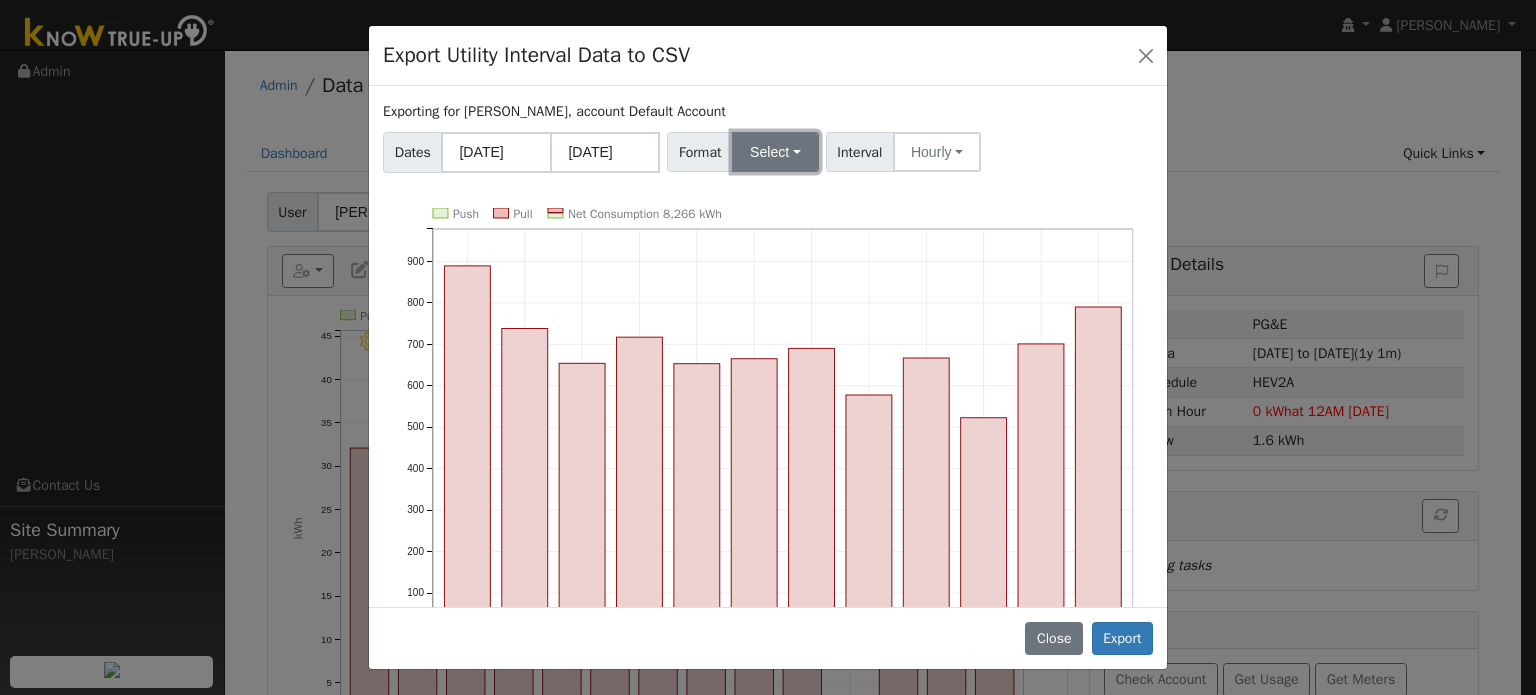 click on "Select" at bounding box center [775, 152] 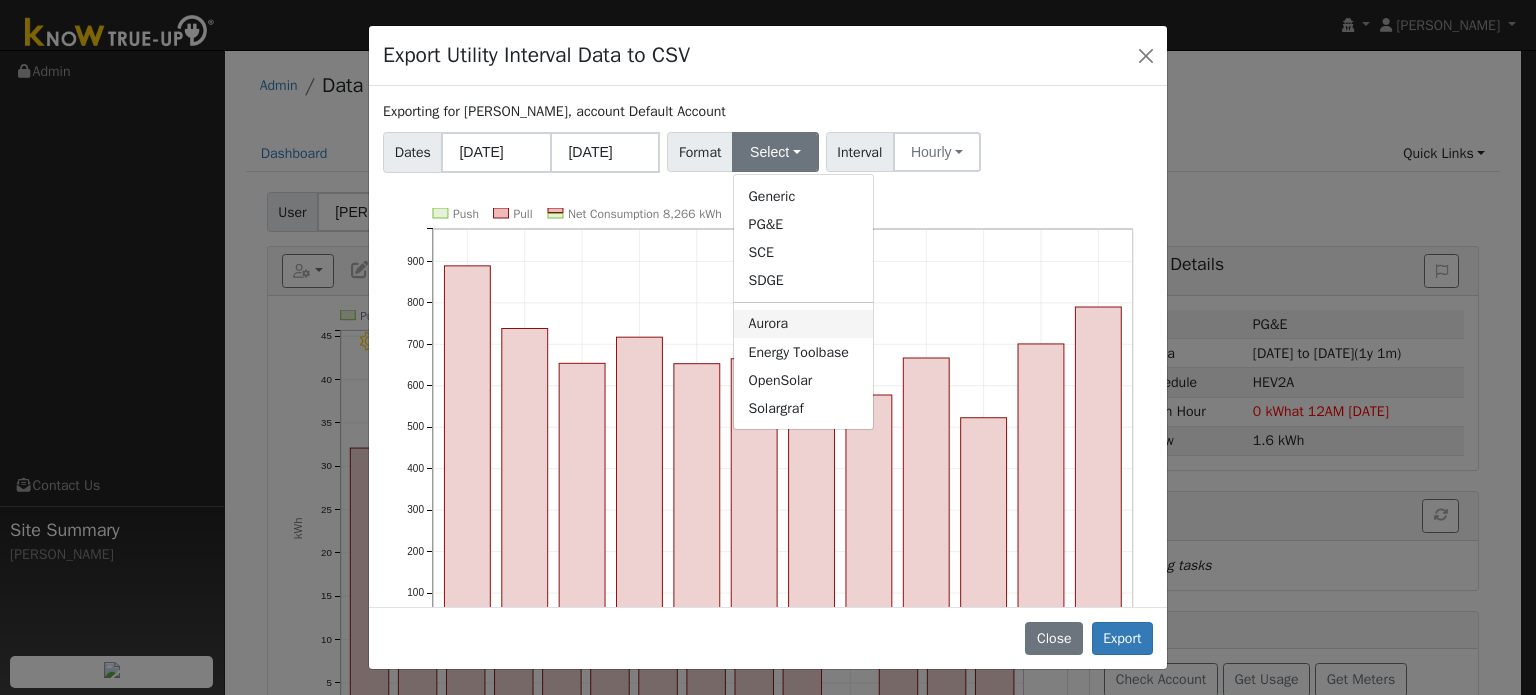 click on "Aurora" at bounding box center (803, 324) 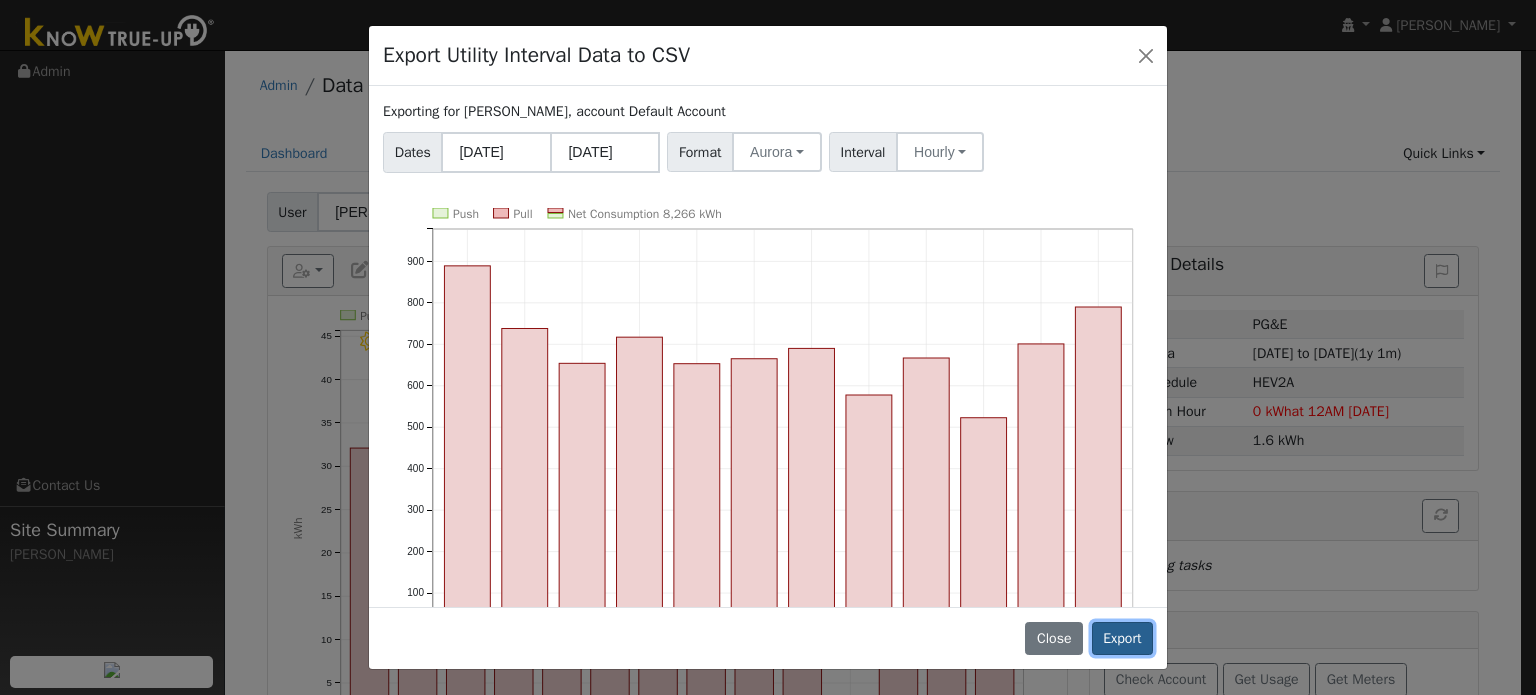click on "Export" at bounding box center [1122, 639] 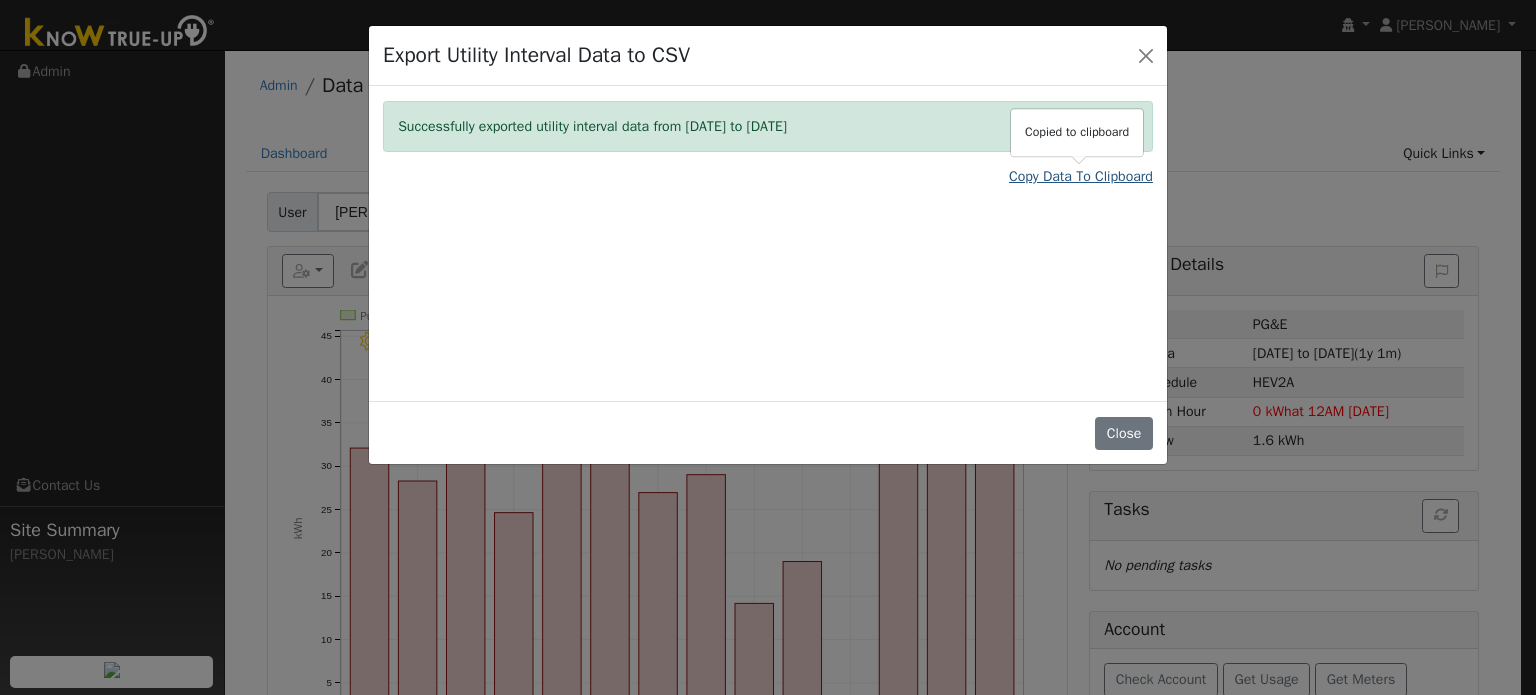 click on "Copy Data To Clipboard" at bounding box center [1081, 176] 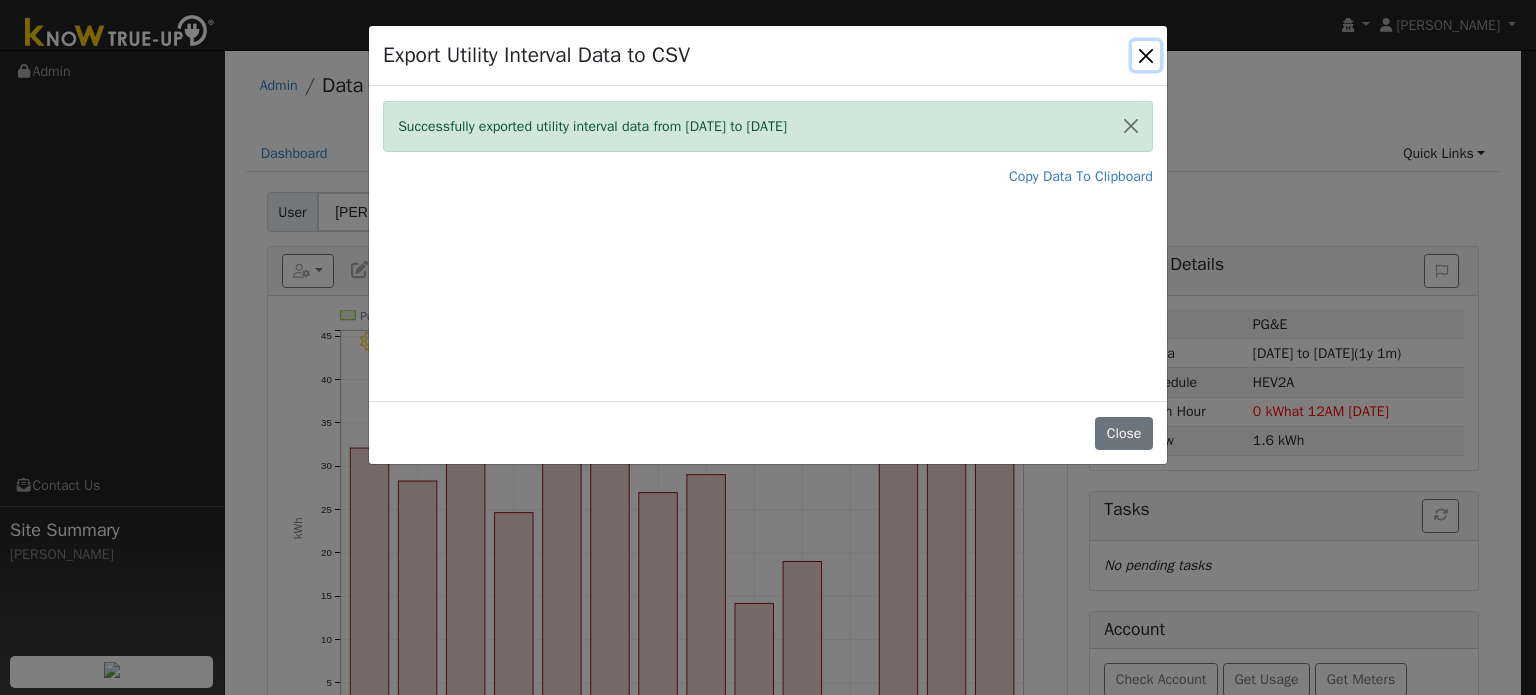 click at bounding box center (1146, 55) 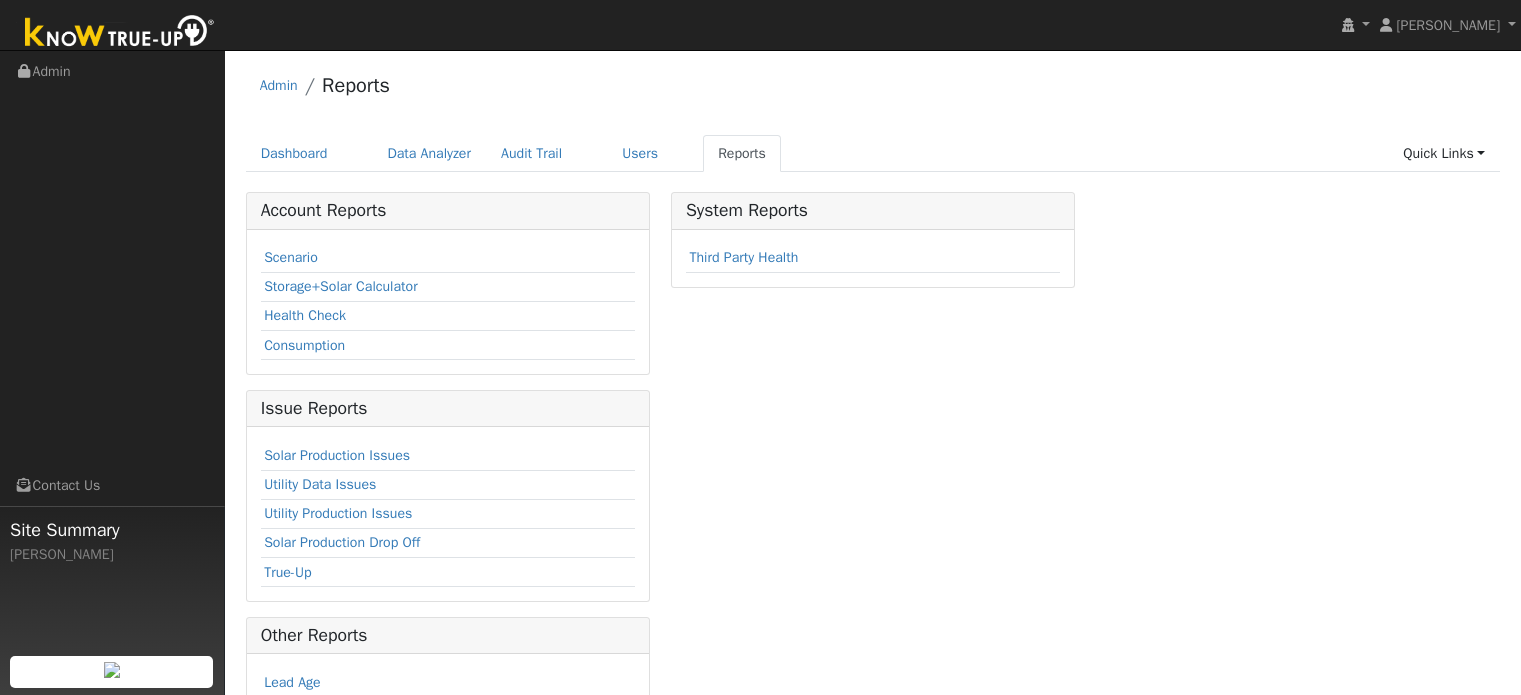 scroll, scrollTop: 0, scrollLeft: 0, axis: both 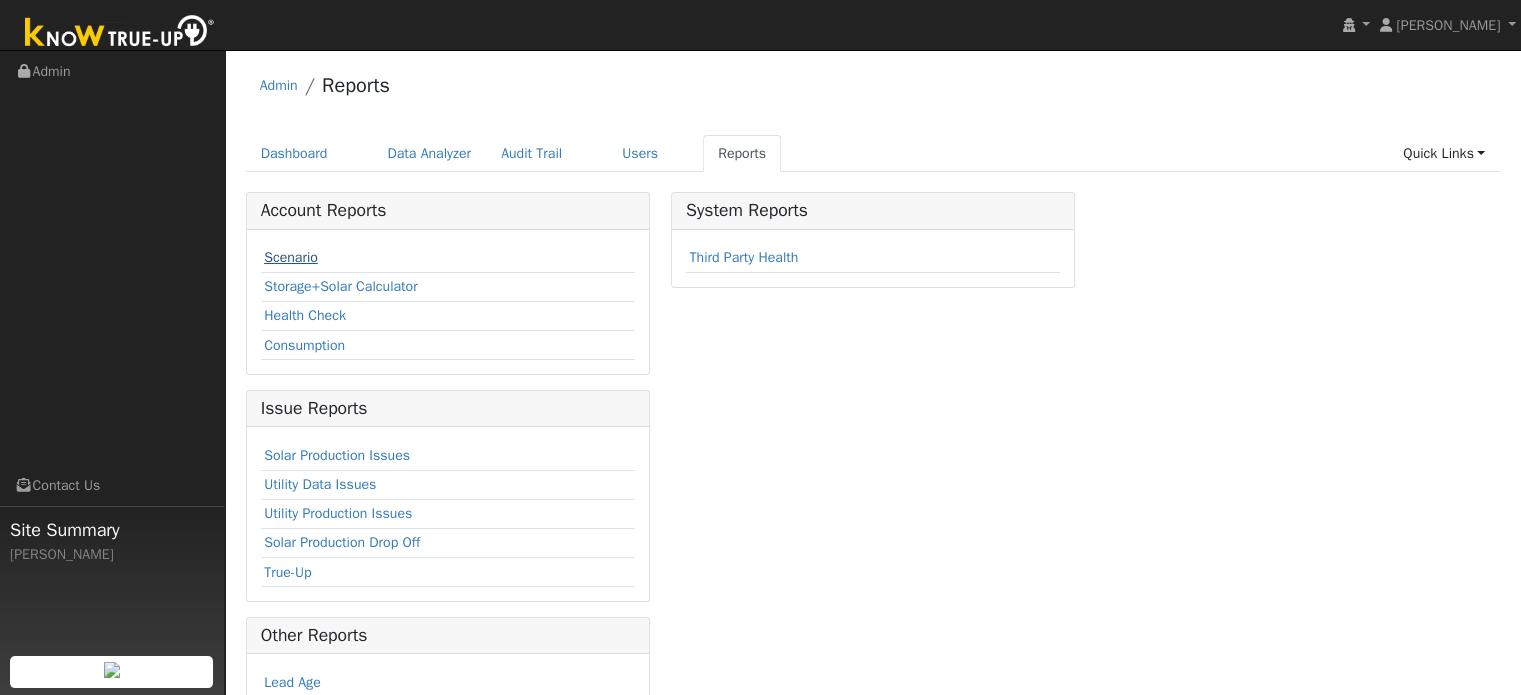 click on "Scenario" at bounding box center (291, 257) 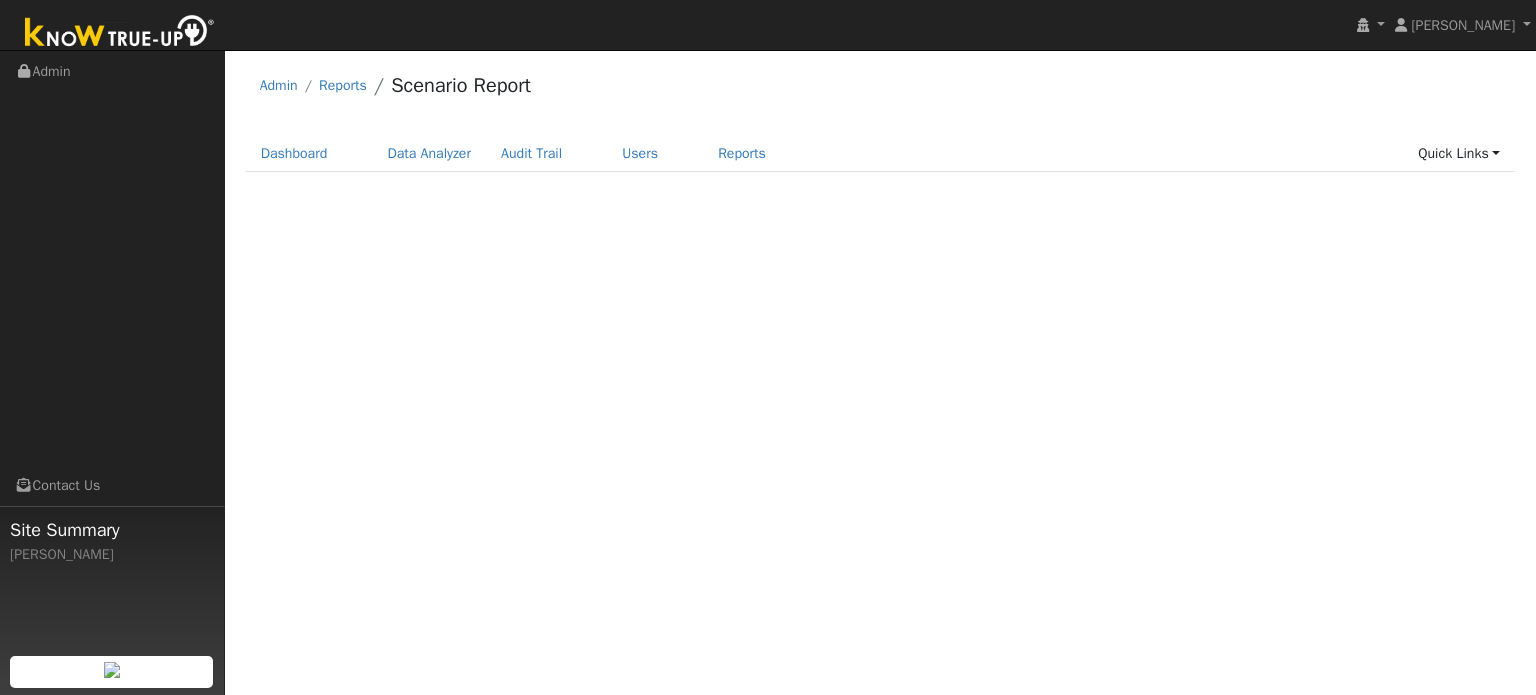 scroll, scrollTop: 0, scrollLeft: 0, axis: both 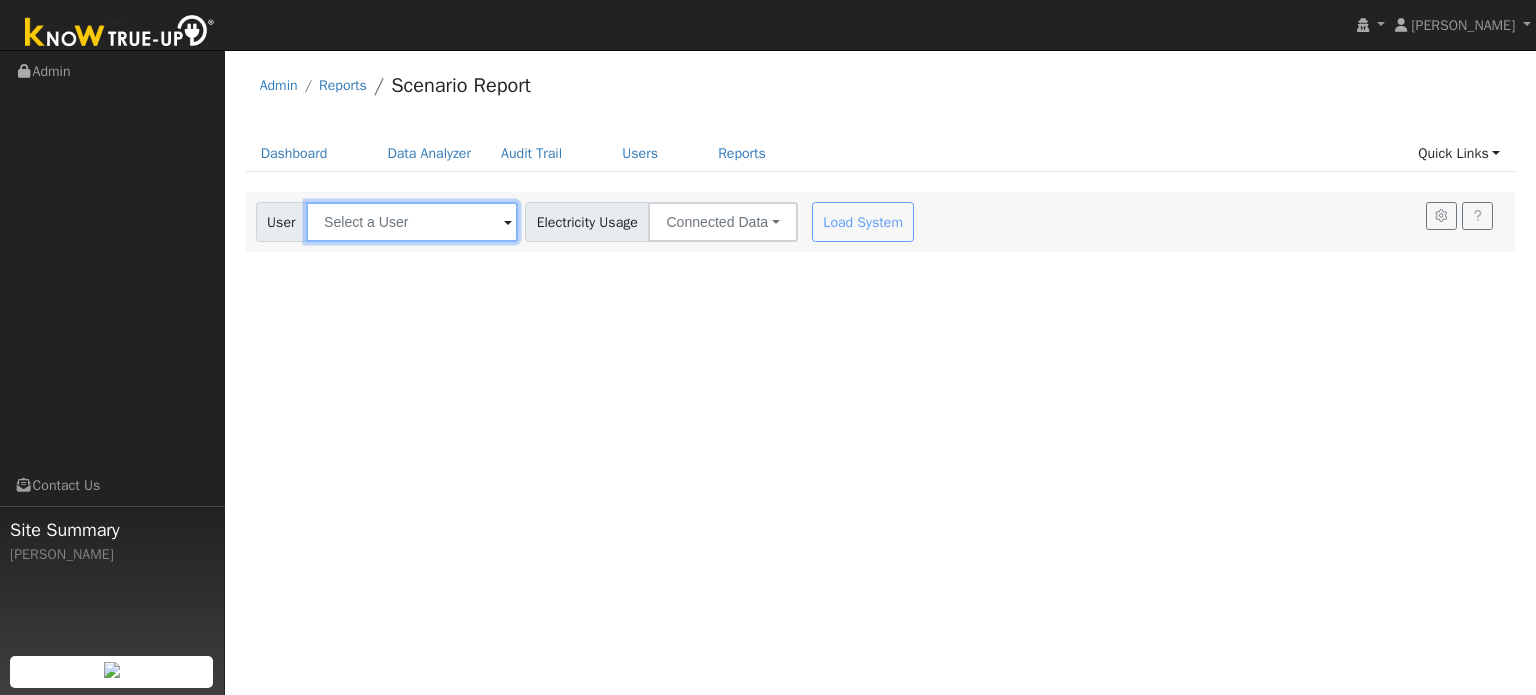 click at bounding box center (412, 222) 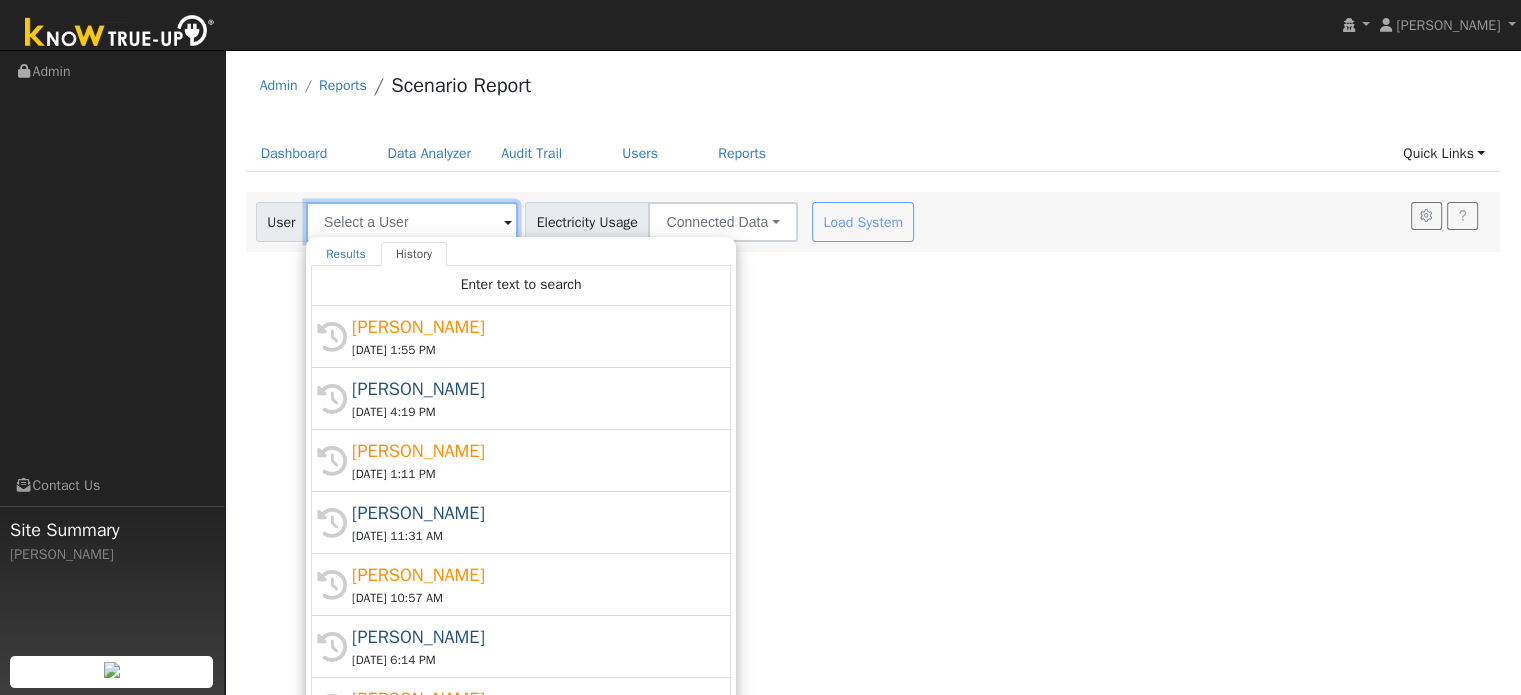 click at bounding box center [412, 222] 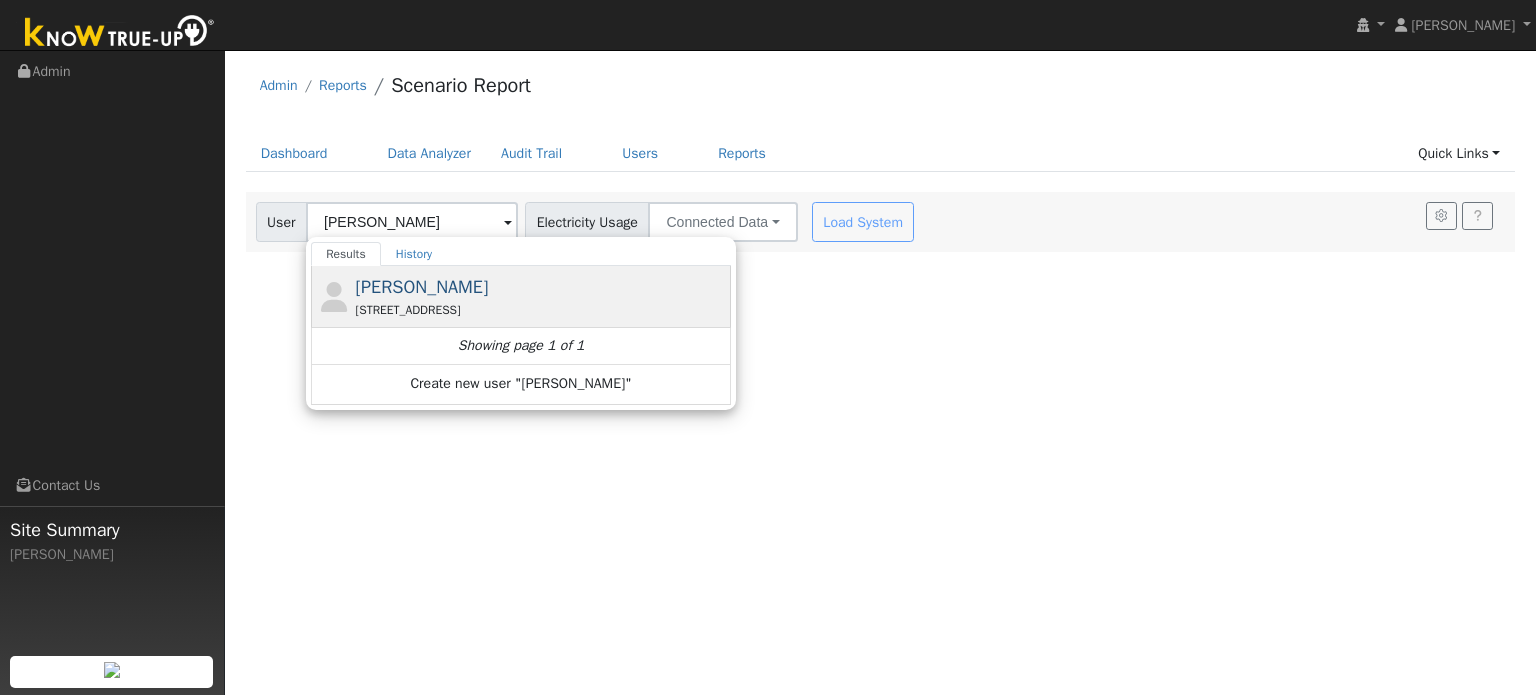 click on "119 Pine Lane, Grass Valley, CA 95945" at bounding box center [541, 310] 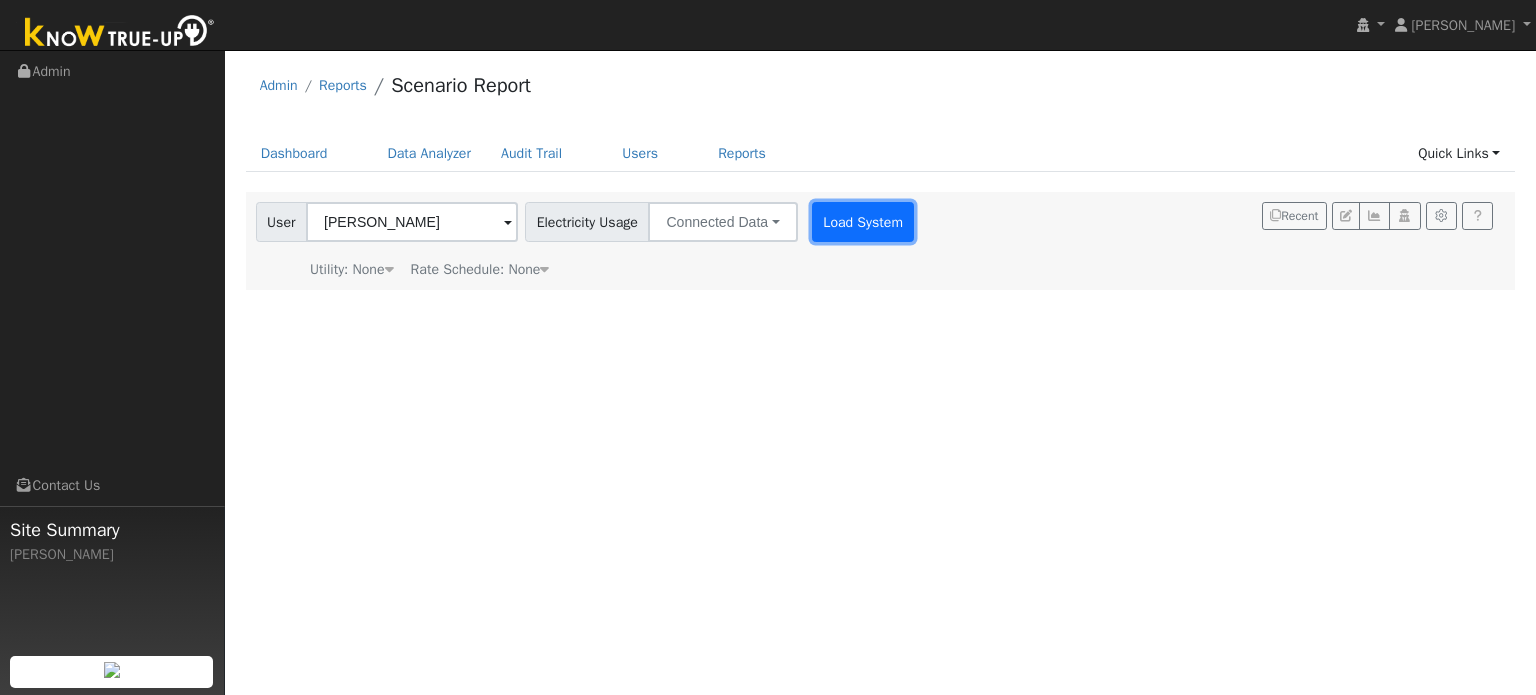 click on "Load System" at bounding box center [863, 222] 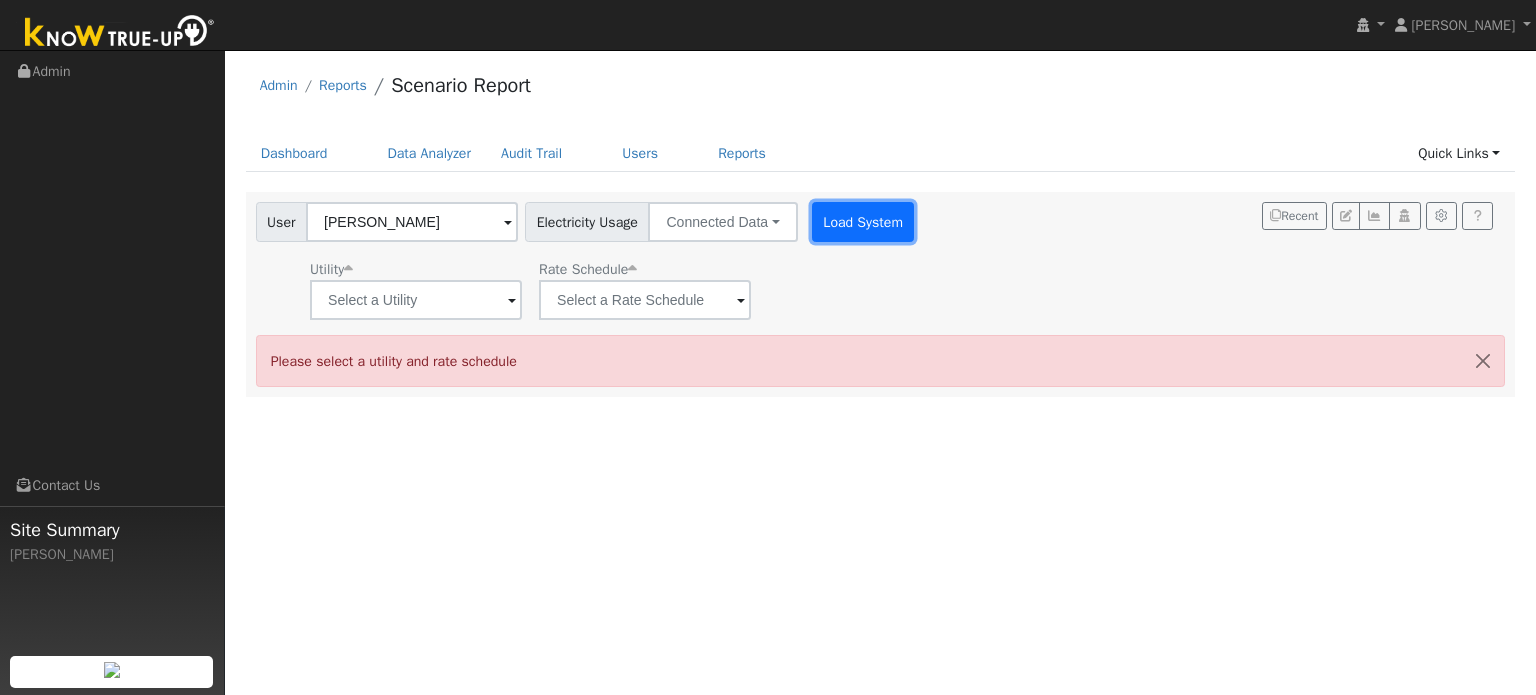 click on "Load System" at bounding box center [863, 222] 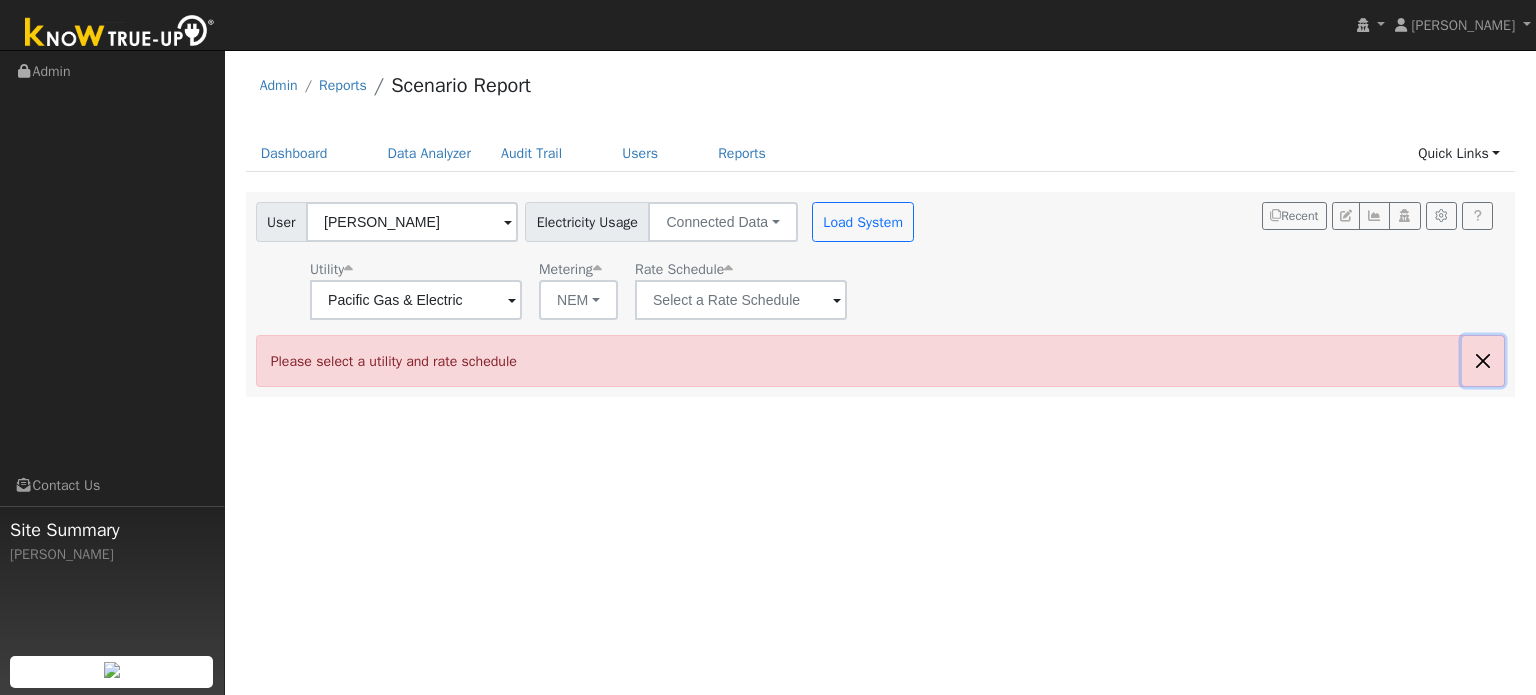 click at bounding box center (1483, 360) 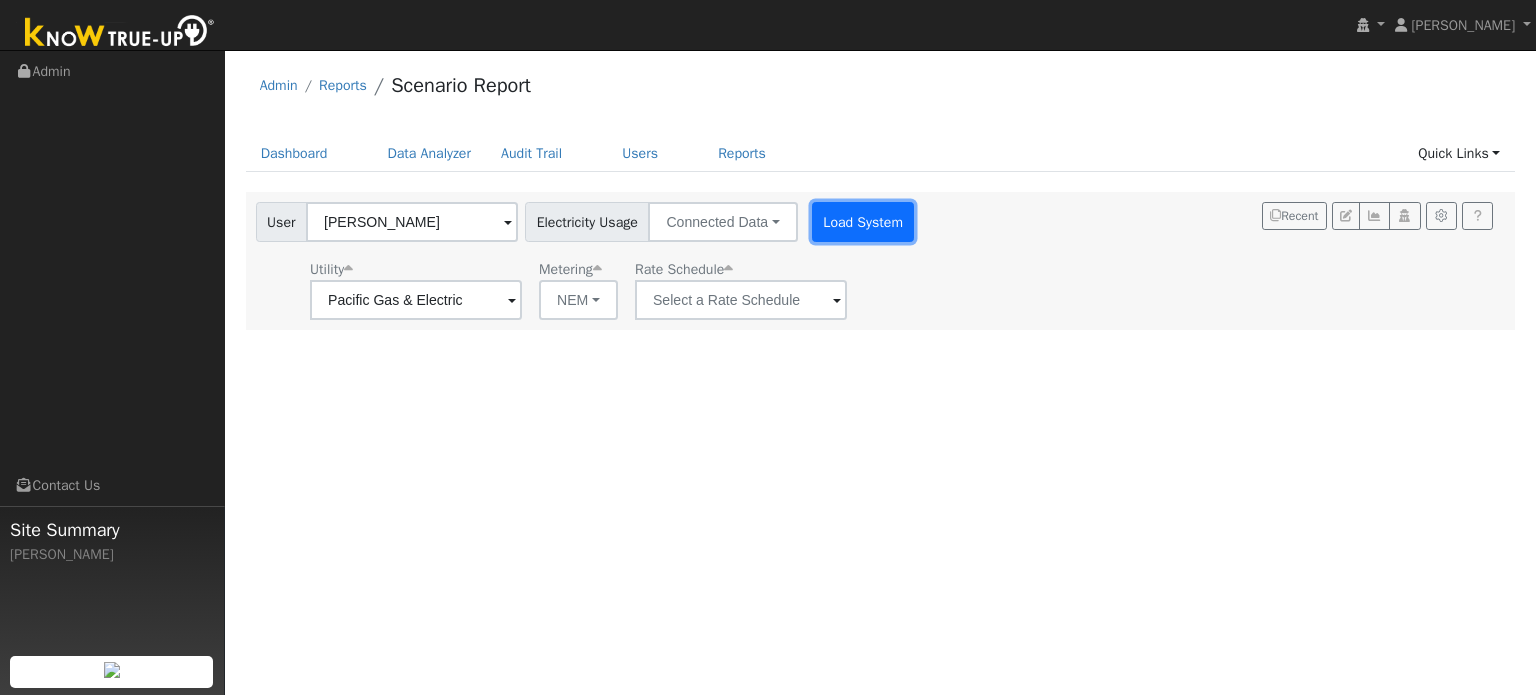 click on "Load System" at bounding box center (863, 222) 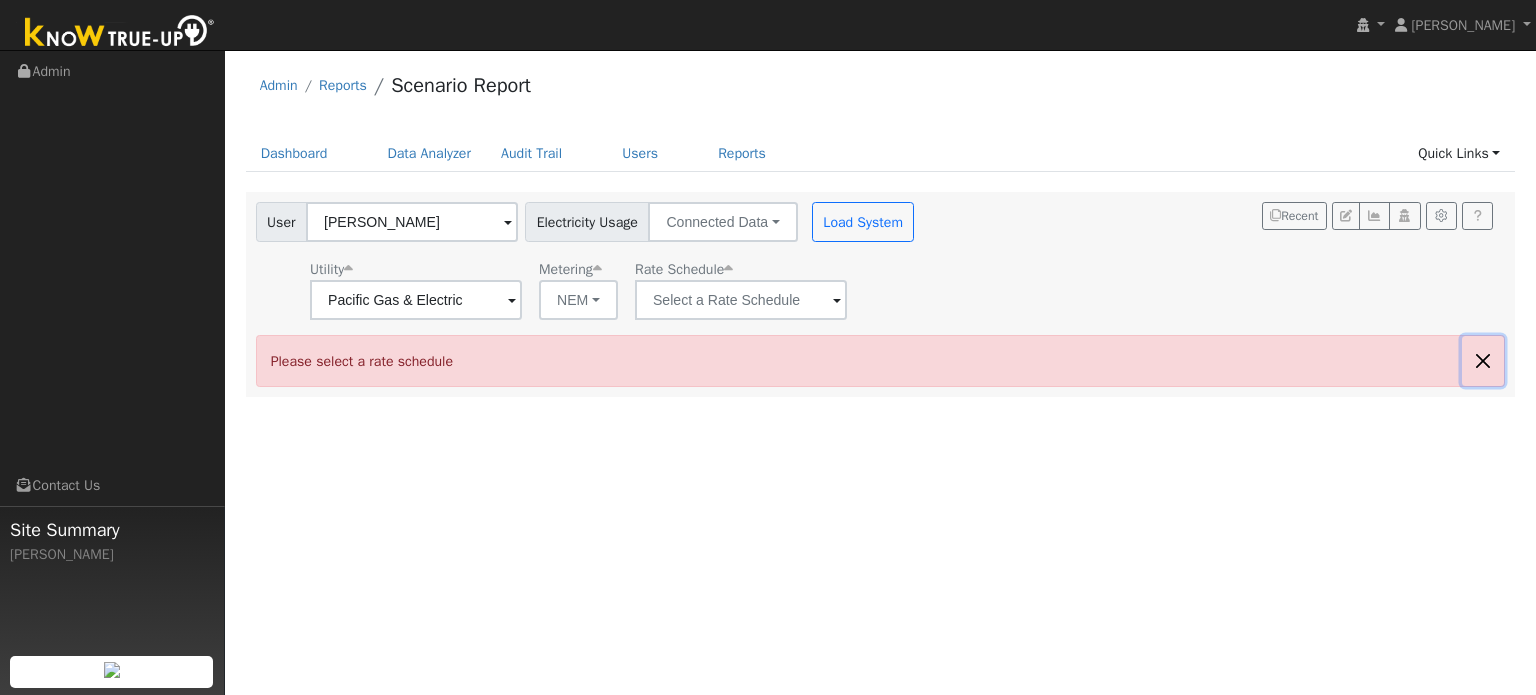 click at bounding box center (1483, 360) 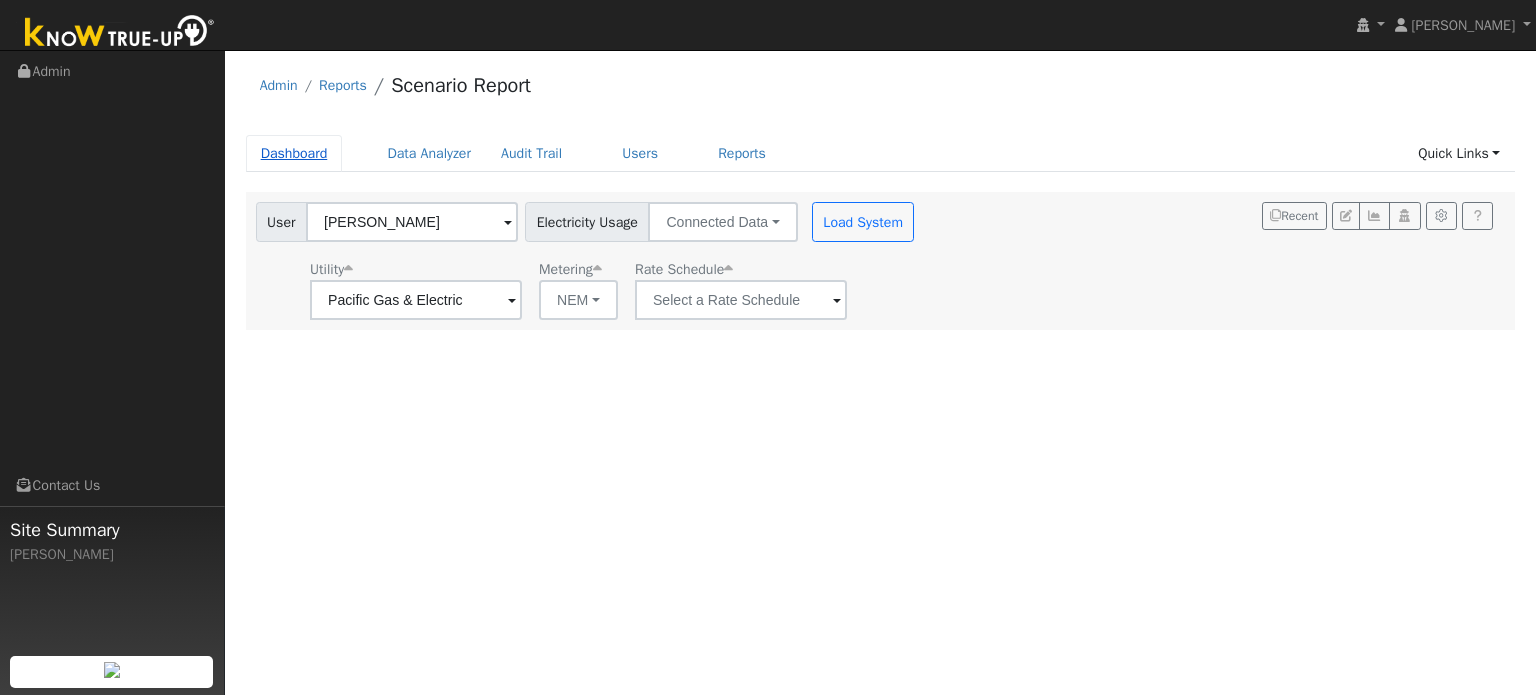 click on "Dashboard" at bounding box center [294, 153] 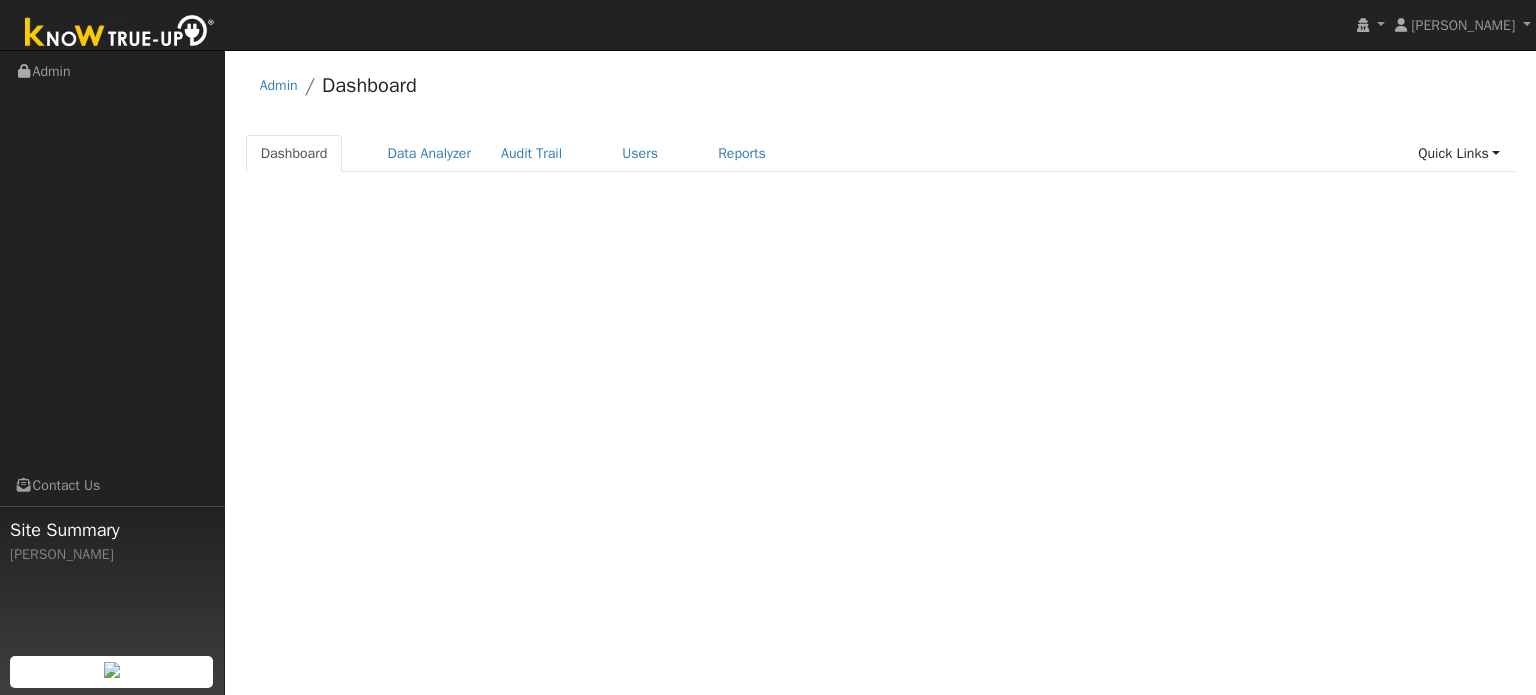 scroll, scrollTop: 0, scrollLeft: 0, axis: both 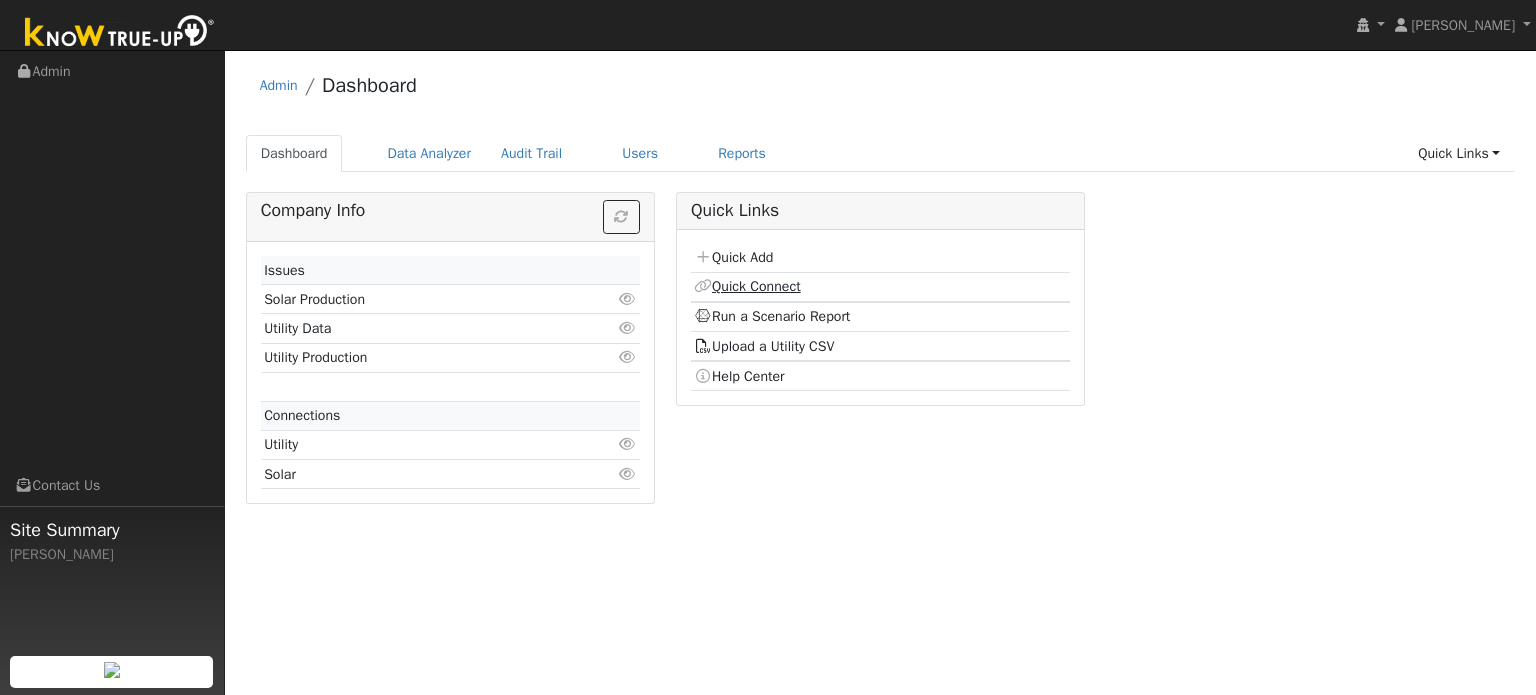 click on "Quick Connect" at bounding box center (747, 286) 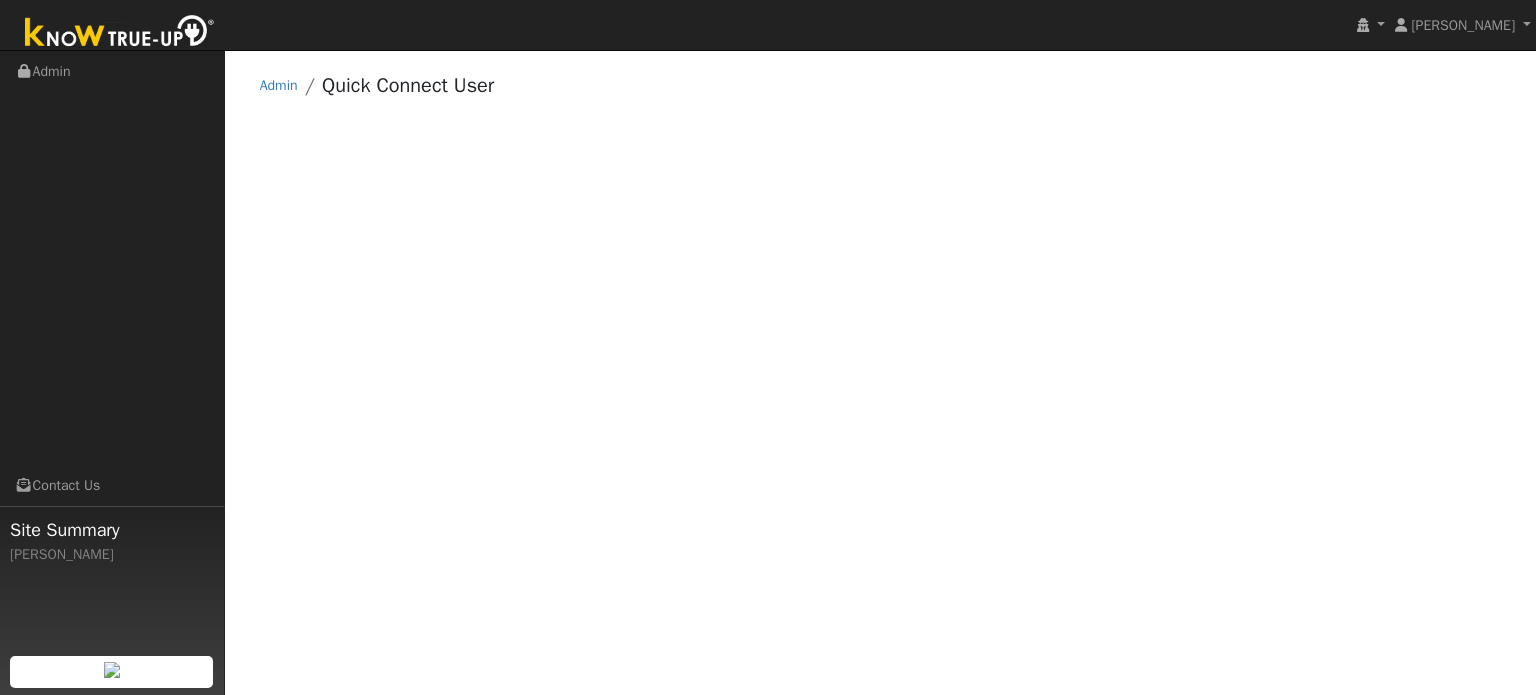 scroll, scrollTop: 0, scrollLeft: 0, axis: both 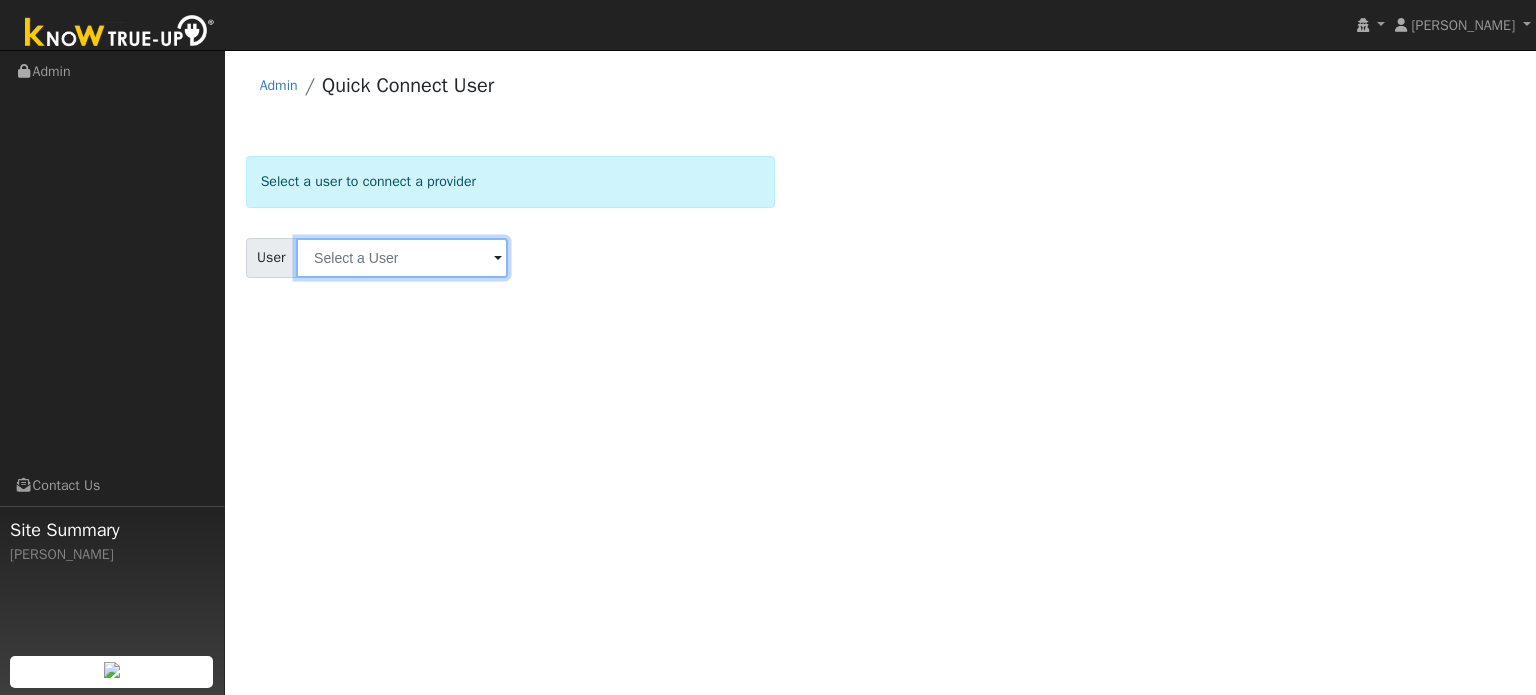 click at bounding box center (402, 258) 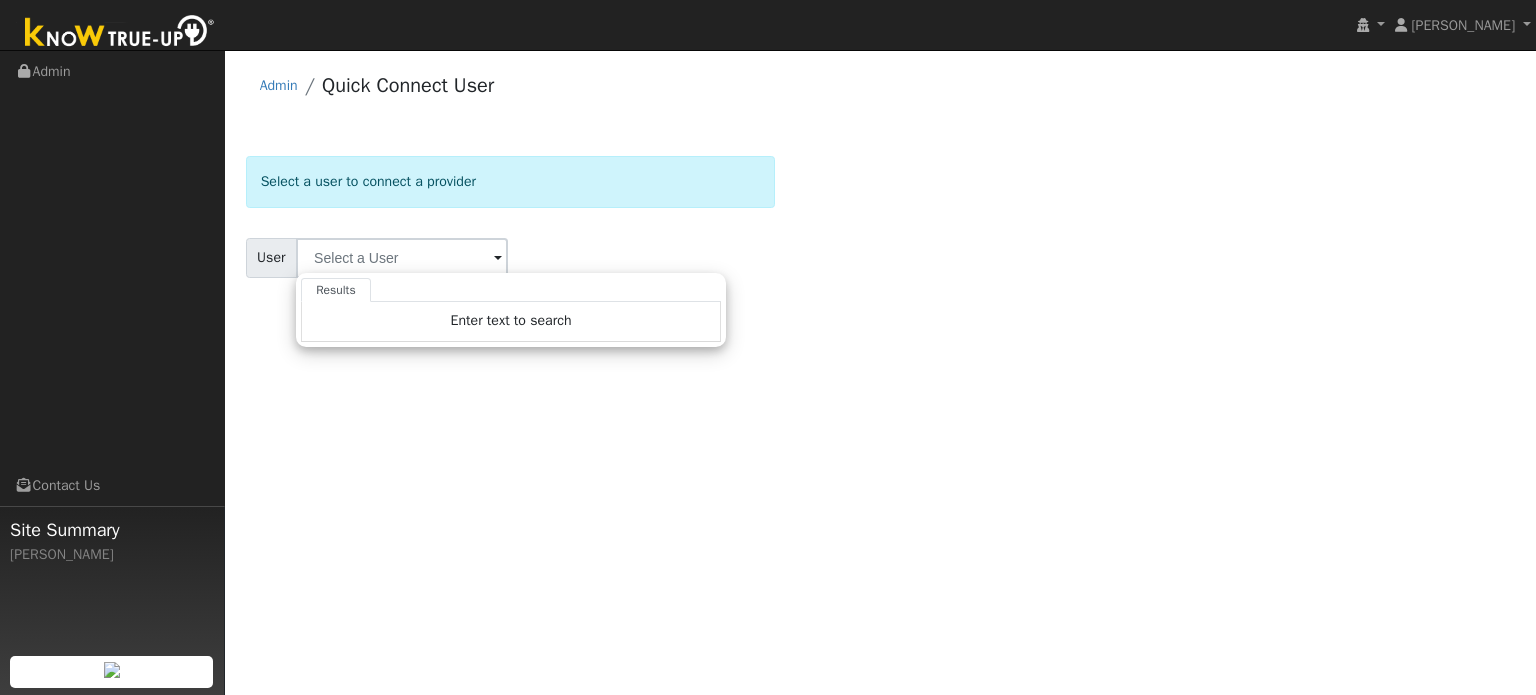 click at bounding box center [498, 259] 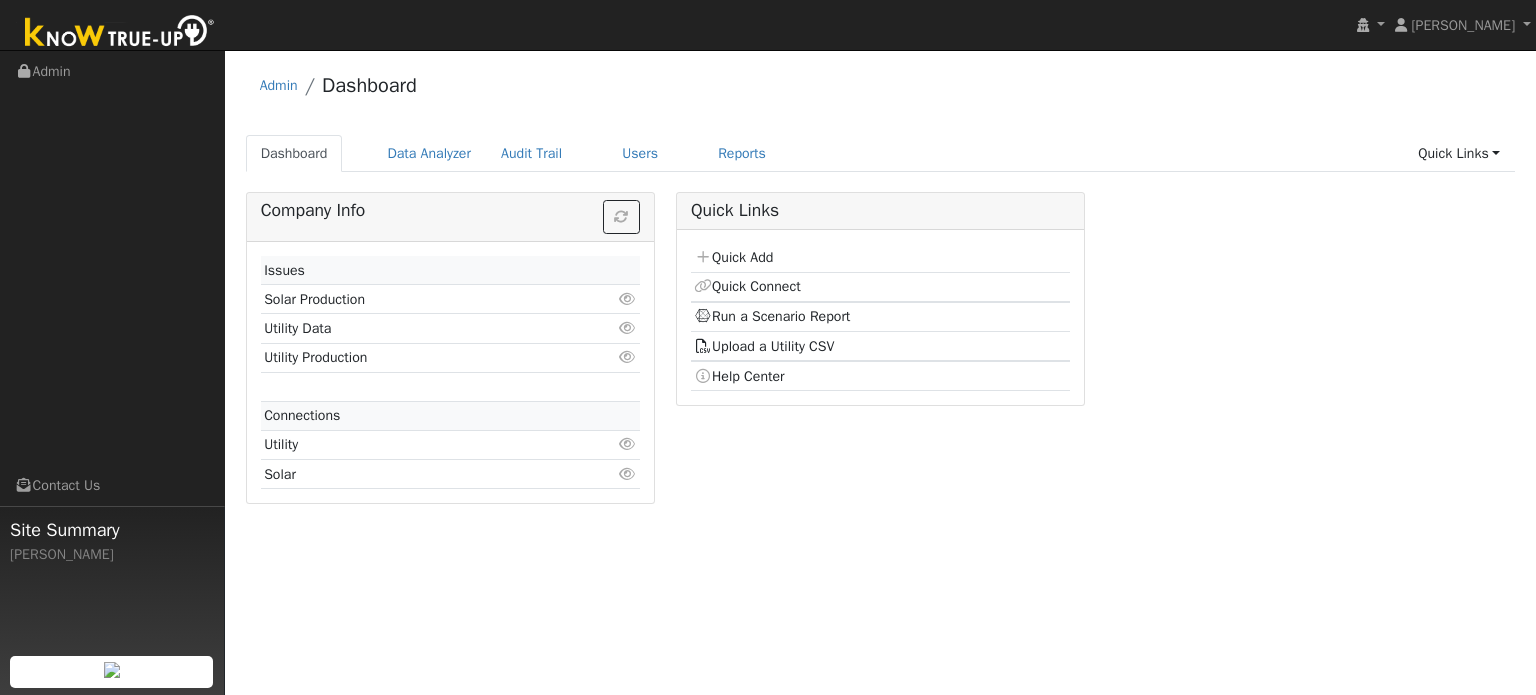 scroll, scrollTop: 0, scrollLeft: 0, axis: both 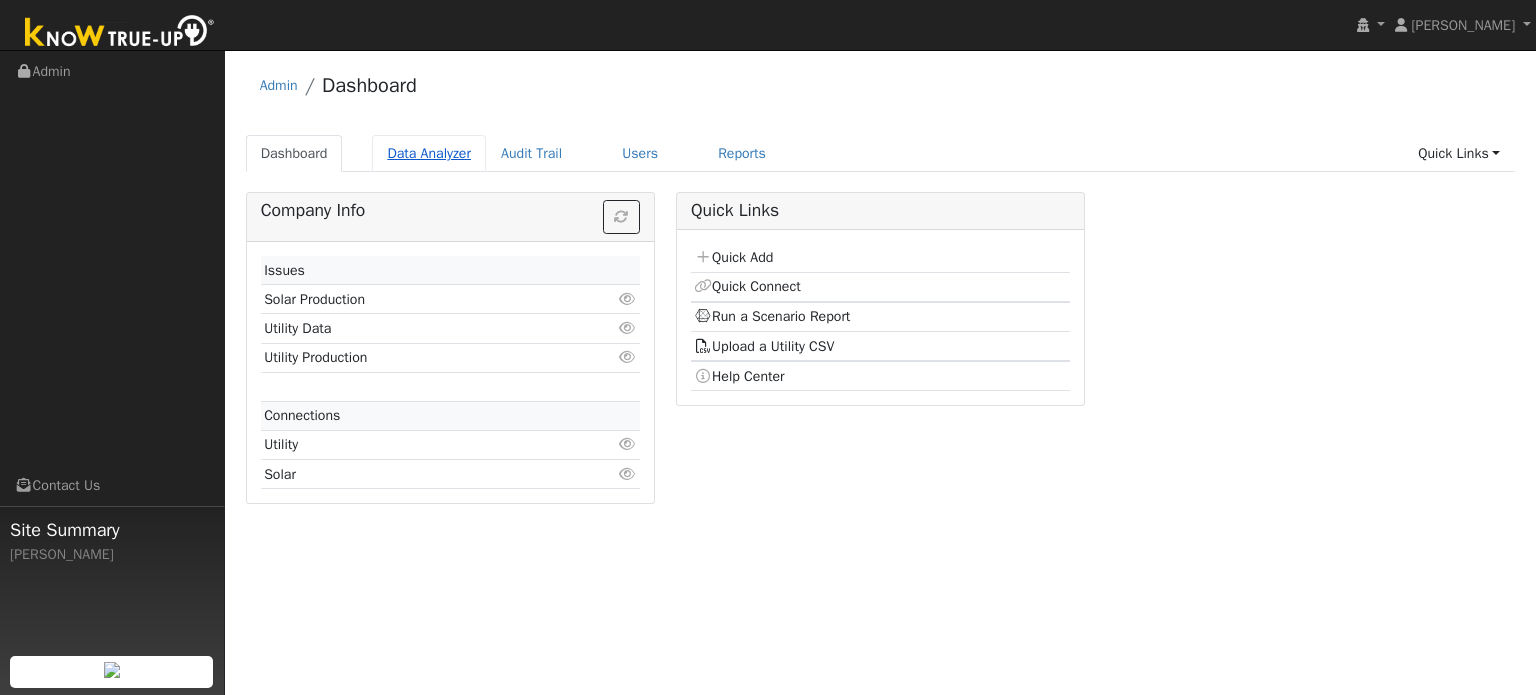 click on "Data Analyzer" at bounding box center (429, 153) 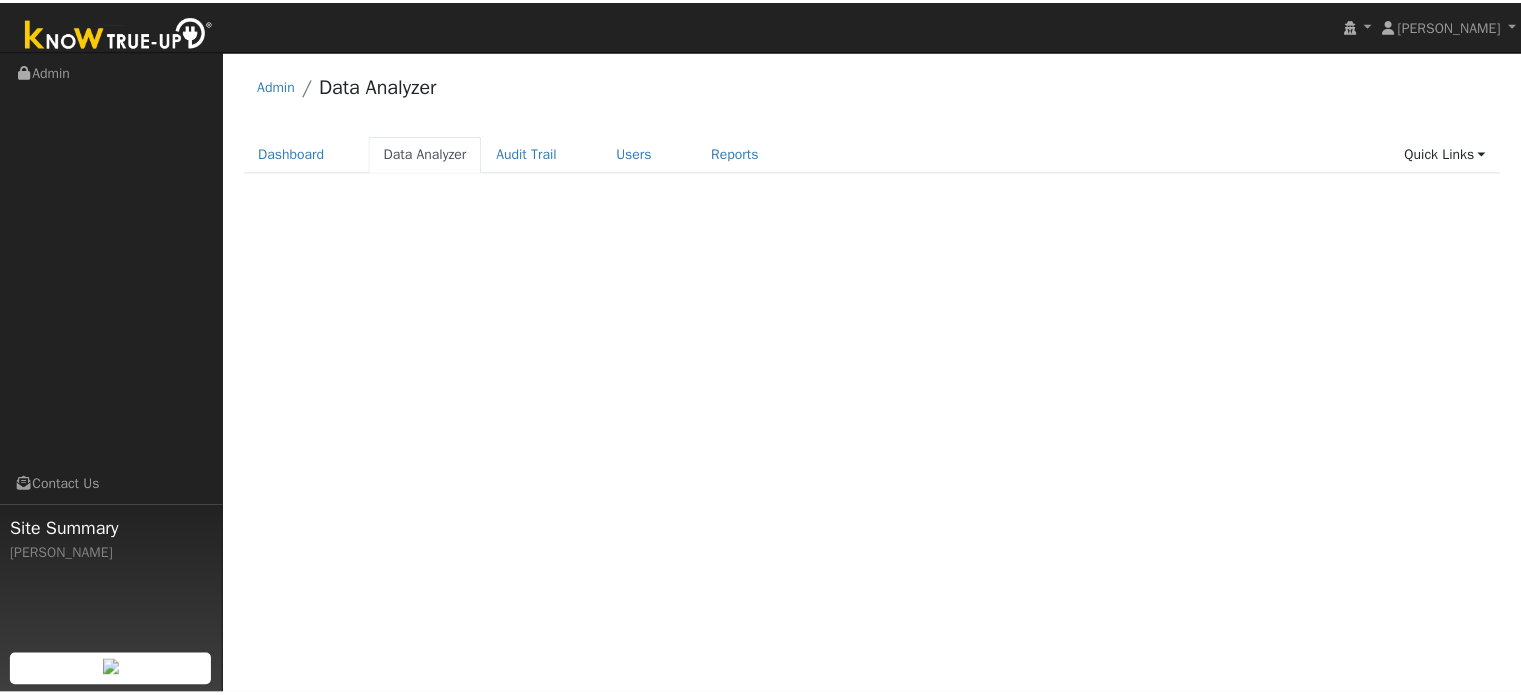 scroll, scrollTop: 0, scrollLeft: 0, axis: both 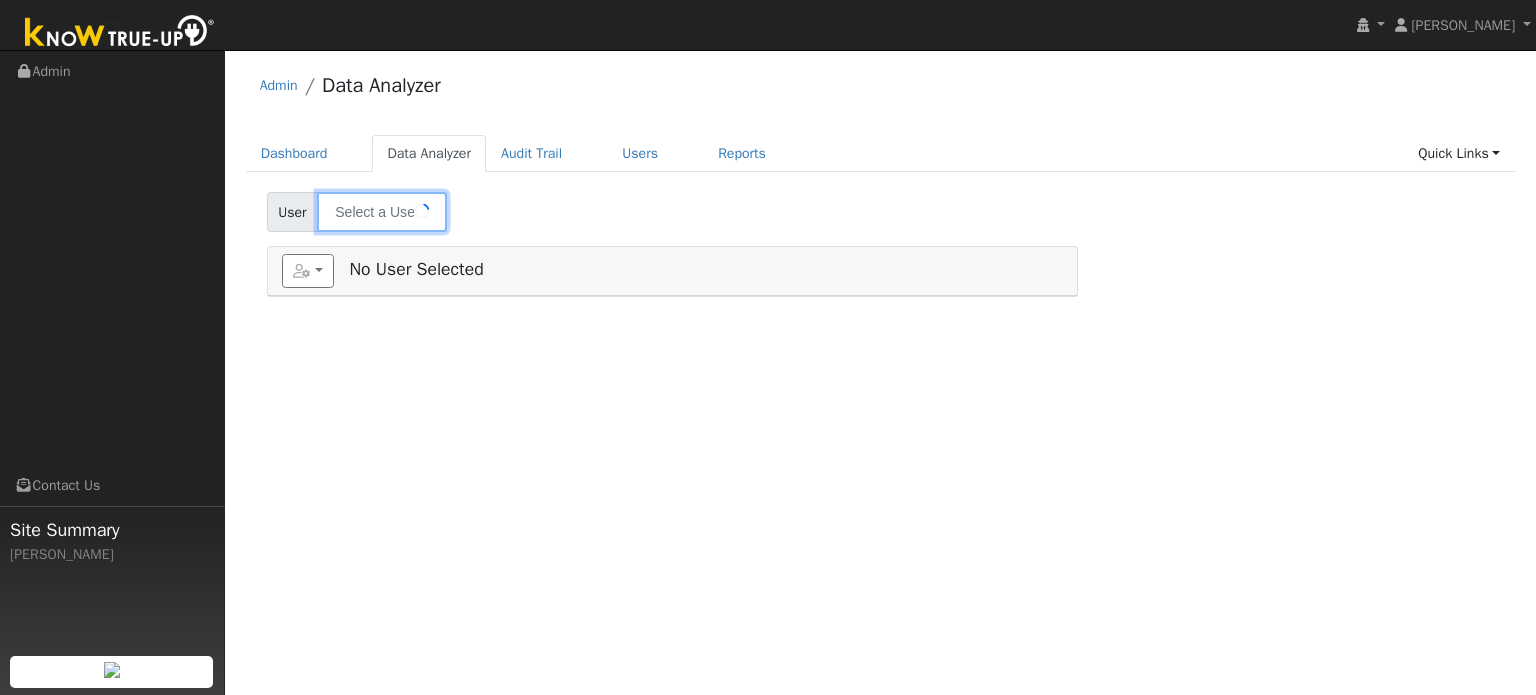 type on "[PERSON_NAME]" 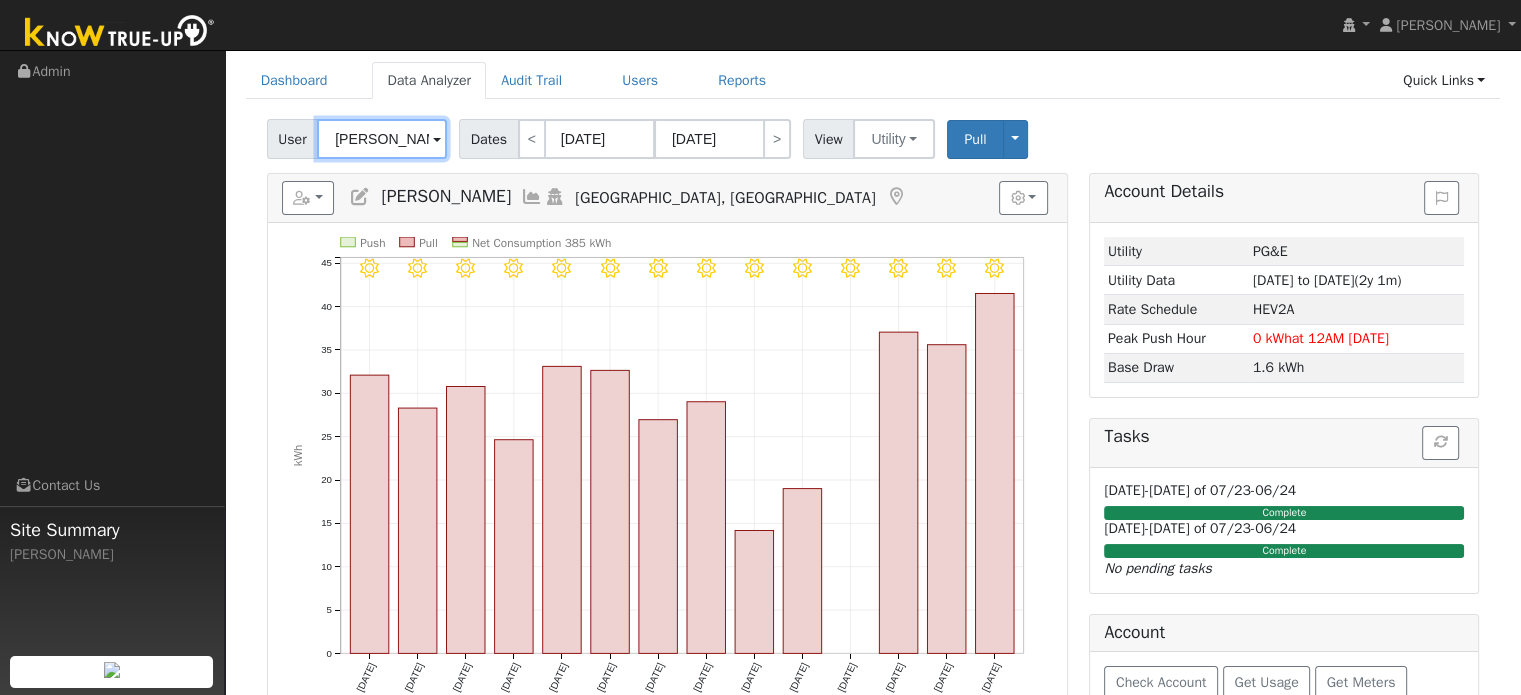 scroll, scrollTop: 200, scrollLeft: 0, axis: vertical 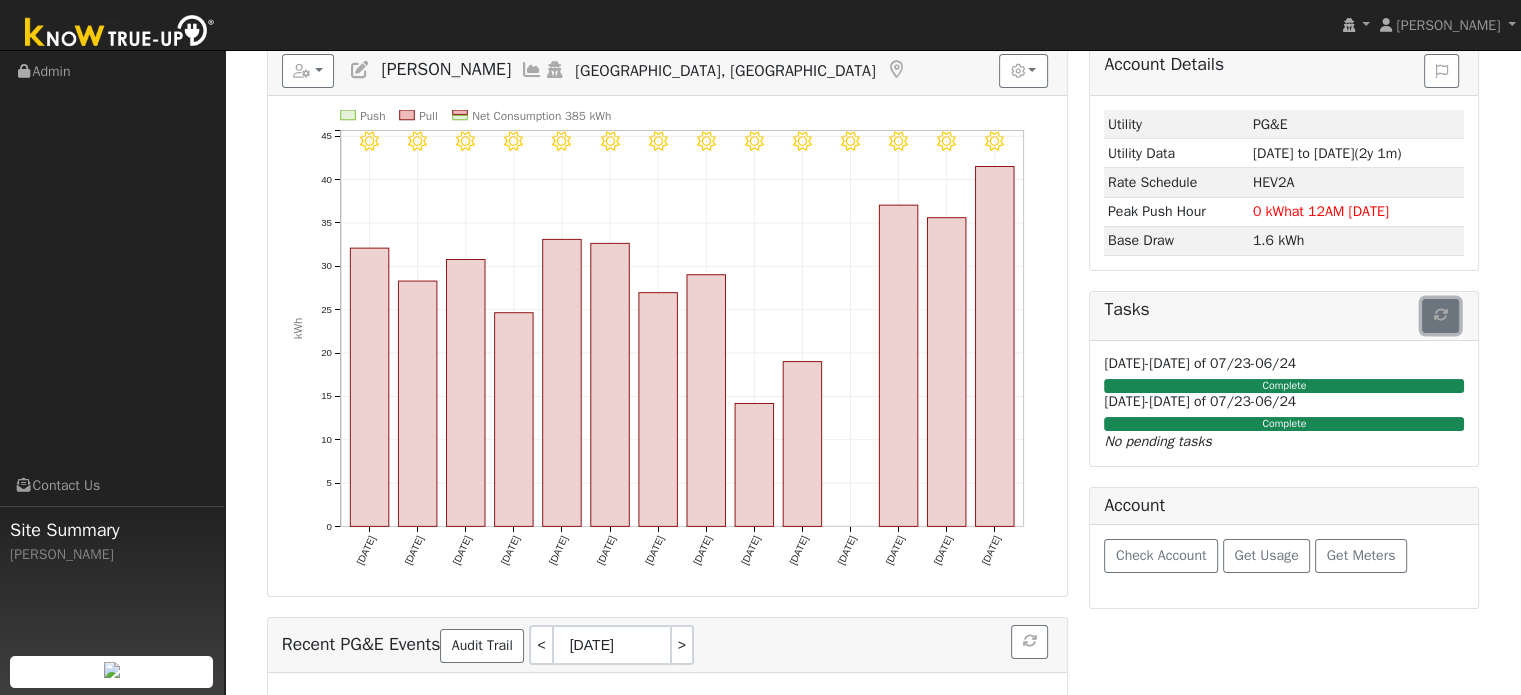 click at bounding box center [1441, 315] 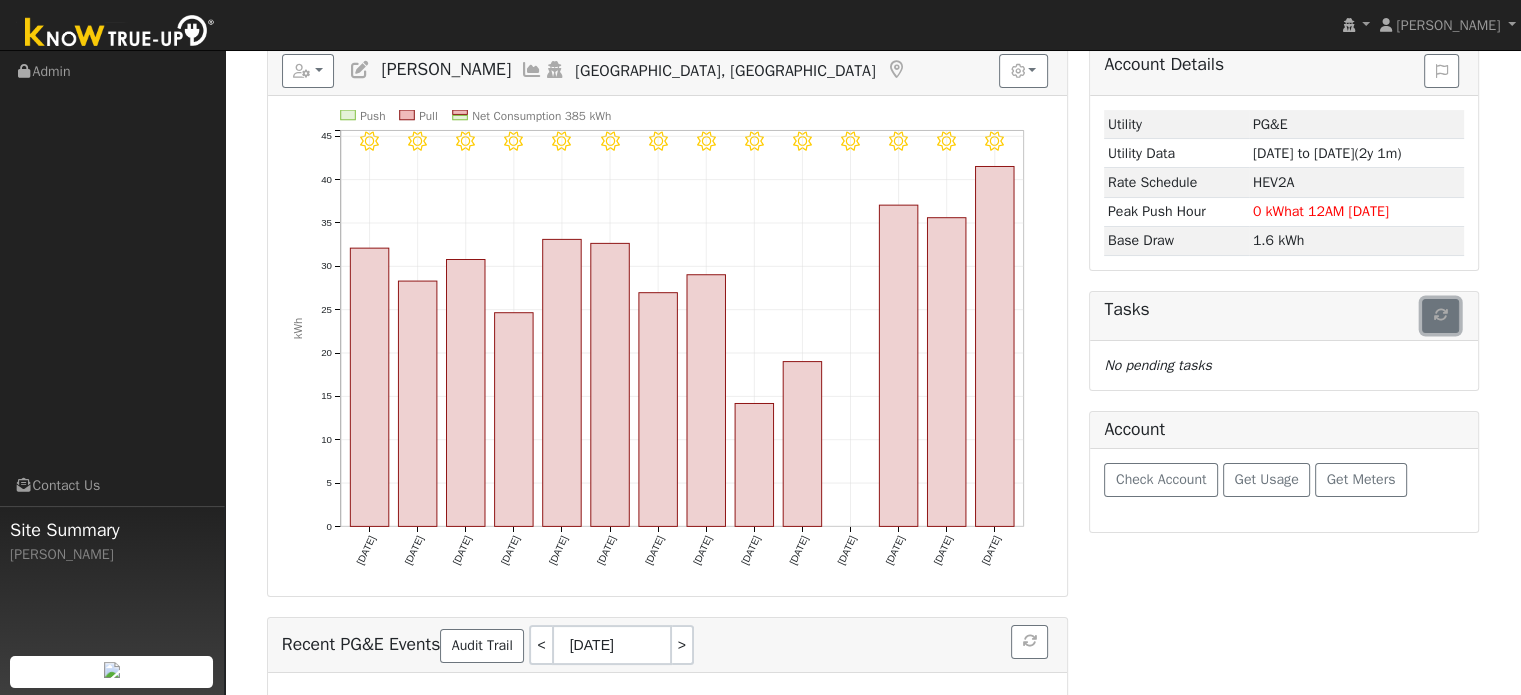 click at bounding box center [1441, 315] 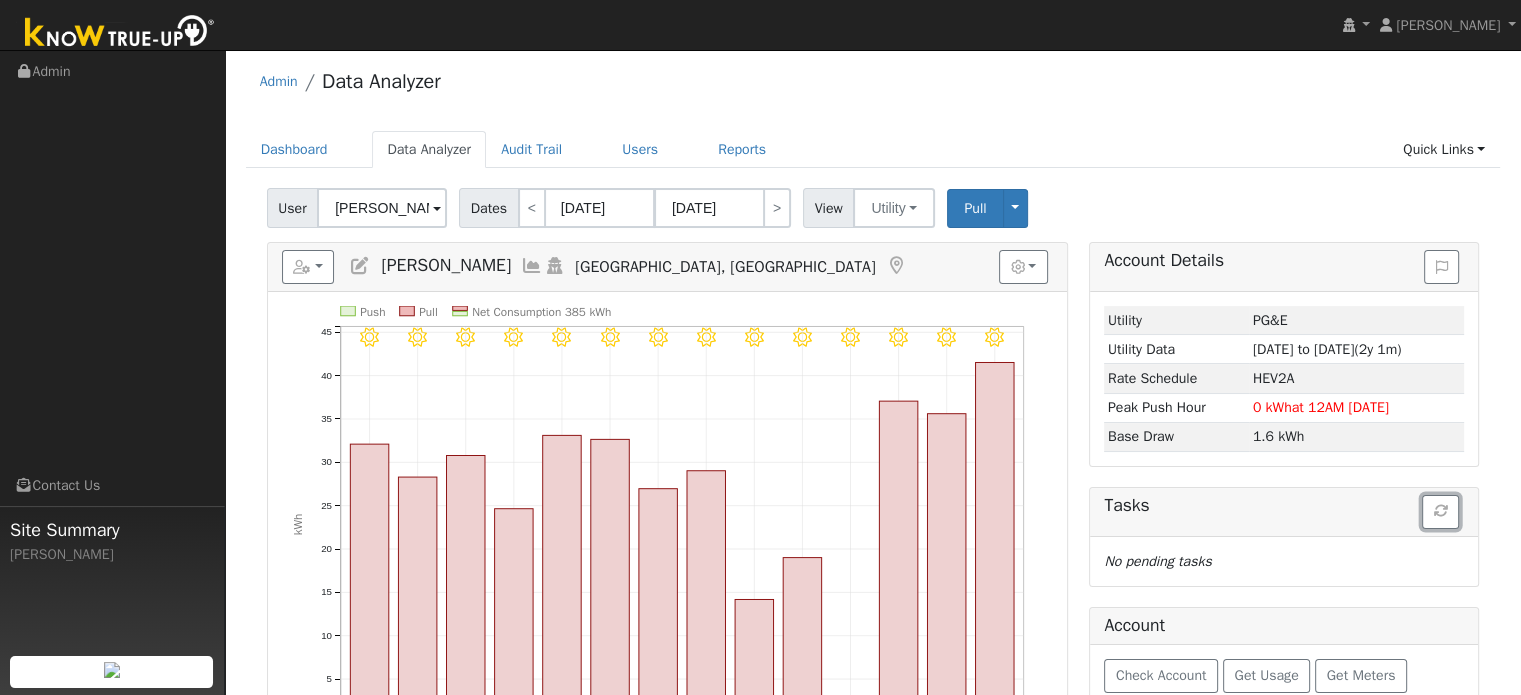 scroll, scrollTop: 0, scrollLeft: 0, axis: both 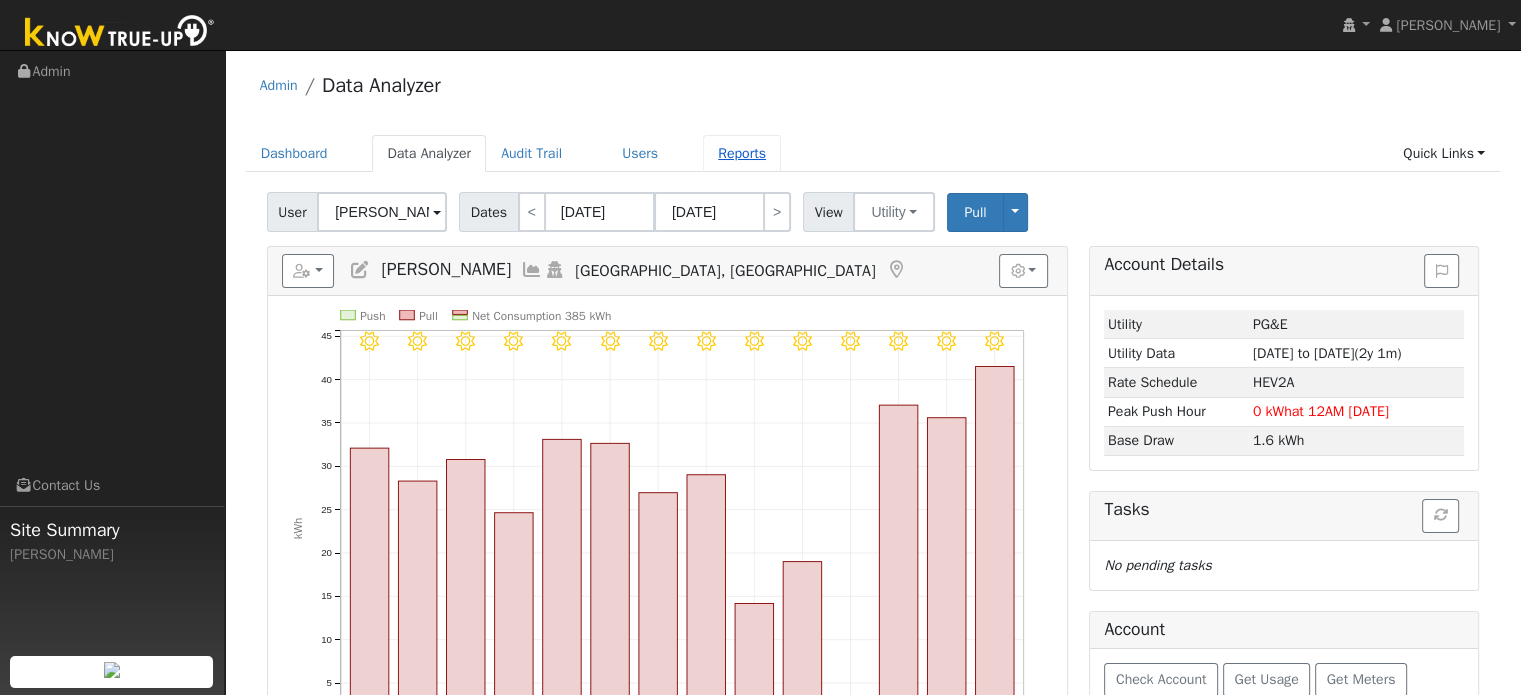 click on "Reports" at bounding box center (742, 153) 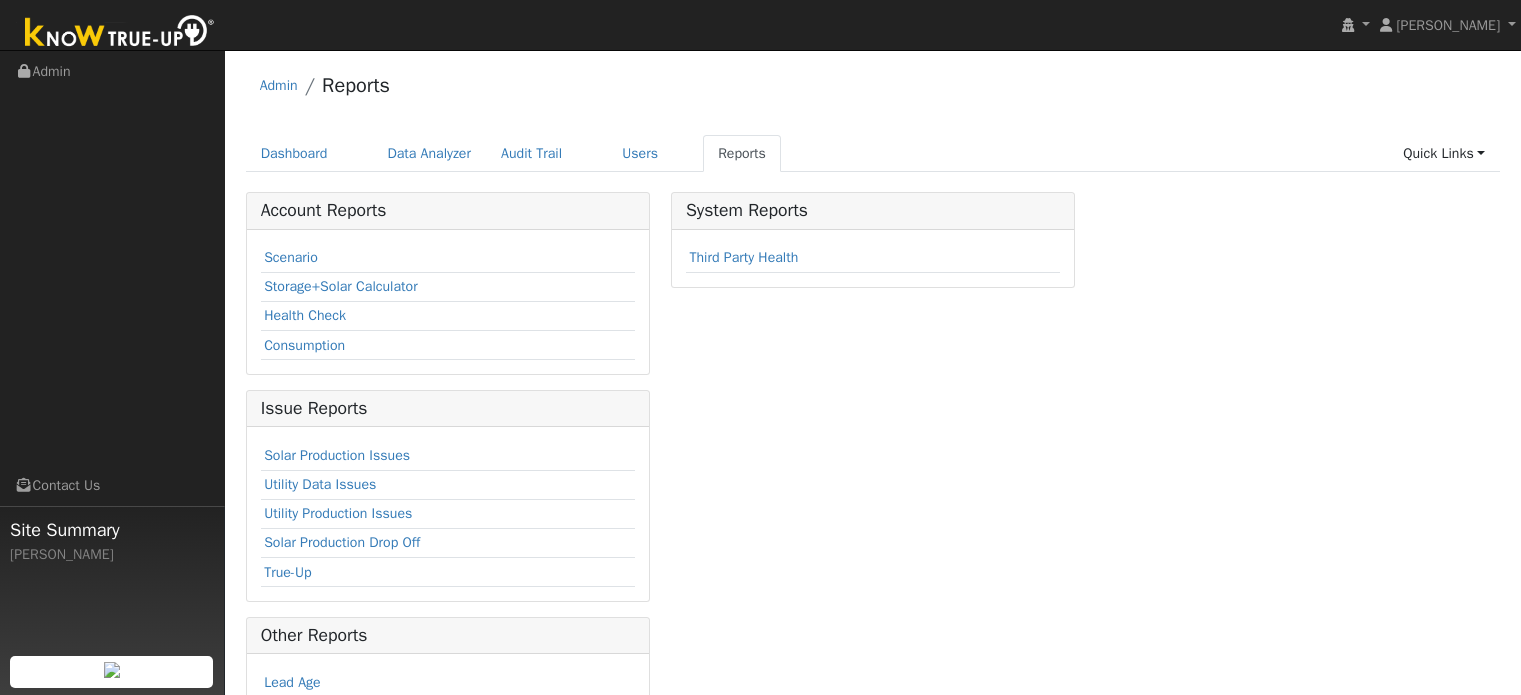 scroll, scrollTop: 0, scrollLeft: 0, axis: both 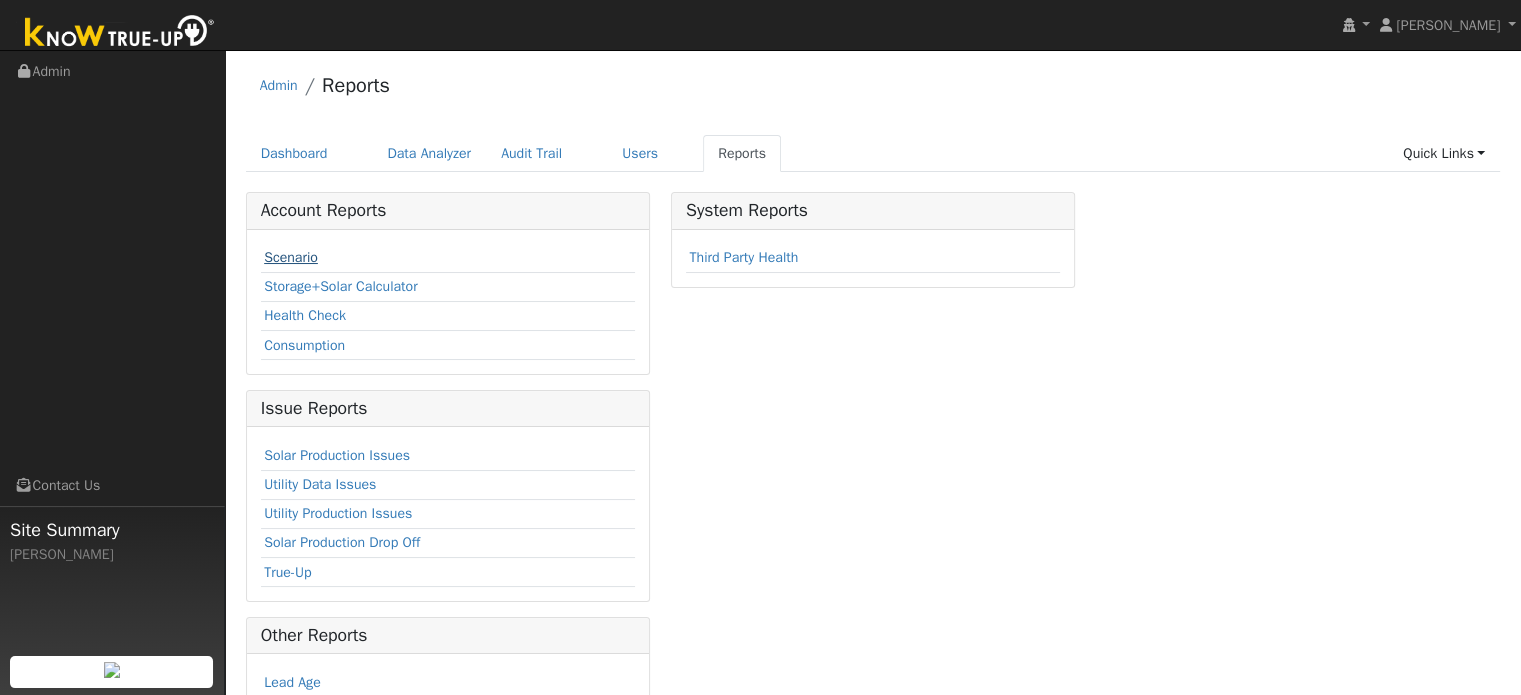 click on "Scenario" at bounding box center (291, 257) 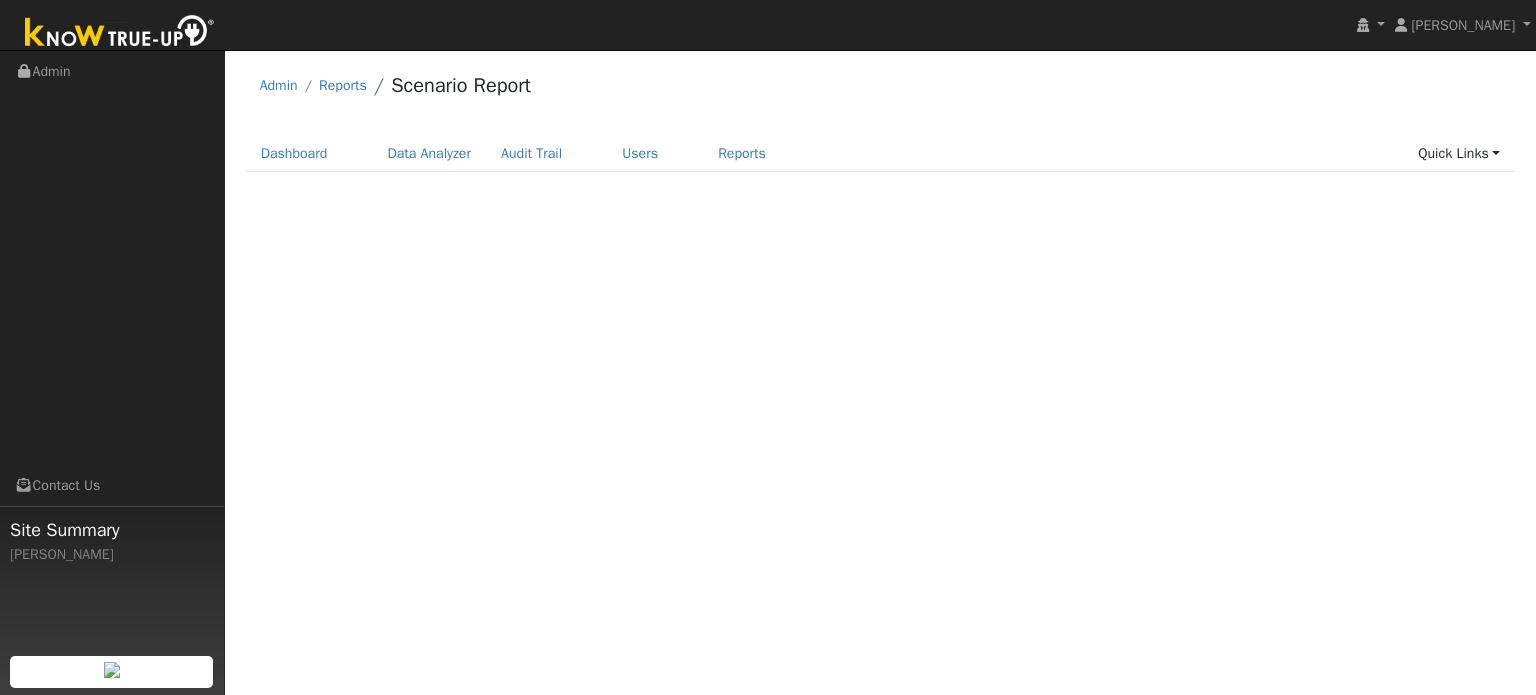 scroll, scrollTop: 0, scrollLeft: 0, axis: both 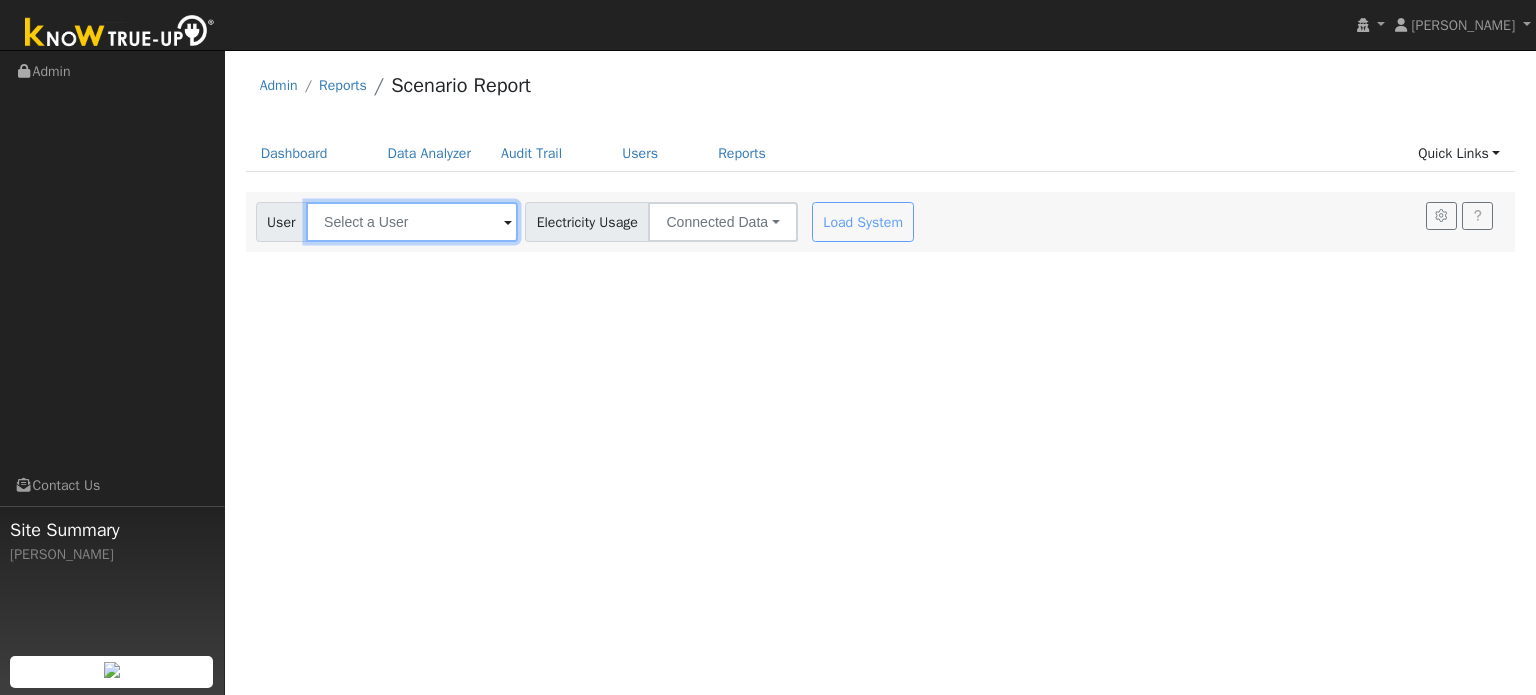 click at bounding box center (412, 222) 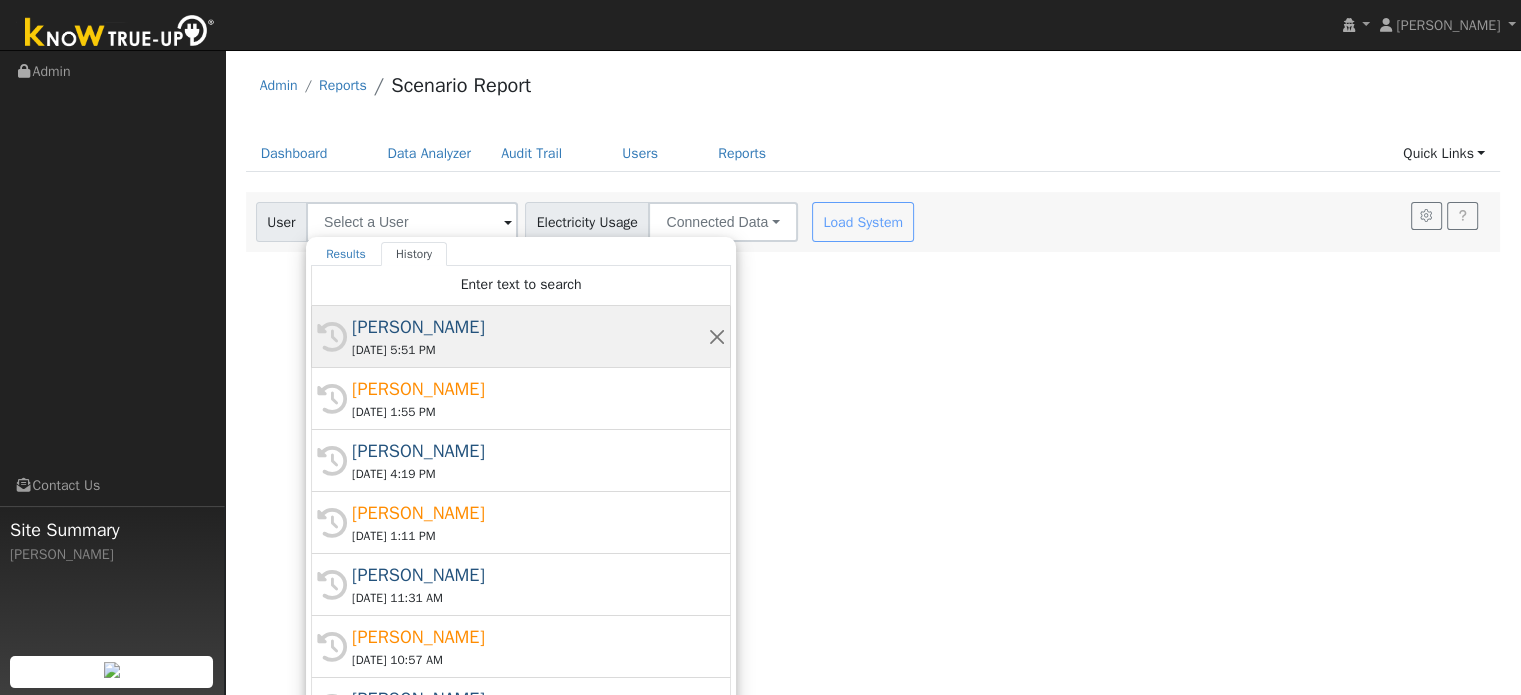 click on "[PERSON_NAME]" at bounding box center [530, 327] 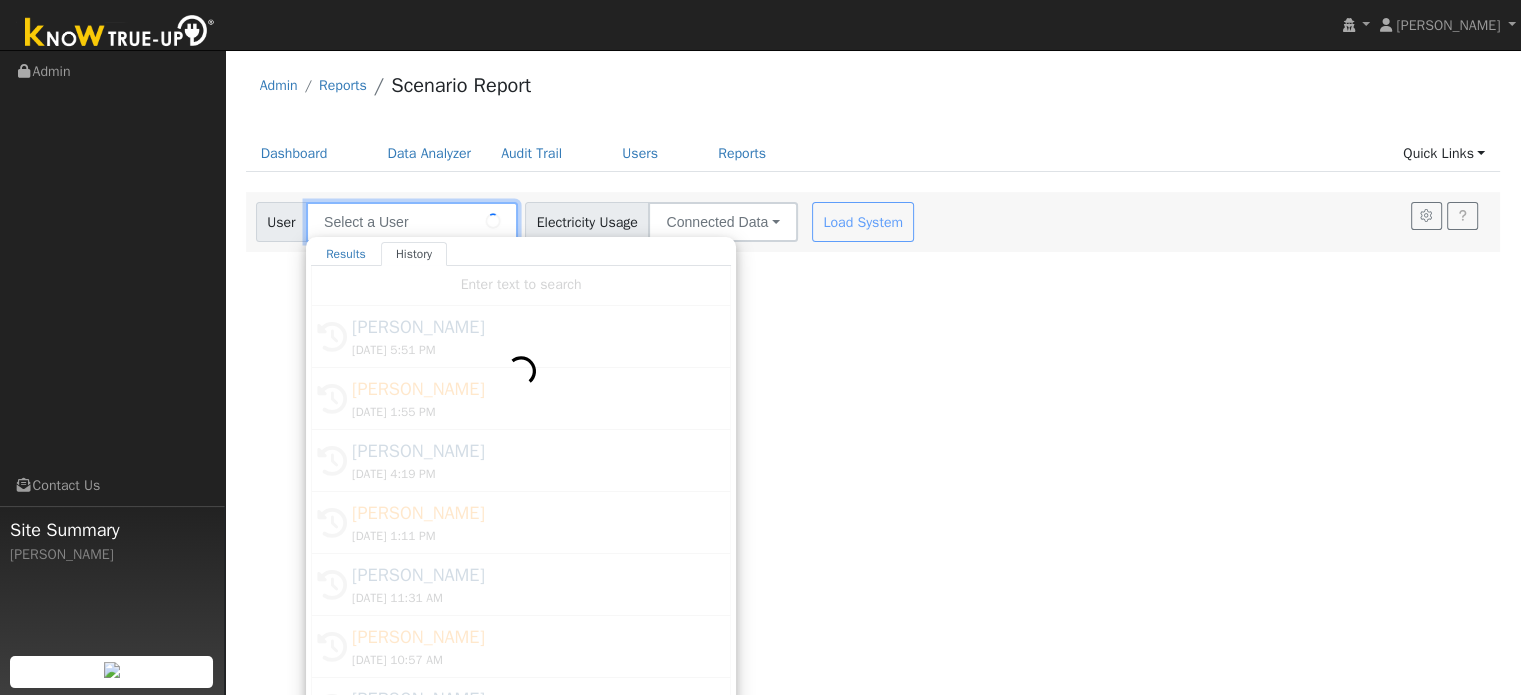 type on "[PERSON_NAME]" 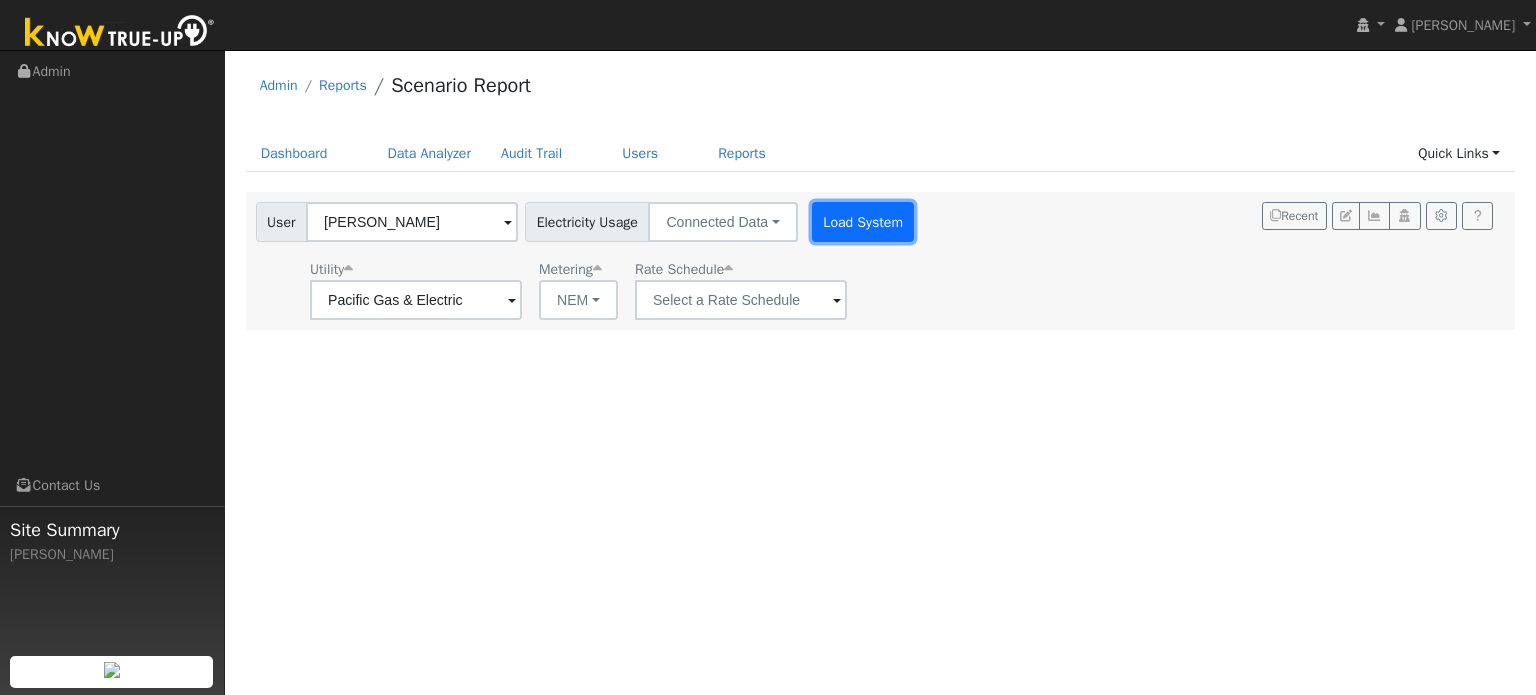 click on "Load System" at bounding box center (863, 222) 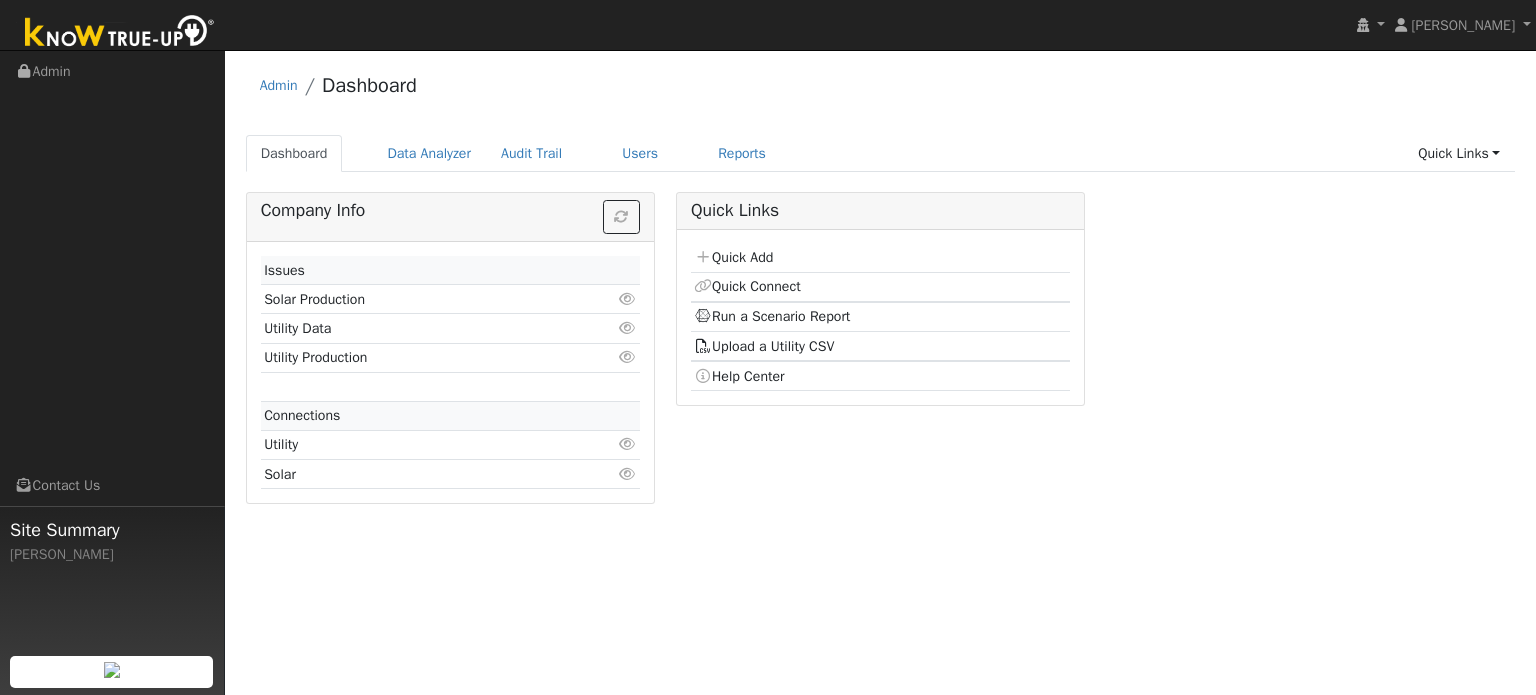 scroll, scrollTop: 0, scrollLeft: 0, axis: both 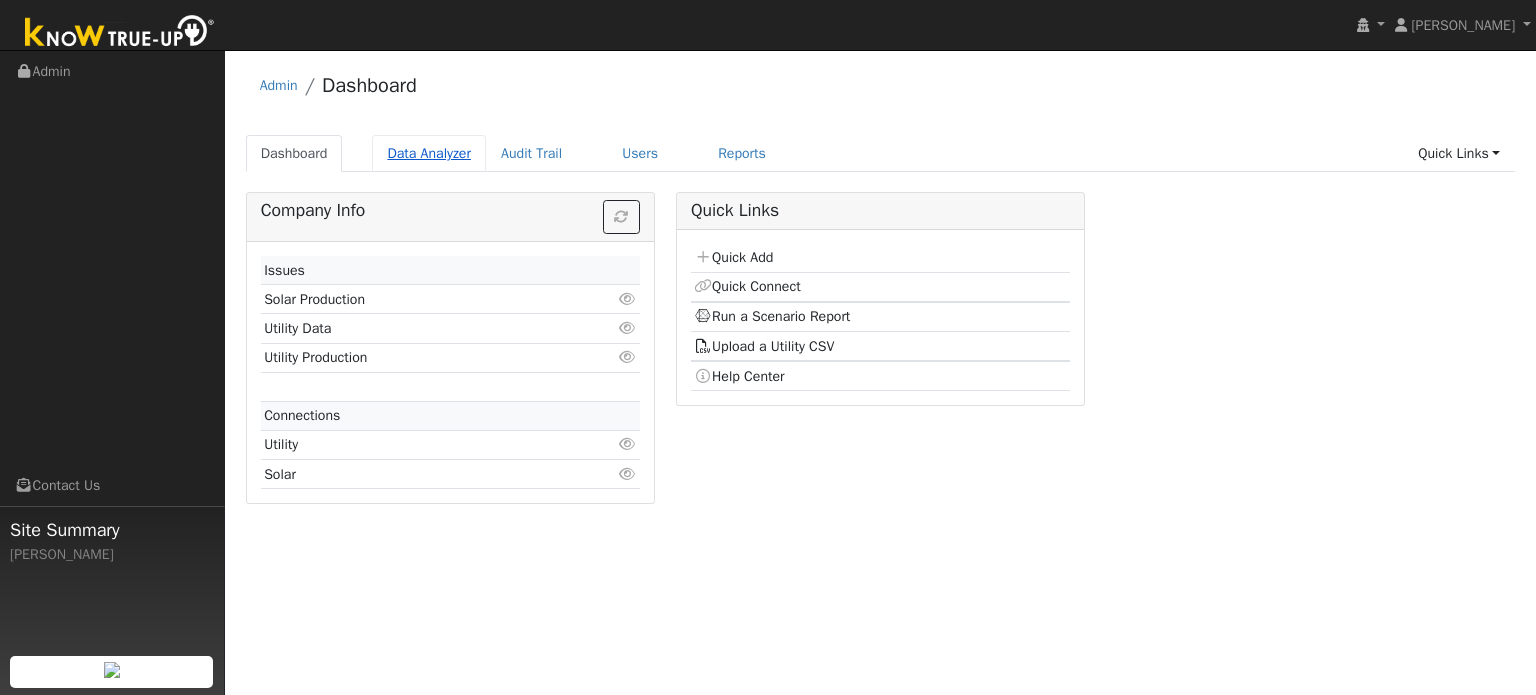 click on "Data Analyzer" at bounding box center (429, 153) 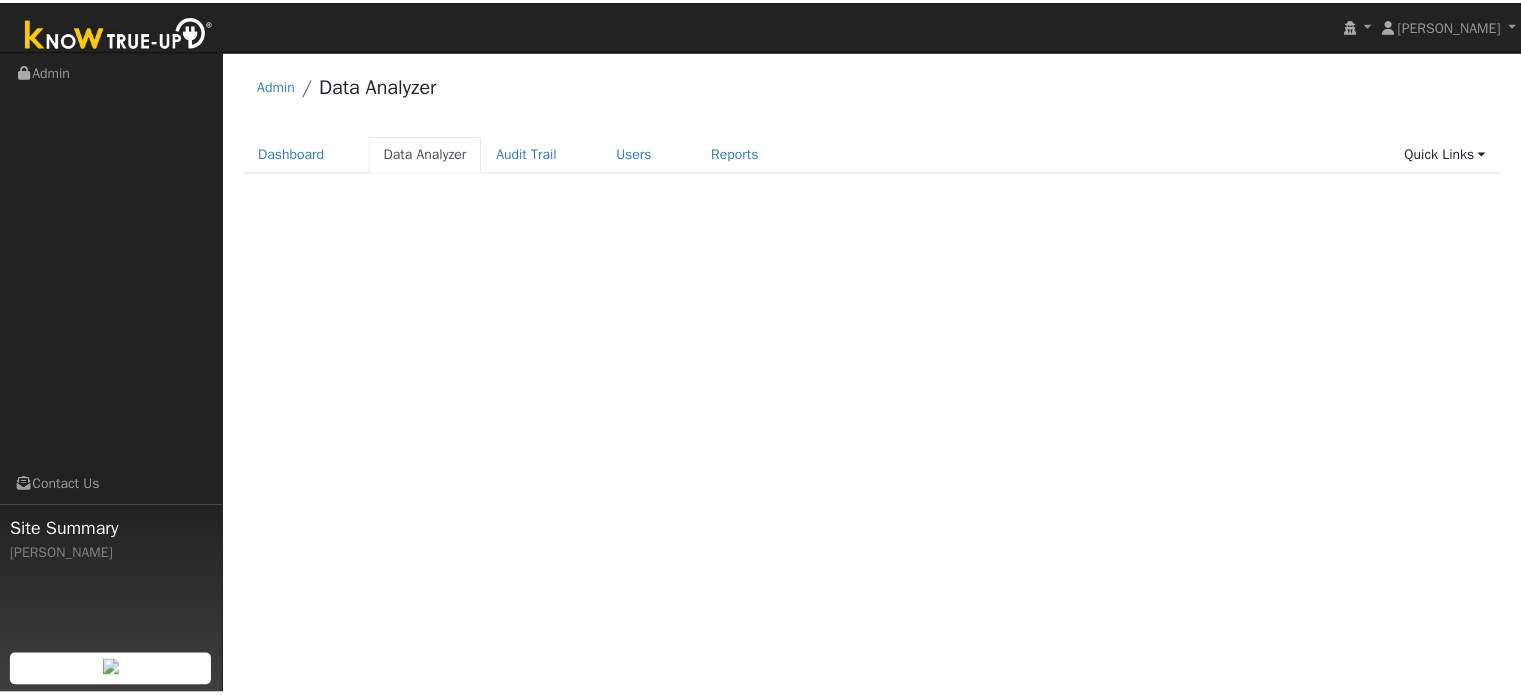 scroll, scrollTop: 0, scrollLeft: 0, axis: both 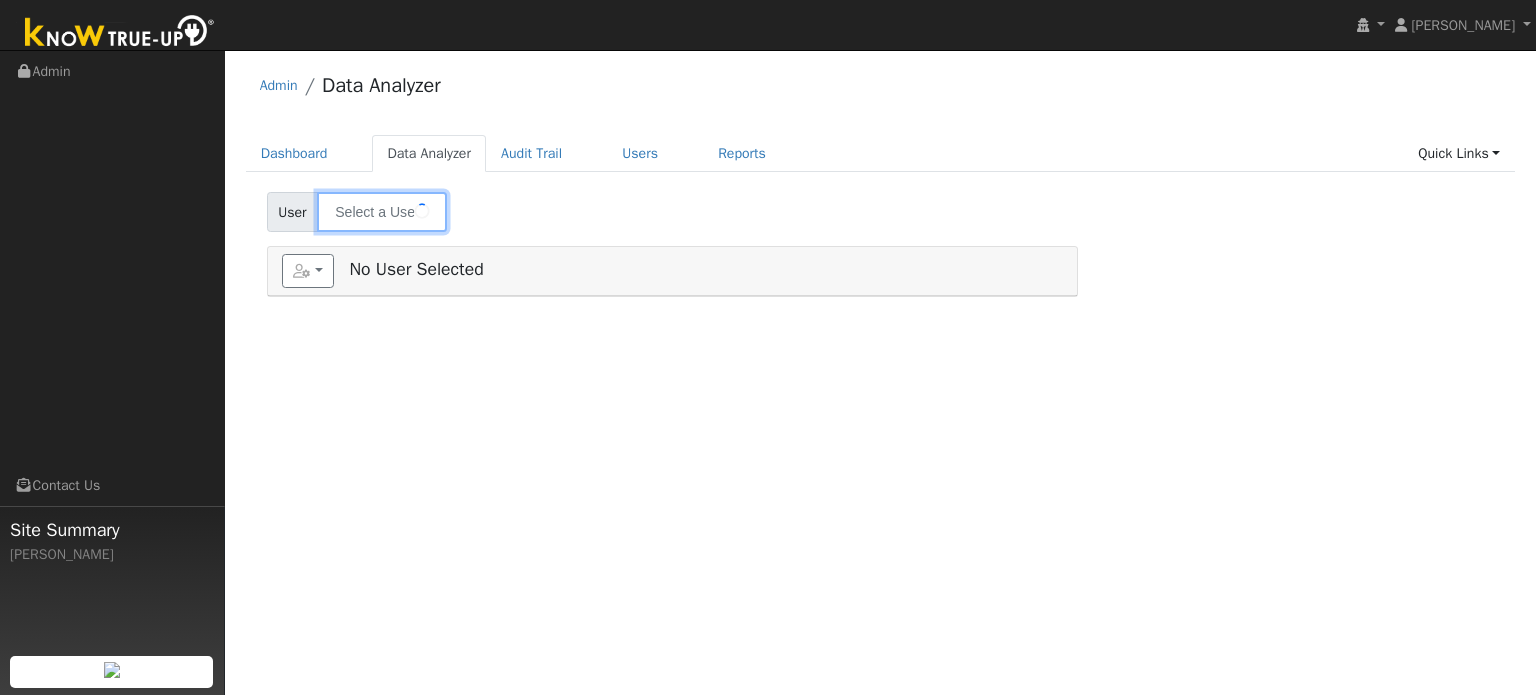 type on "Emily Hoxie" 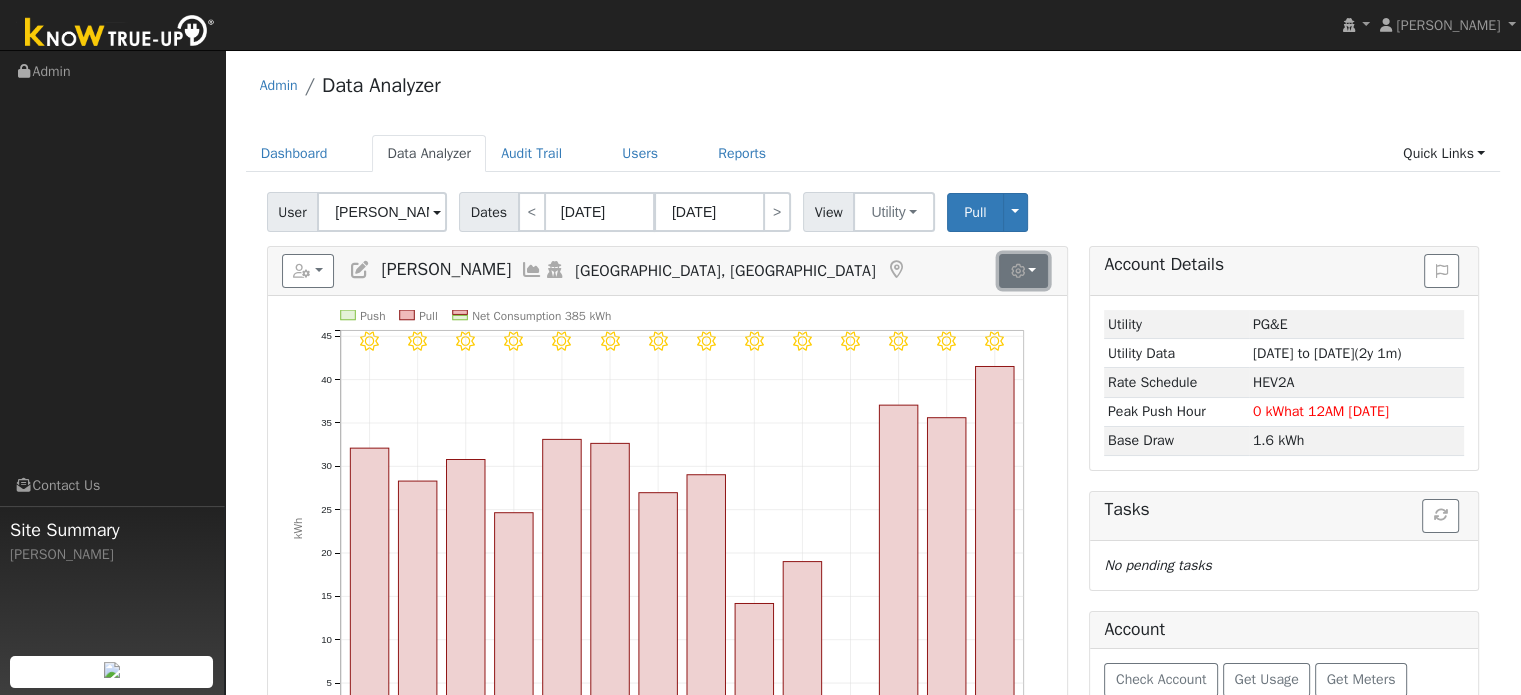 click at bounding box center [1023, 271] 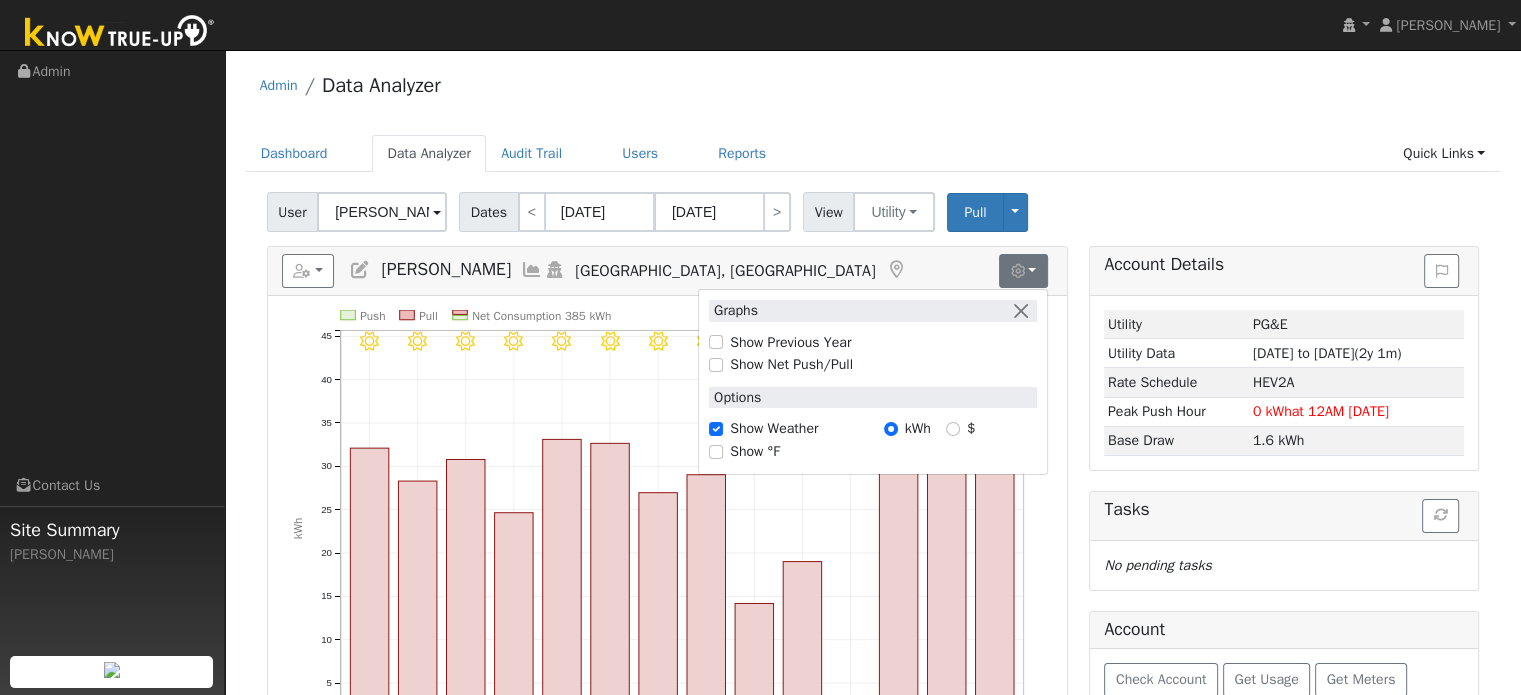 click on "Dashboard
Data Analyzer
Audit Trail
Users
Reports
Quick Links
Quick Add
Quick Connect
Run a Scenario Report
Upload a Utility CSV
Help Center
Go to
Dashboard
Data Analyzer
Audit Trail
Users
Reports
Quick Links
Quick Add
Quick Connect
Run a Scenario Report
Upload a Utility CSV" at bounding box center [873, 163] 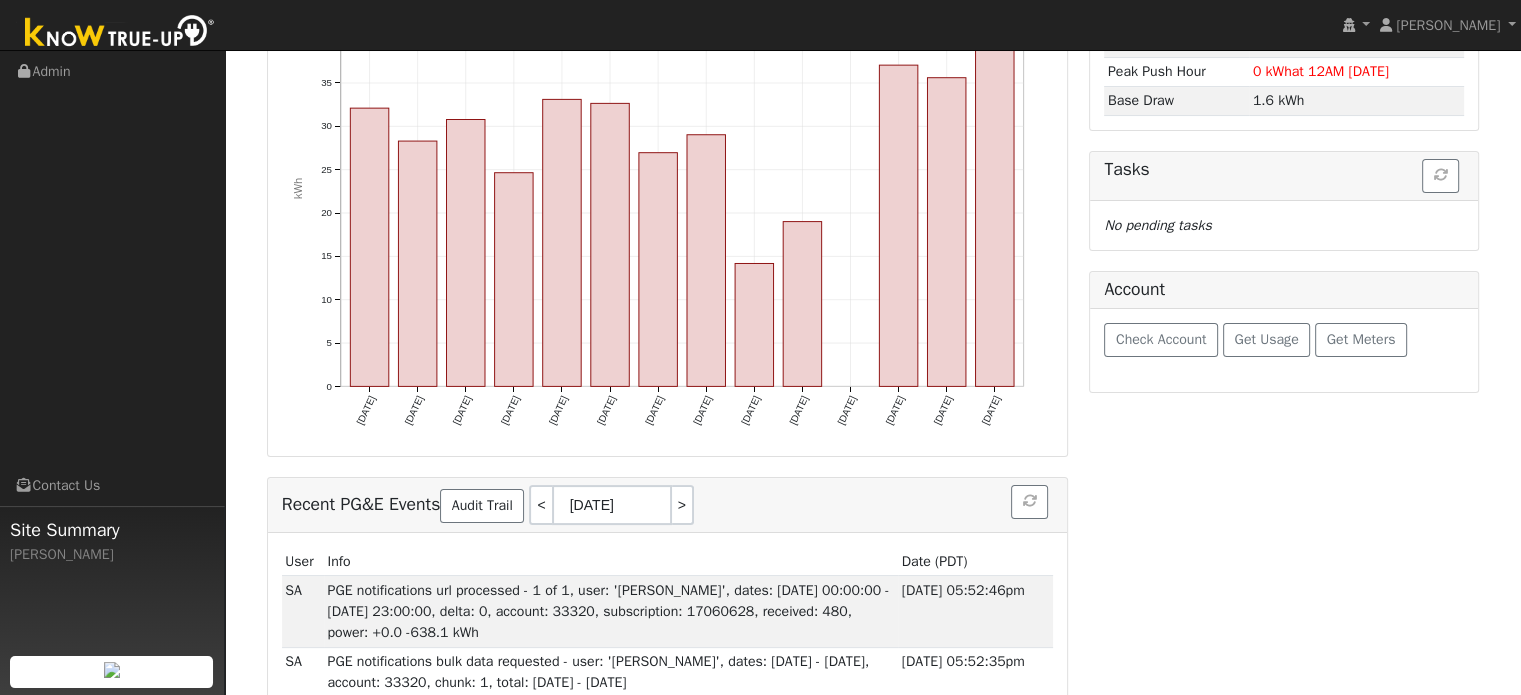 scroll, scrollTop: 400, scrollLeft: 0, axis: vertical 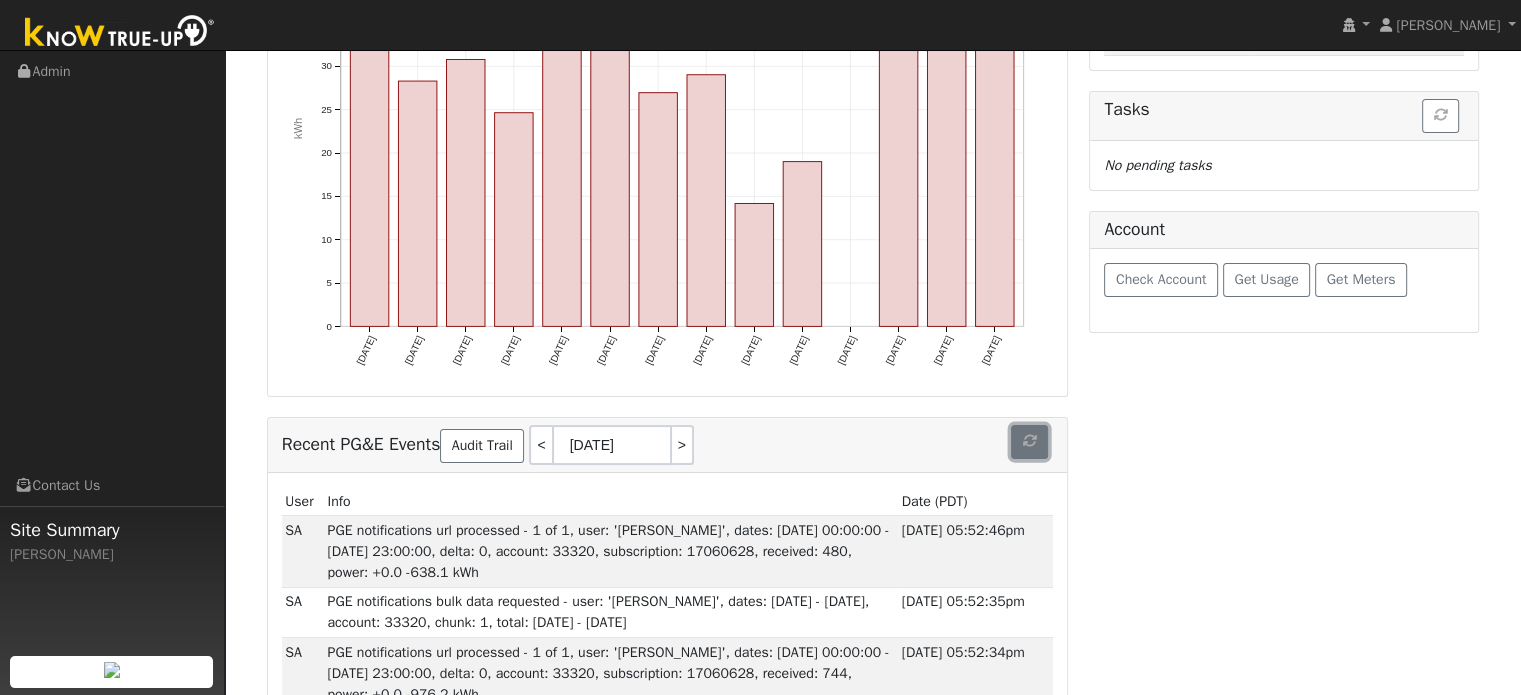 click at bounding box center [1029, 442] 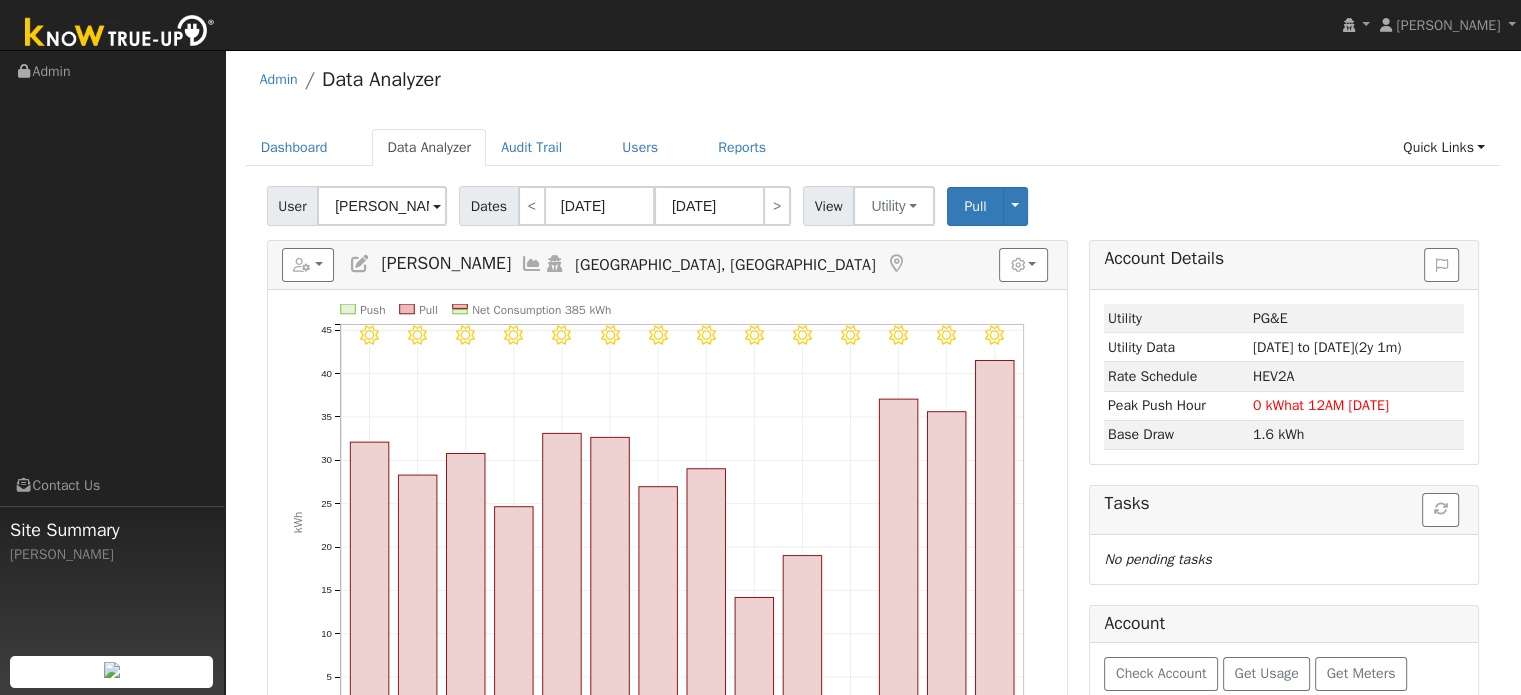 scroll, scrollTop: 0, scrollLeft: 0, axis: both 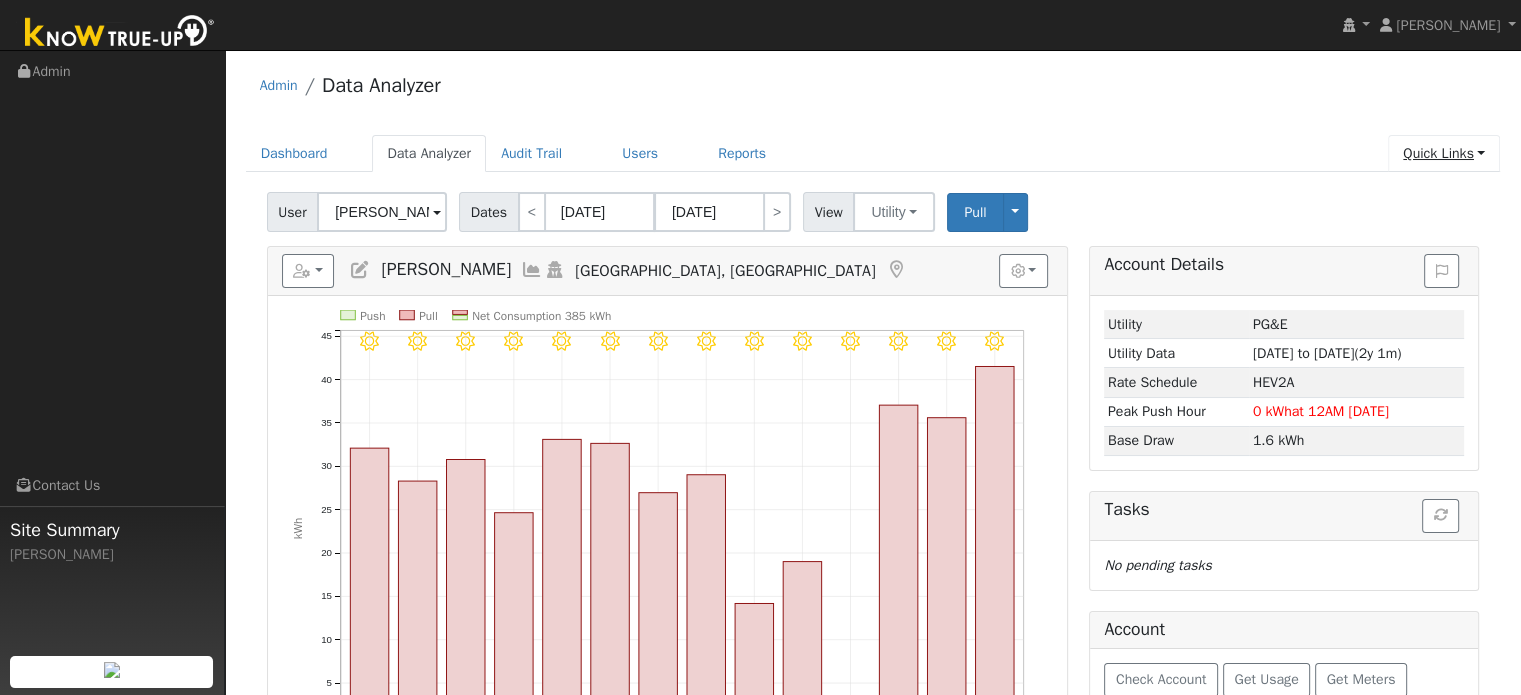click on "Quick Links" at bounding box center [1444, 153] 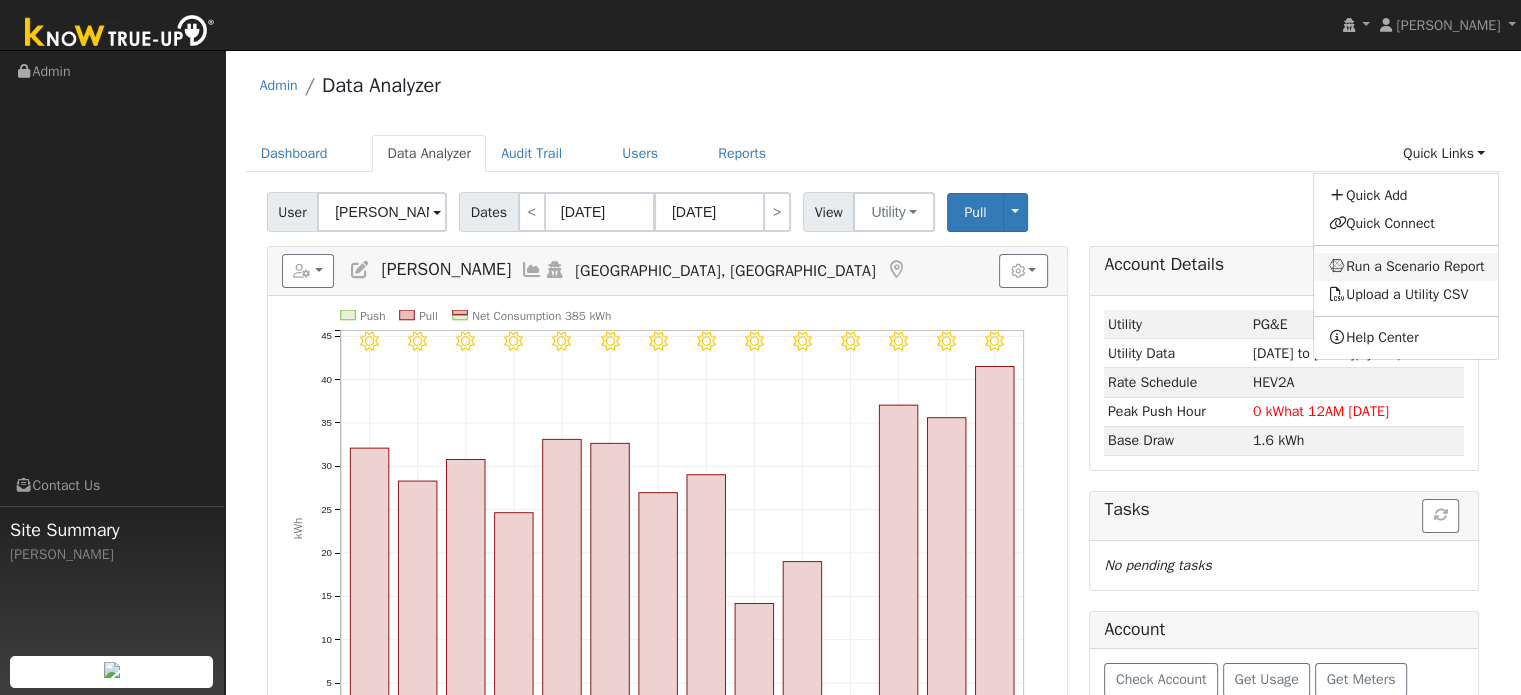 click on "Run a Scenario Report" at bounding box center (1406, 267) 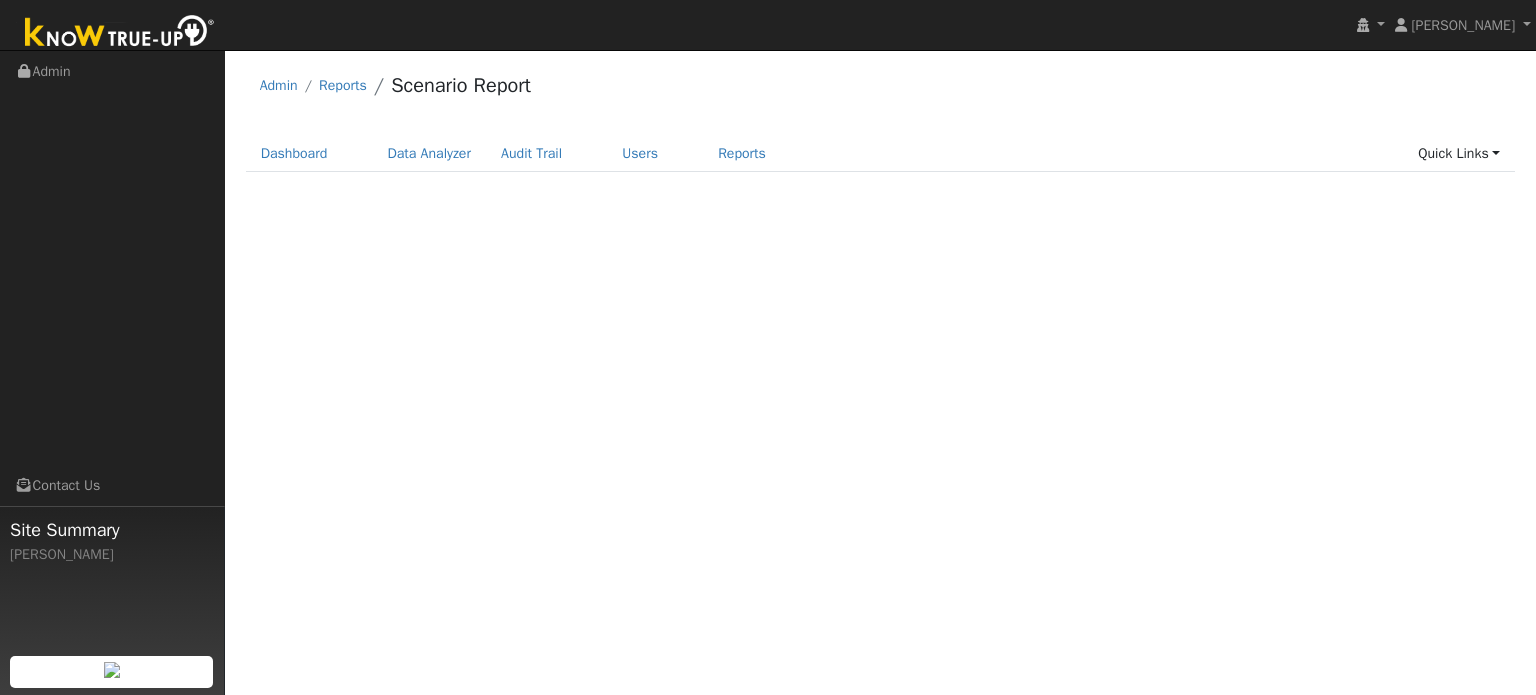 scroll, scrollTop: 0, scrollLeft: 0, axis: both 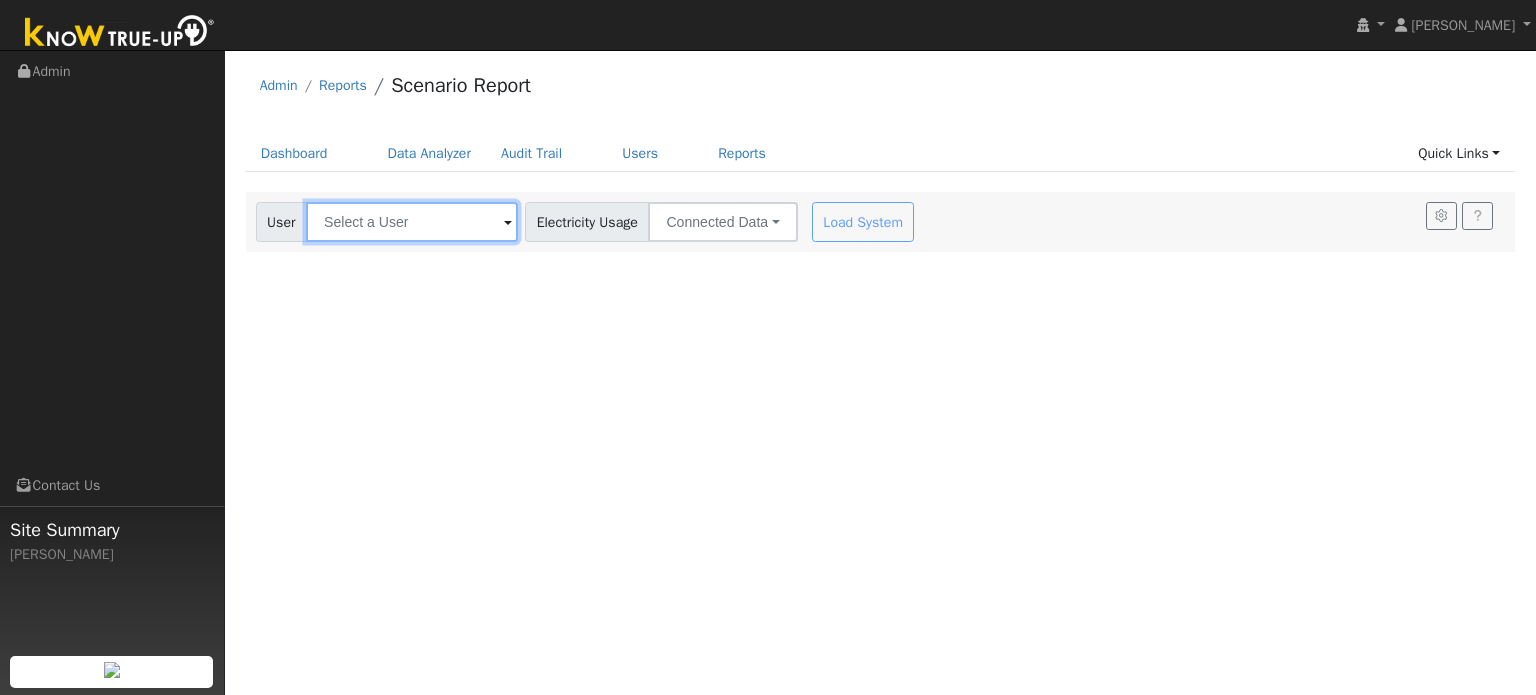 click at bounding box center [412, 222] 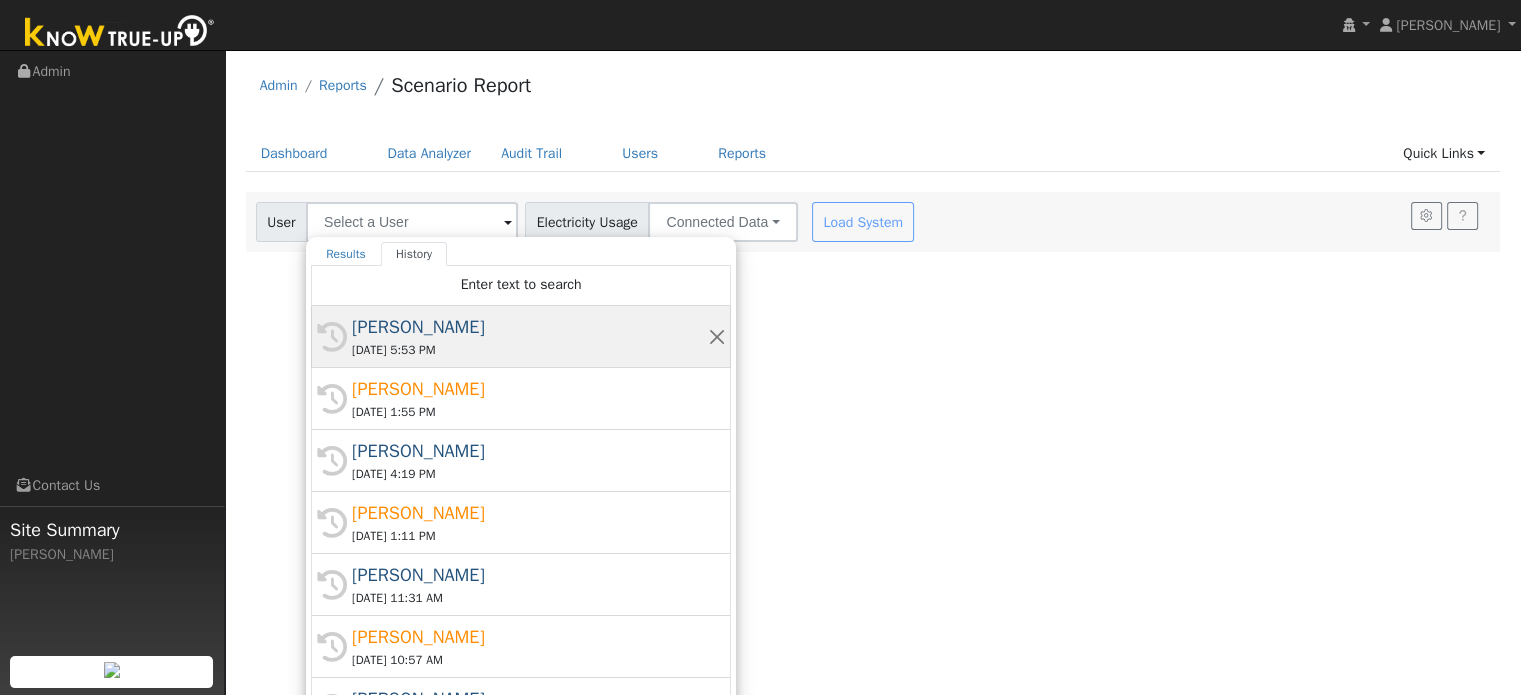click on "[PERSON_NAME]" at bounding box center (530, 327) 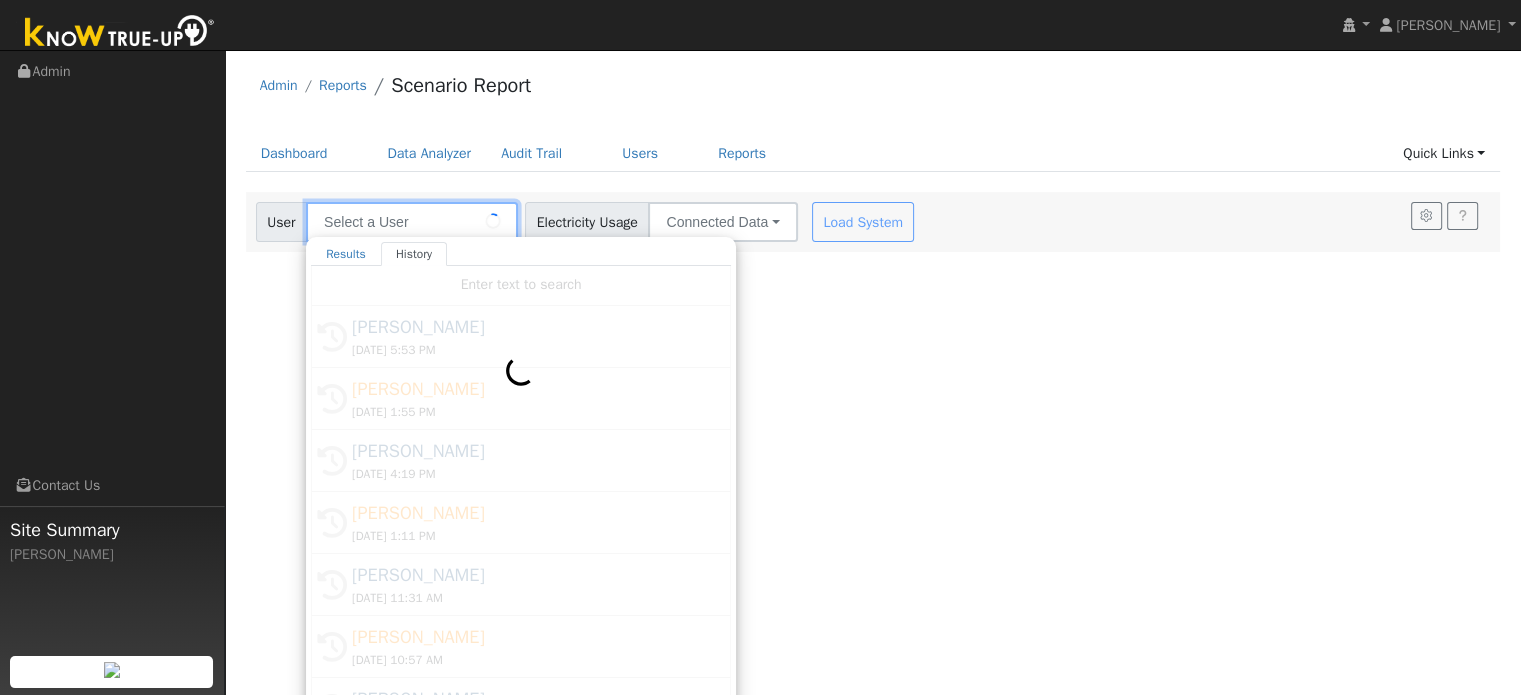 type on "[PERSON_NAME]" 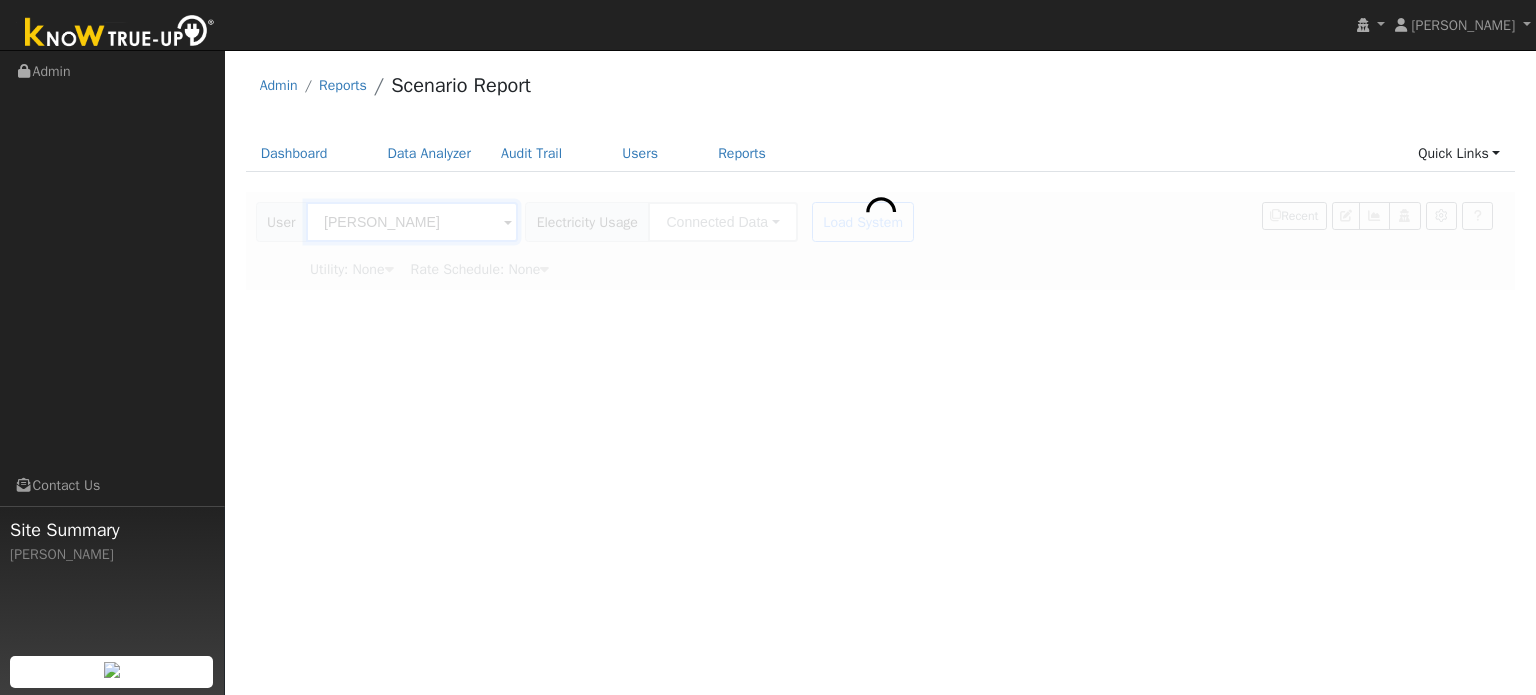 type on "Pacific Gas & Electric" 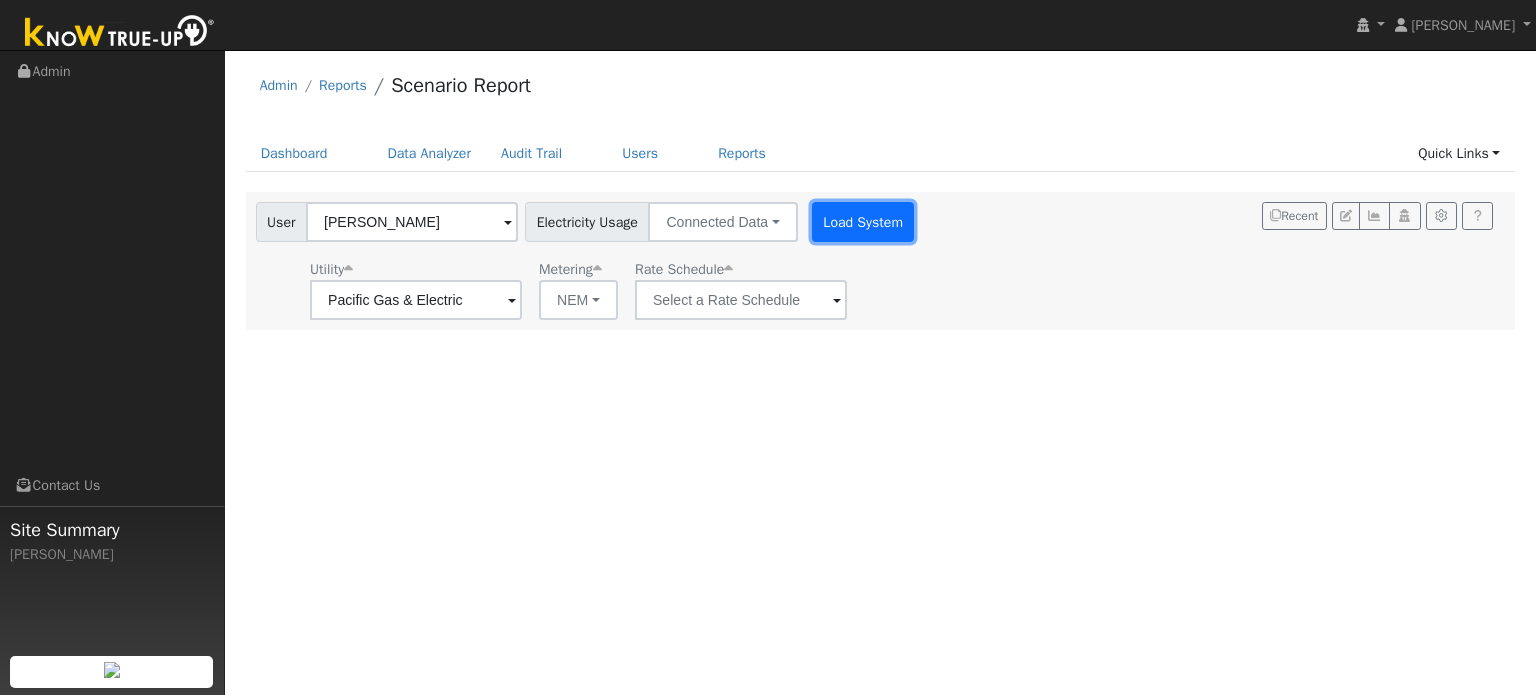 click on "Load System" at bounding box center (863, 222) 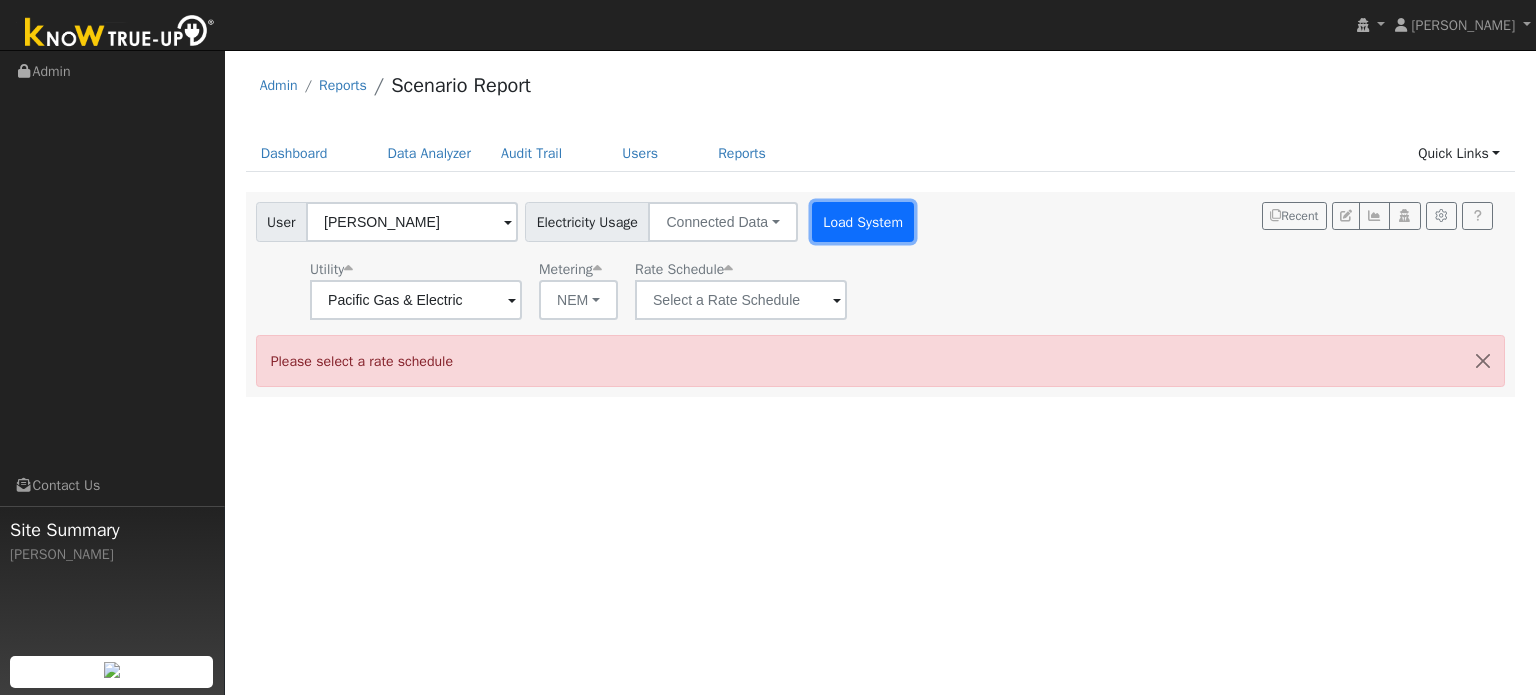click on "Load System" at bounding box center (863, 222) 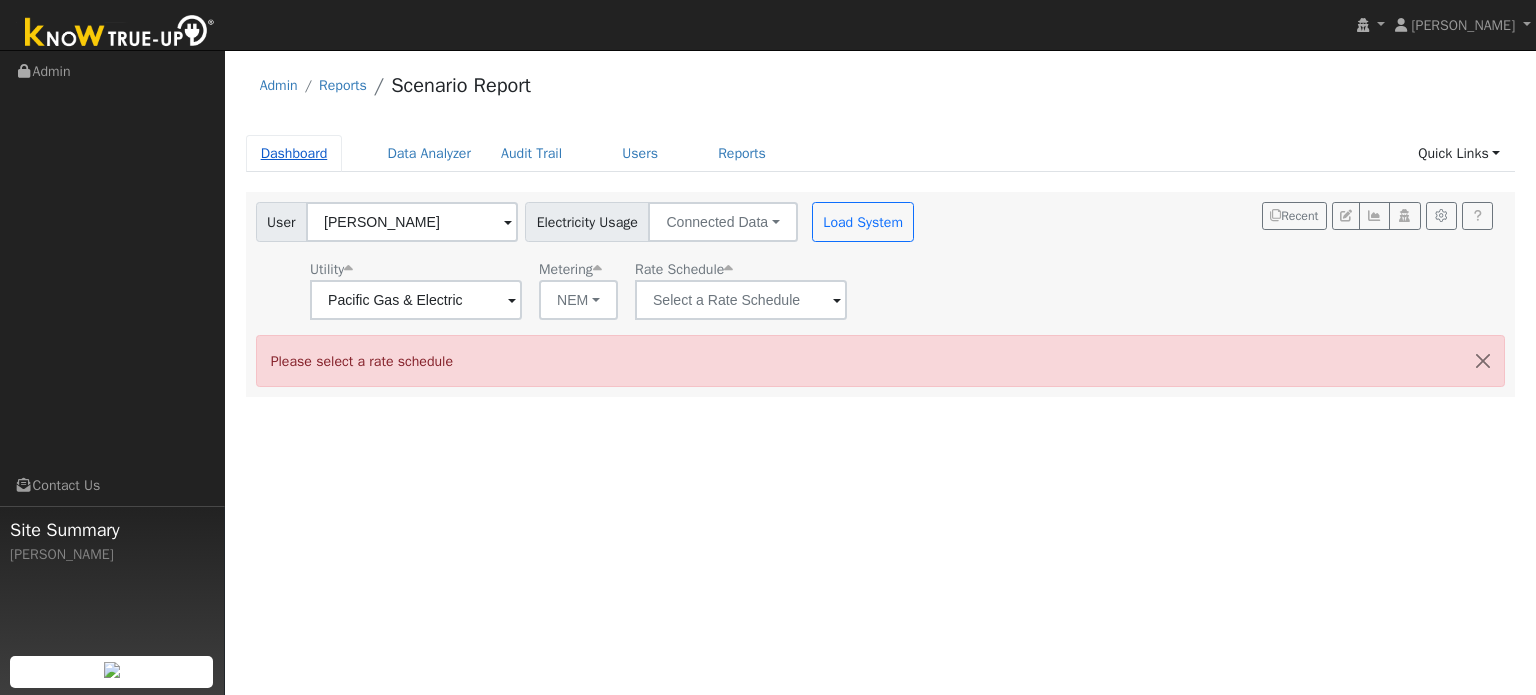 click on "Dashboard" at bounding box center (294, 153) 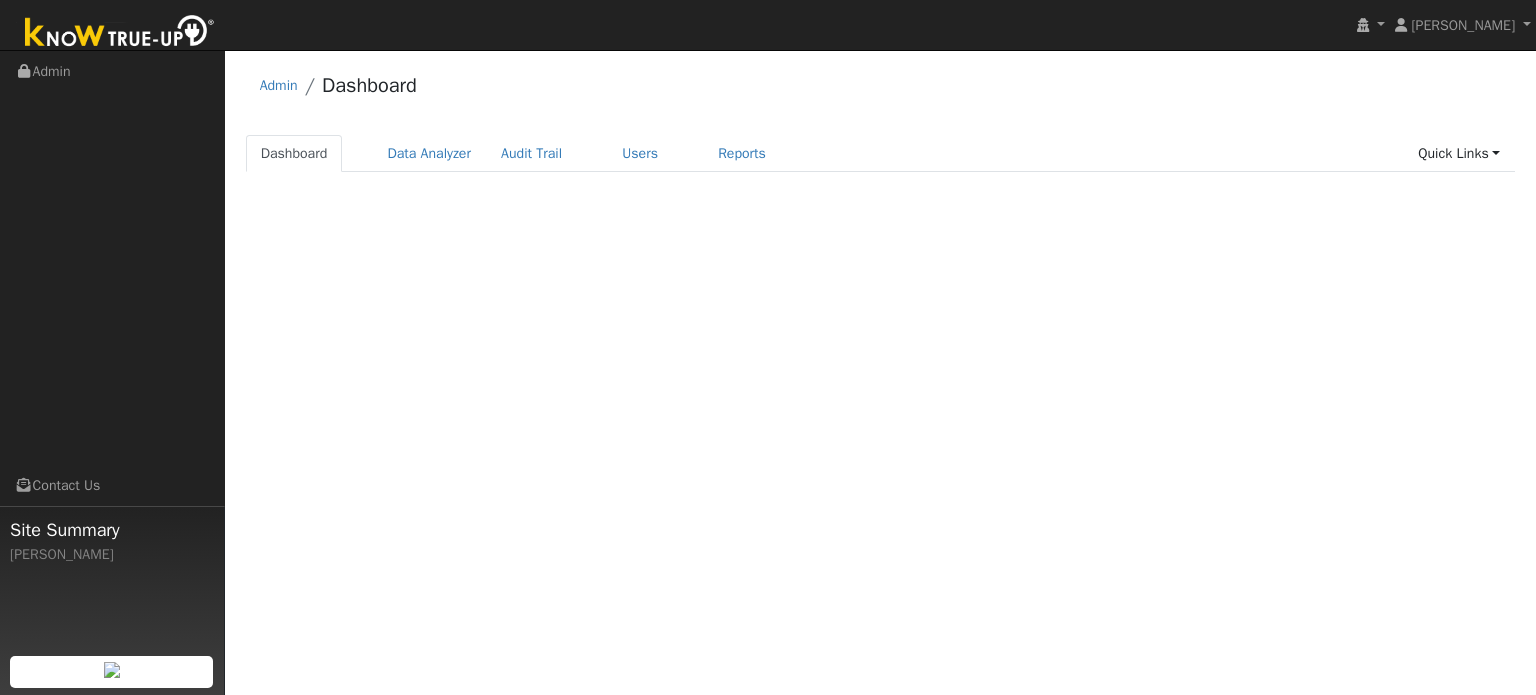 scroll, scrollTop: 0, scrollLeft: 0, axis: both 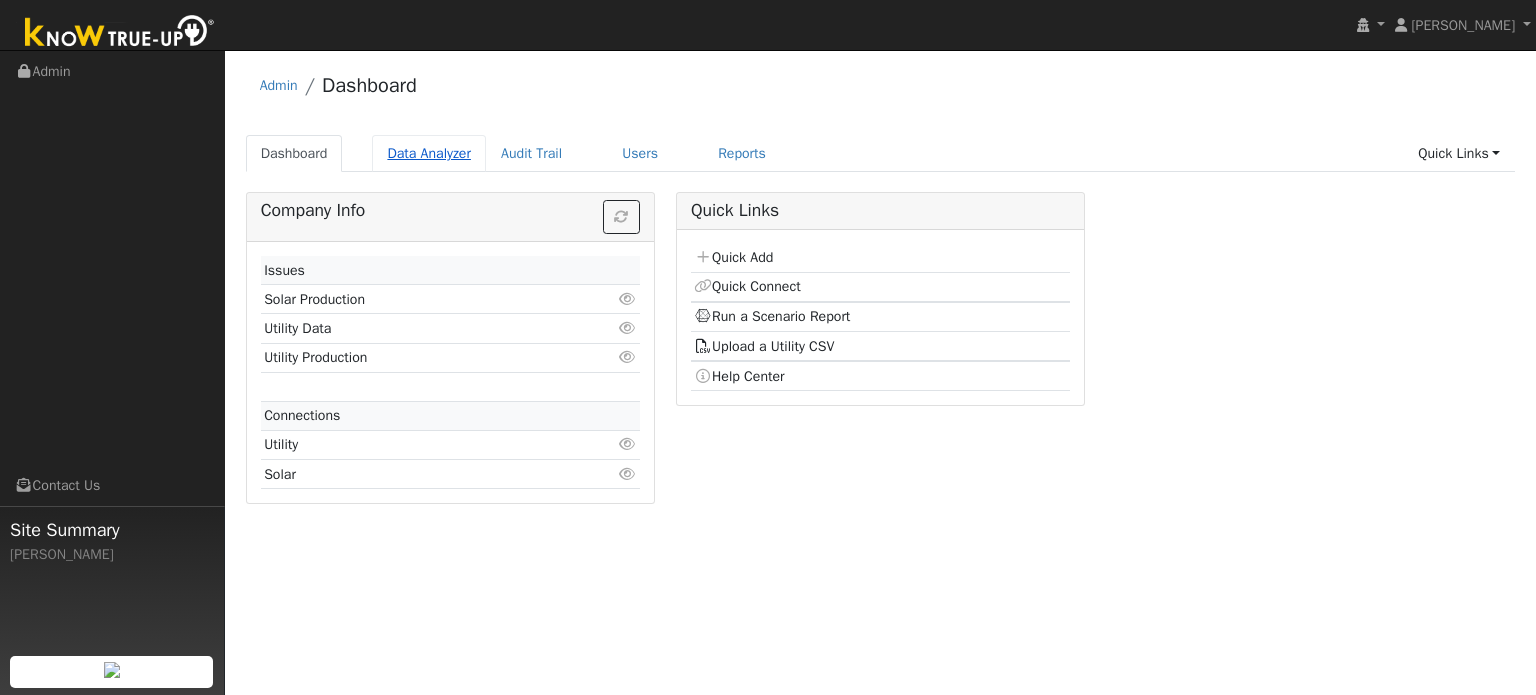 click on "Data Analyzer" at bounding box center [429, 153] 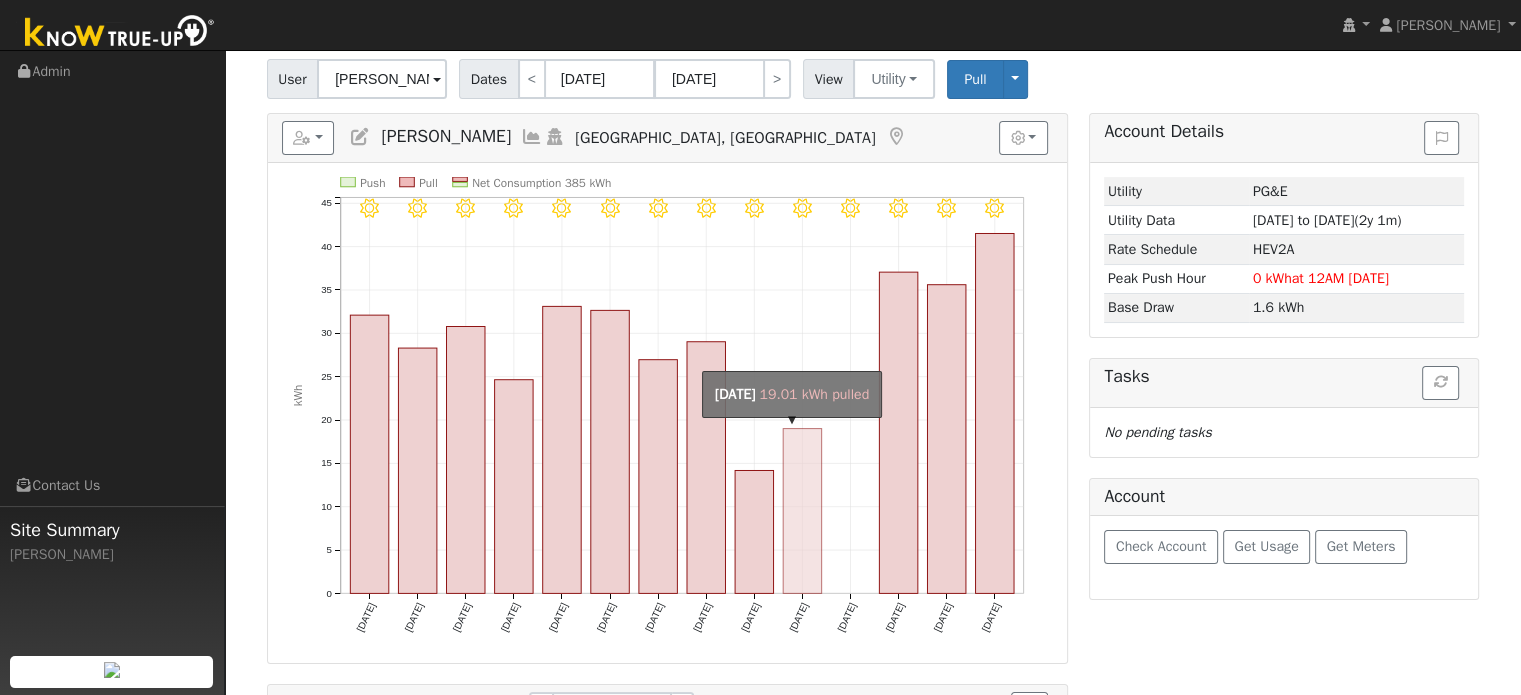 scroll, scrollTop: 100, scrollLeft: 0, axis: vertical 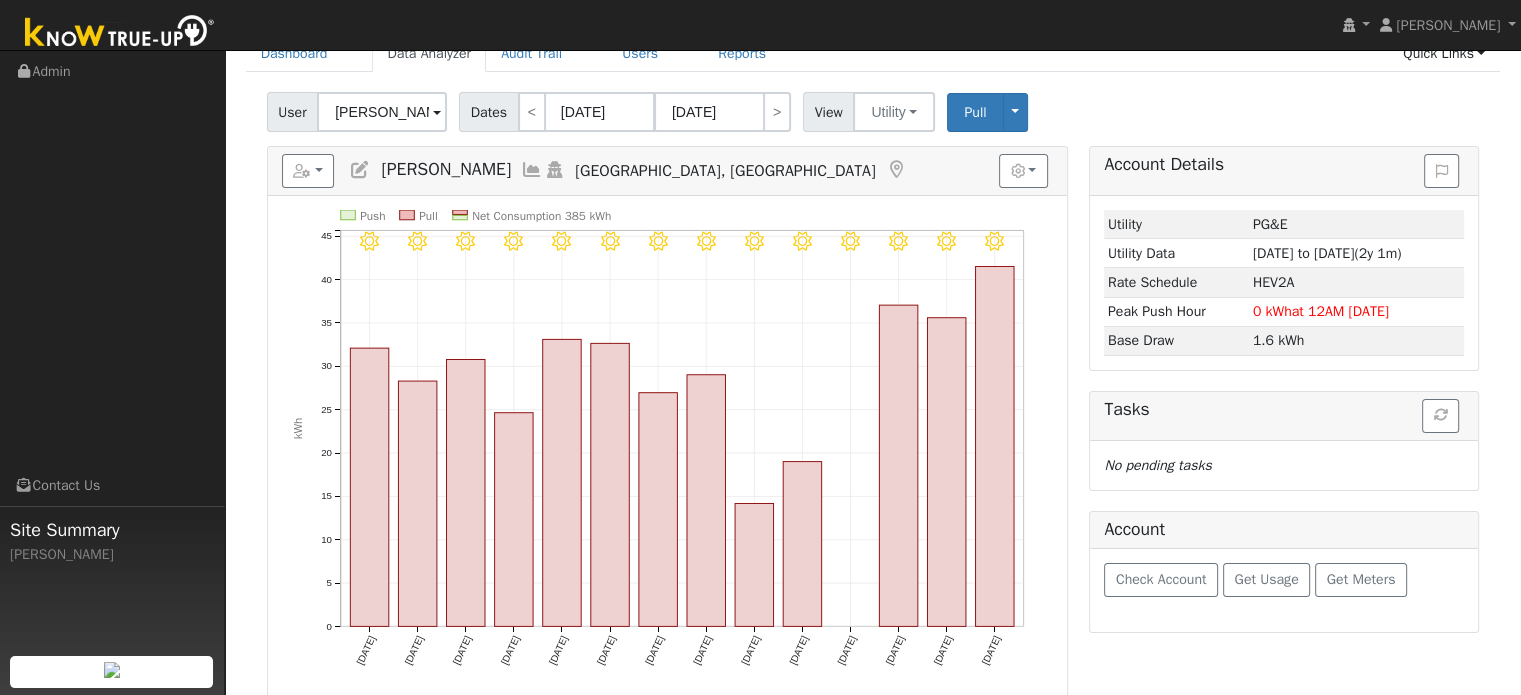 click at bounding box center (360, 170) 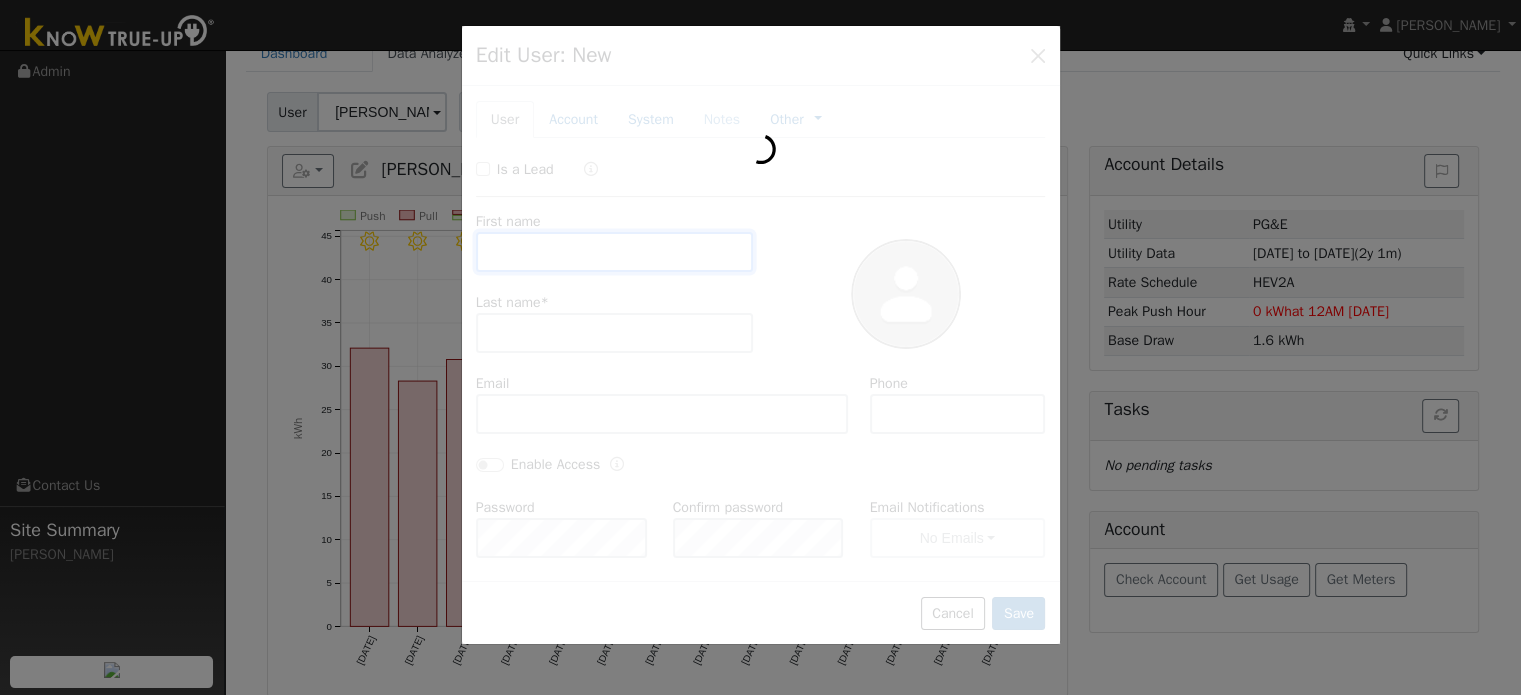 type on "Emily" 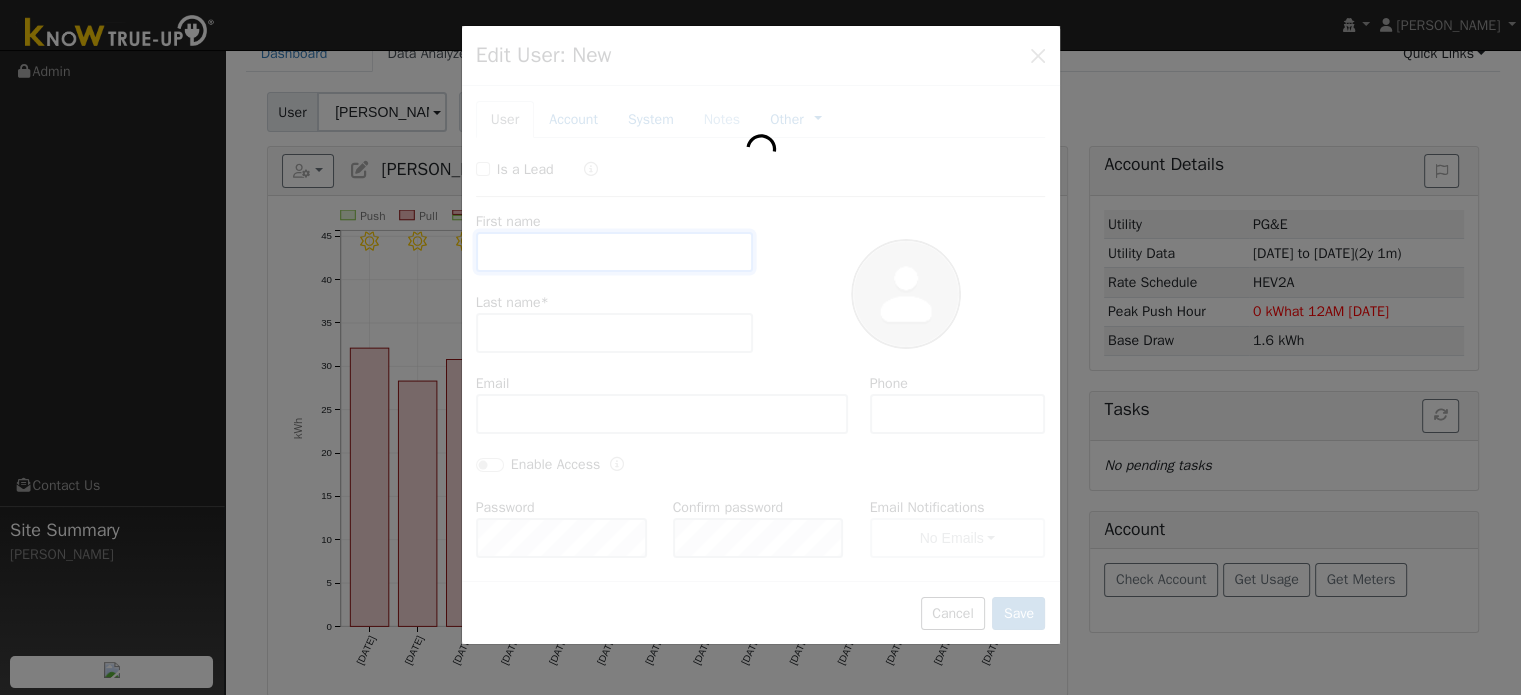 type on "Hoxie" 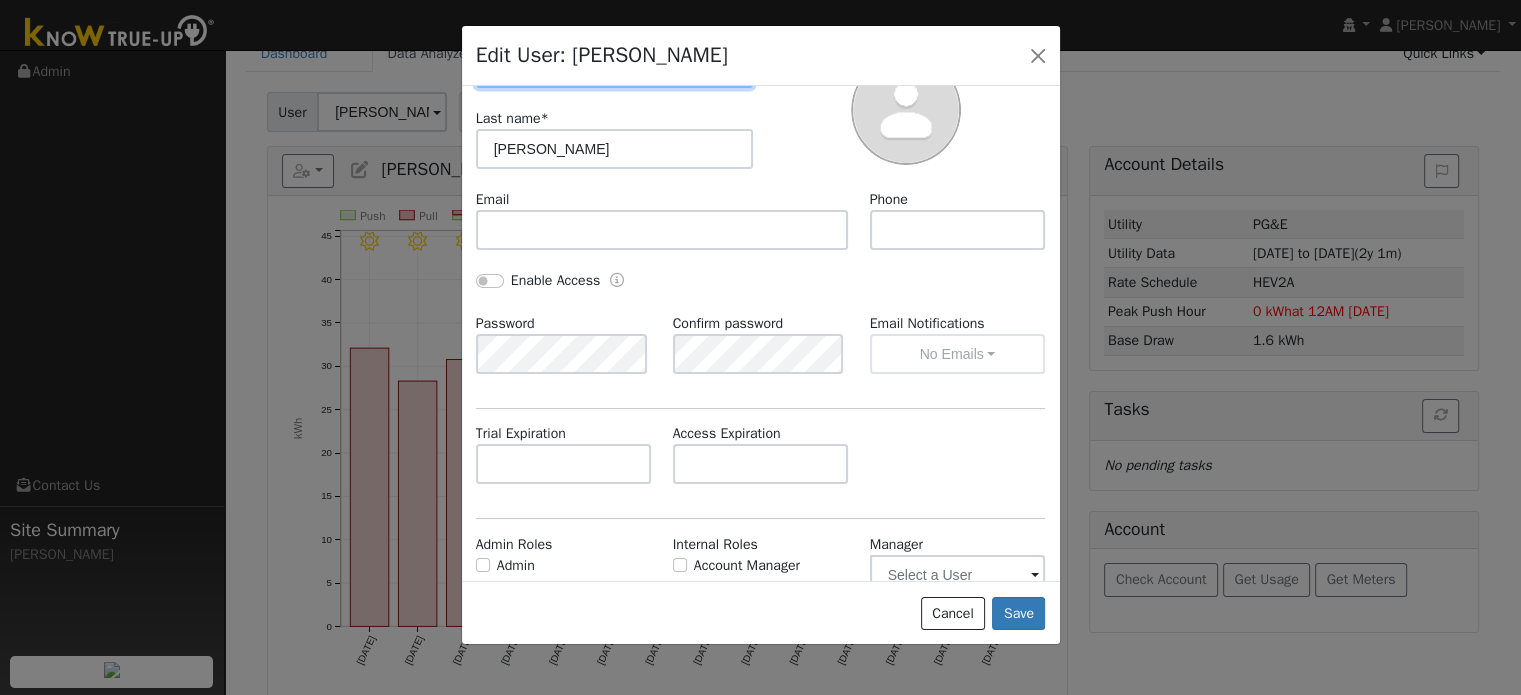 scroll, scrollTop: 280, scrollLeft: 0, axis: vertical 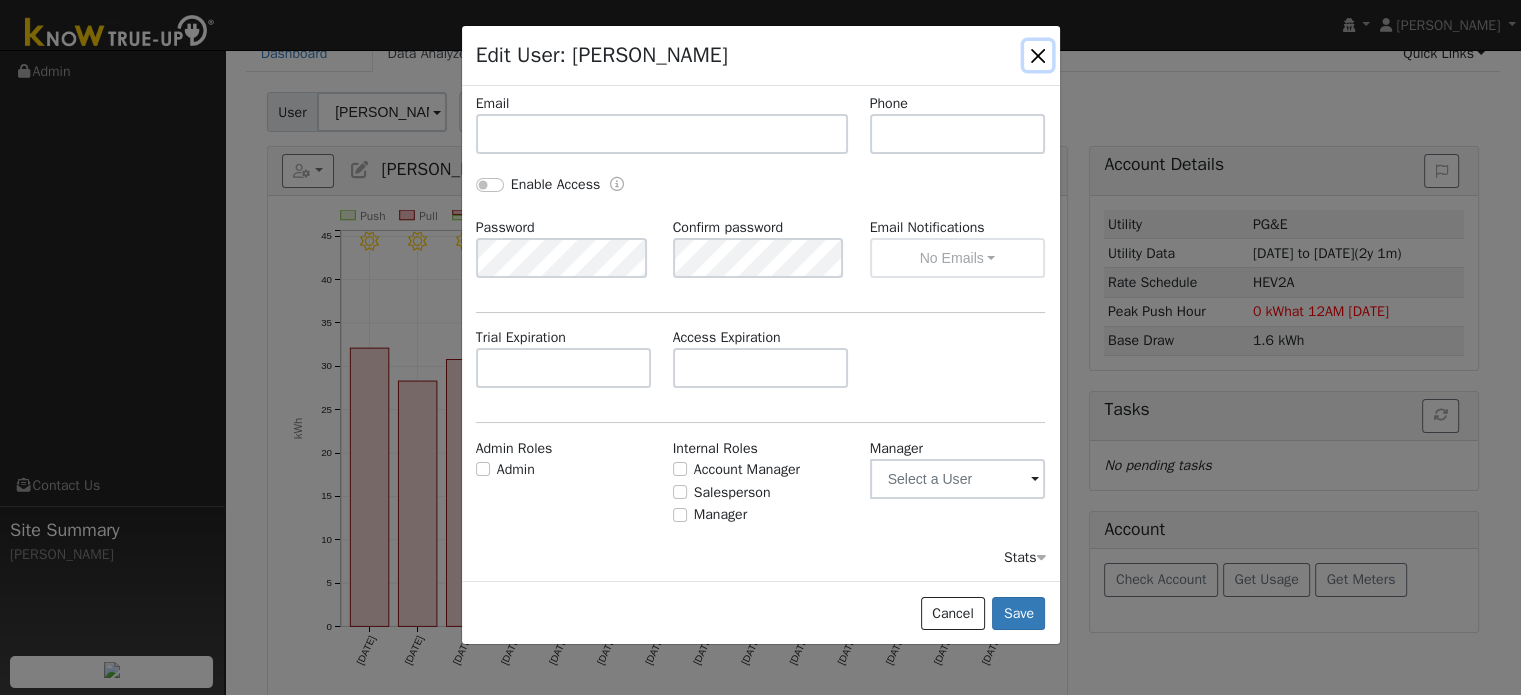 click at bounding box center [1038, 55] 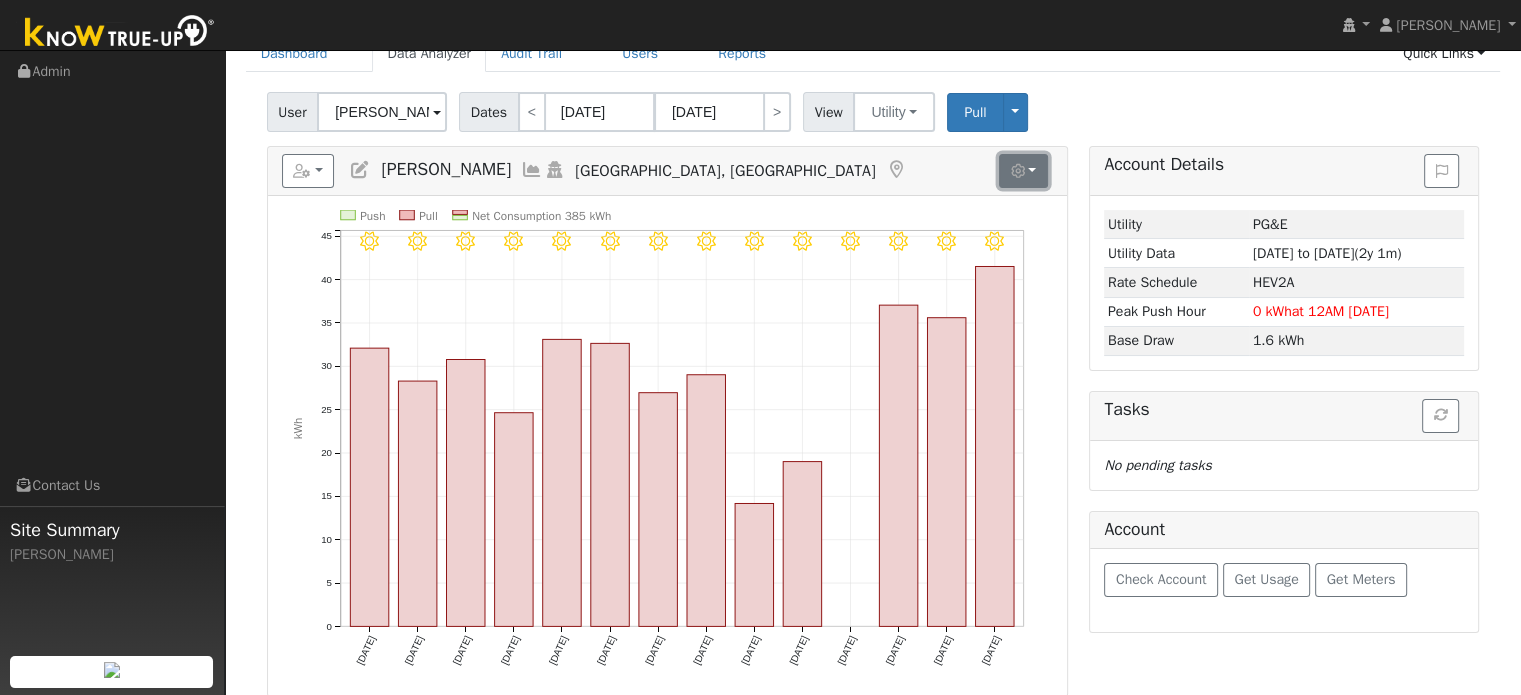 click at bounding box center (1023, 171) 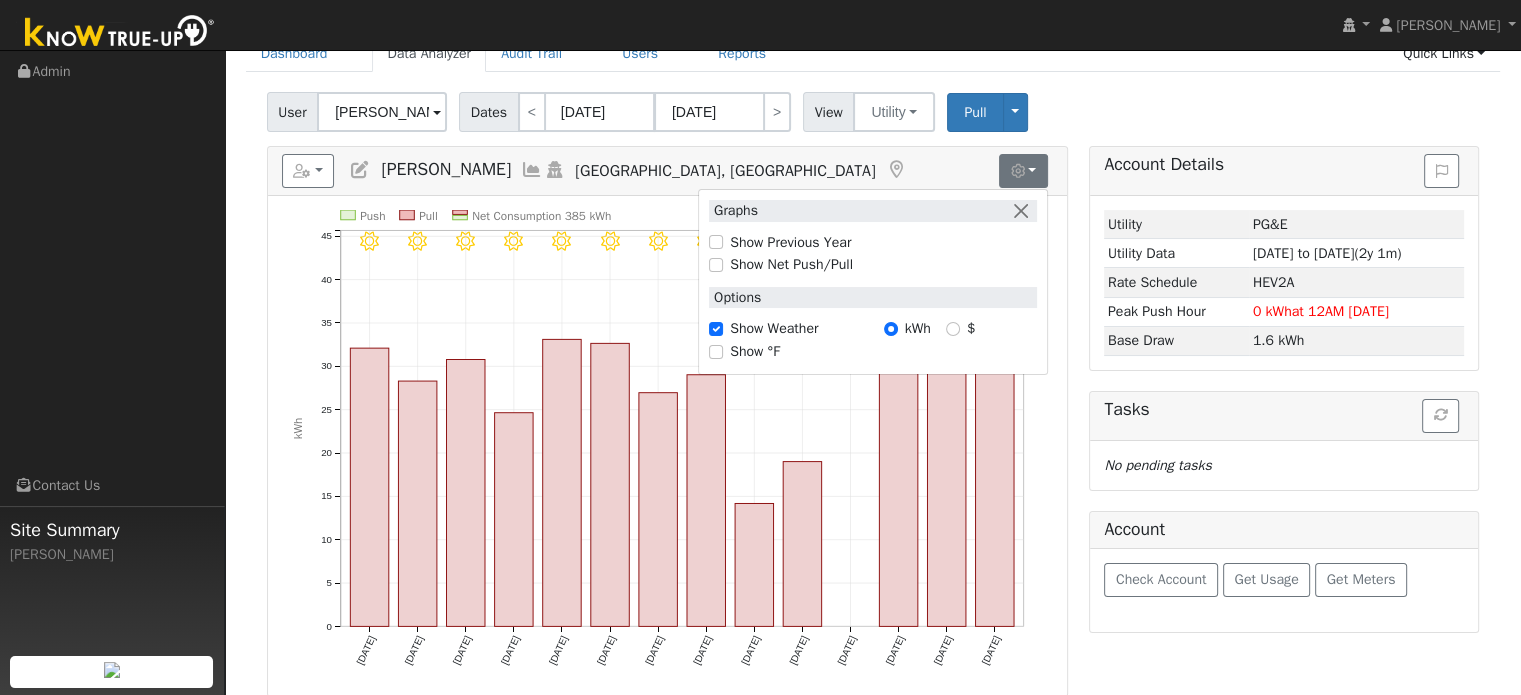 click on "Reports Scenario Health Check Account Timeline User Audit Trail  Interval Data Import from CSV Export to CSV Add New User Quick Add New User Delete This User Emily Hoxie Grass Valley, CA Graphs  Show Previous Year  Show Net Push/Pull Options  Show Weather  kWh  $  Show °F" at bounding box center (667, 171) 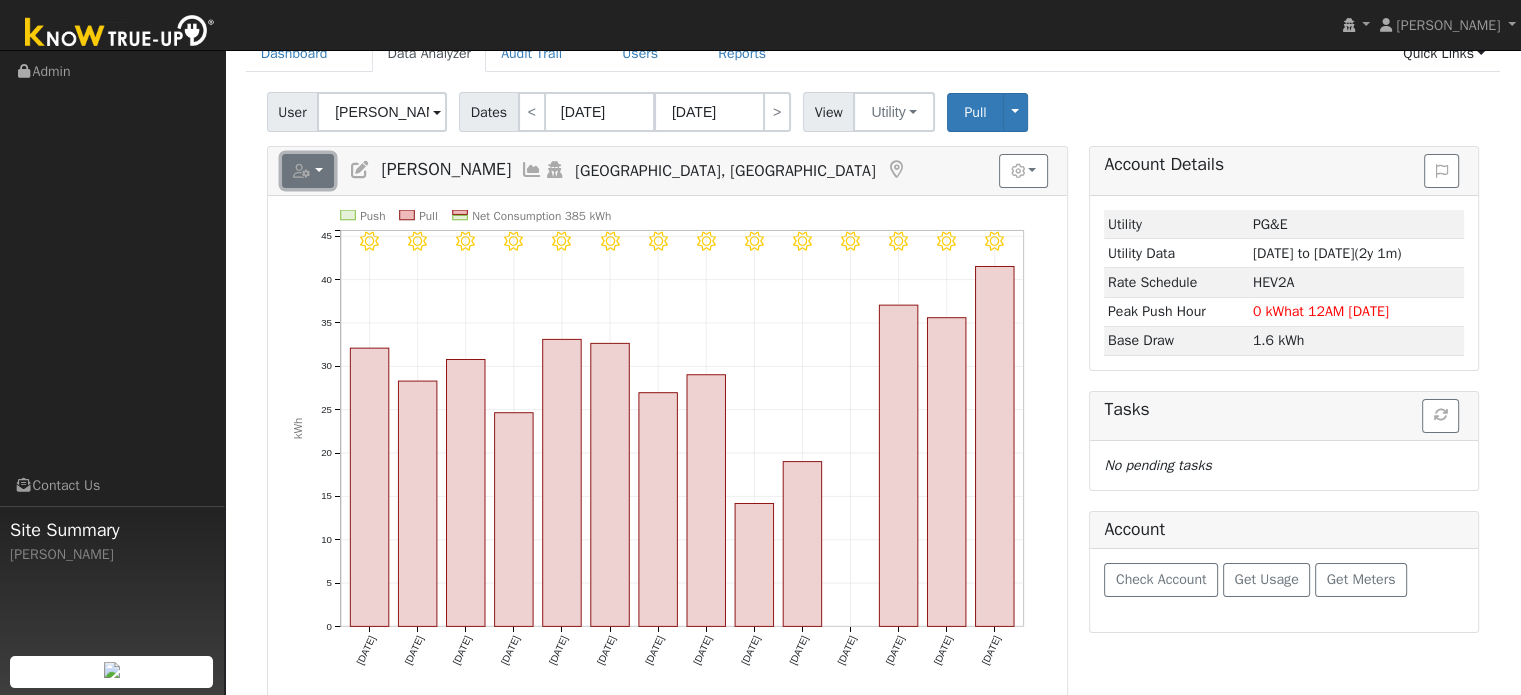 click at bounding box center [308, 171] 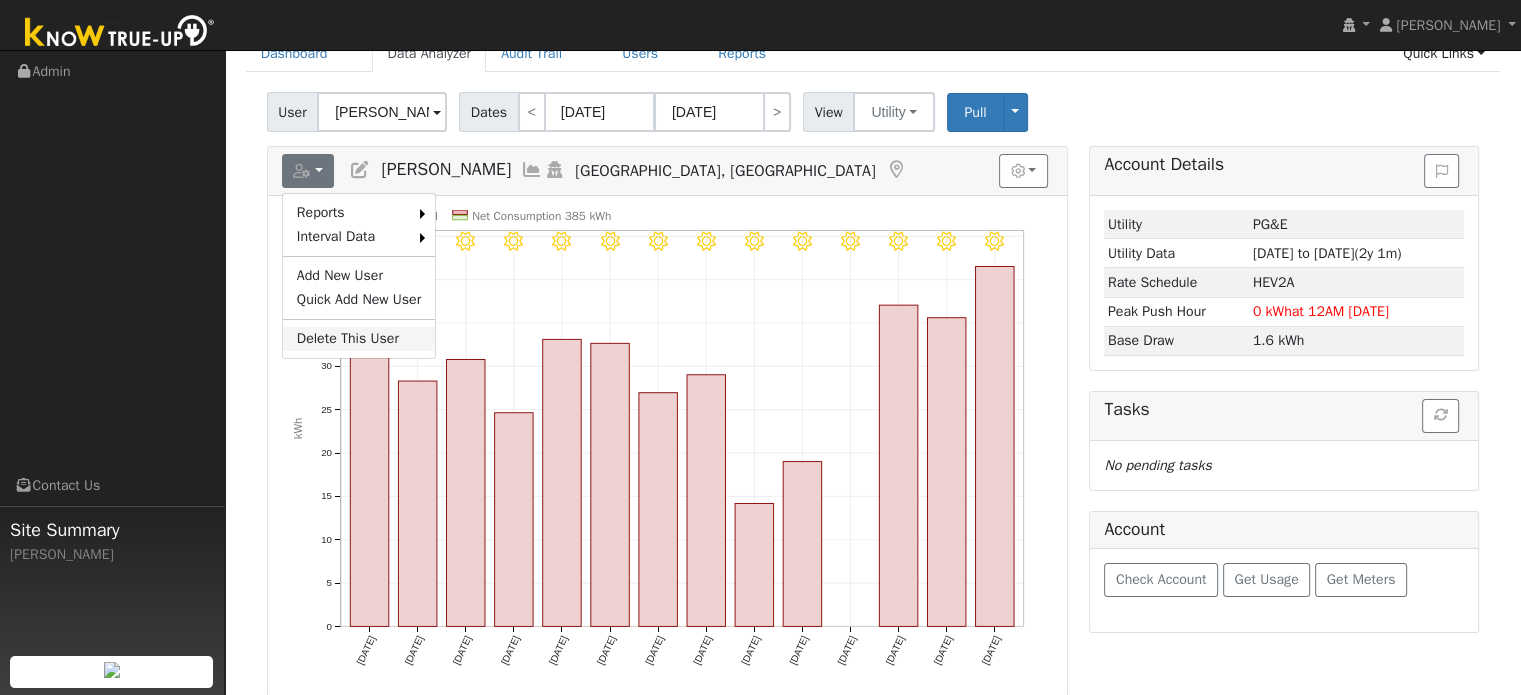 click on "Delete This User" at bounding box center (359, 339) 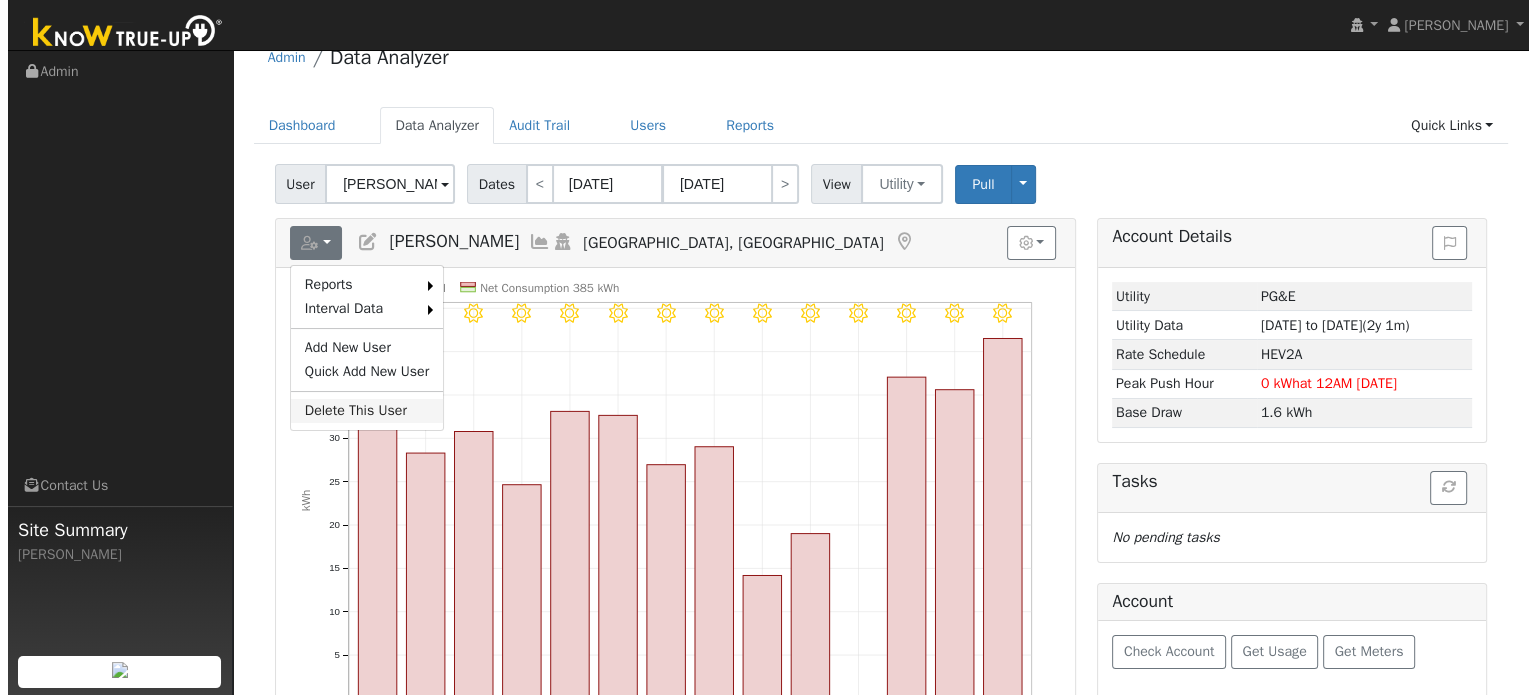scroll, scrollTop: 0, scrollLeft: 0, axis: both 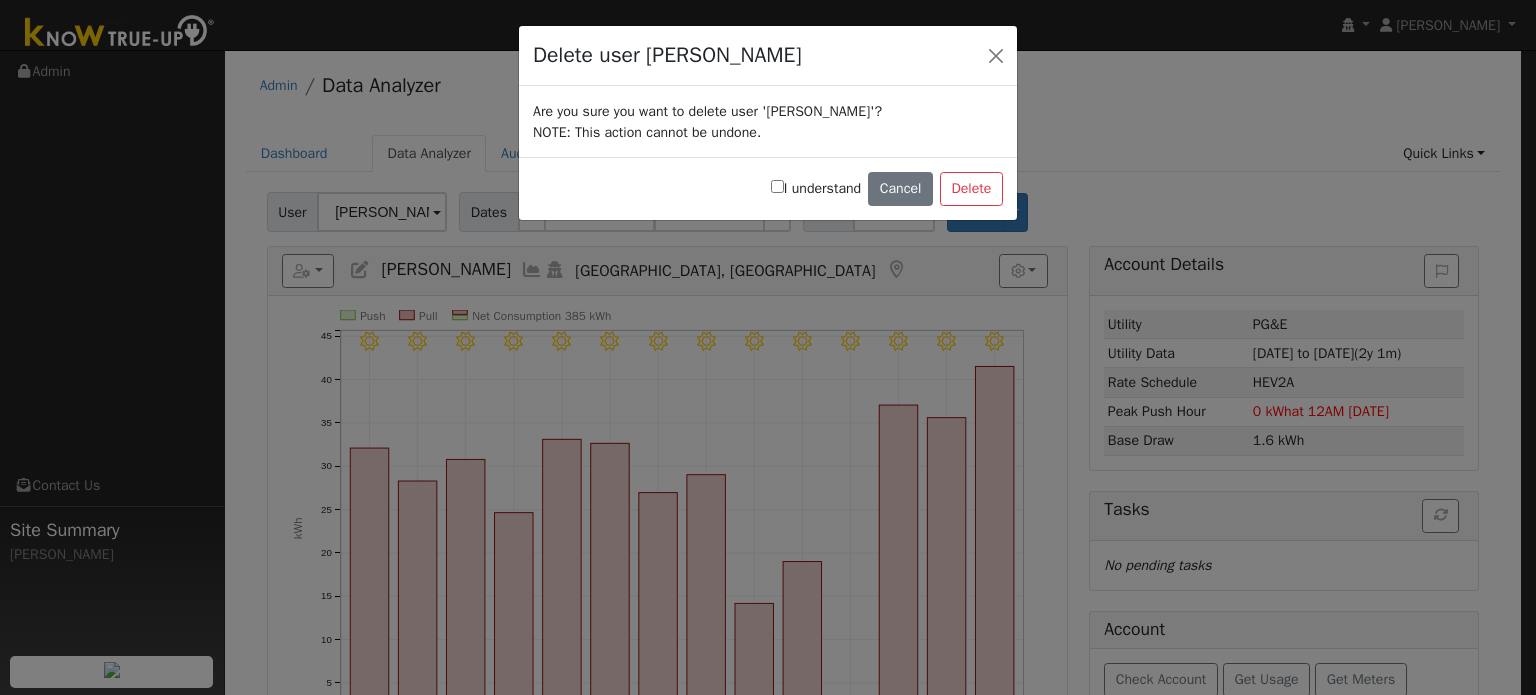 click on "I understand" at bounding box center [777, 186] 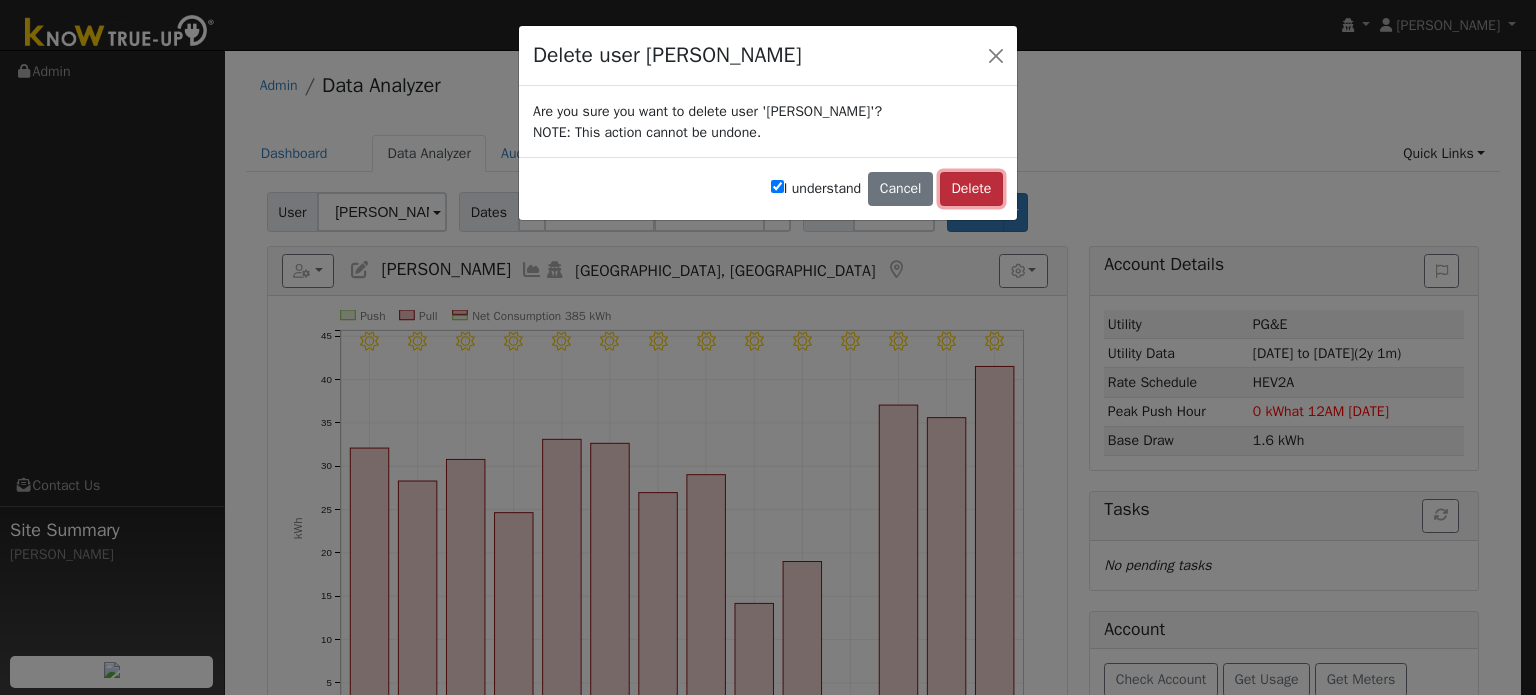 click on "Delete" at bounding box center (971, 189) 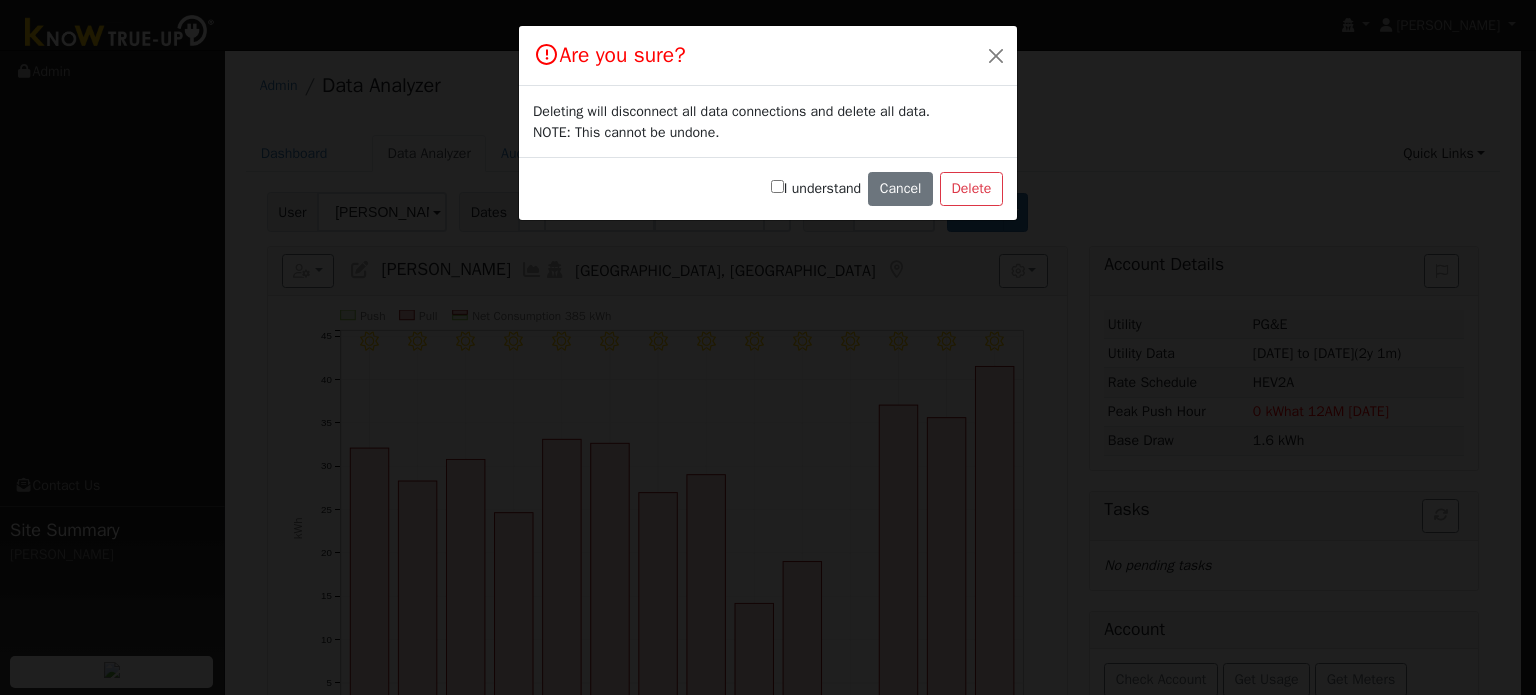 click on "I understand" at bounding box center [777, 186] 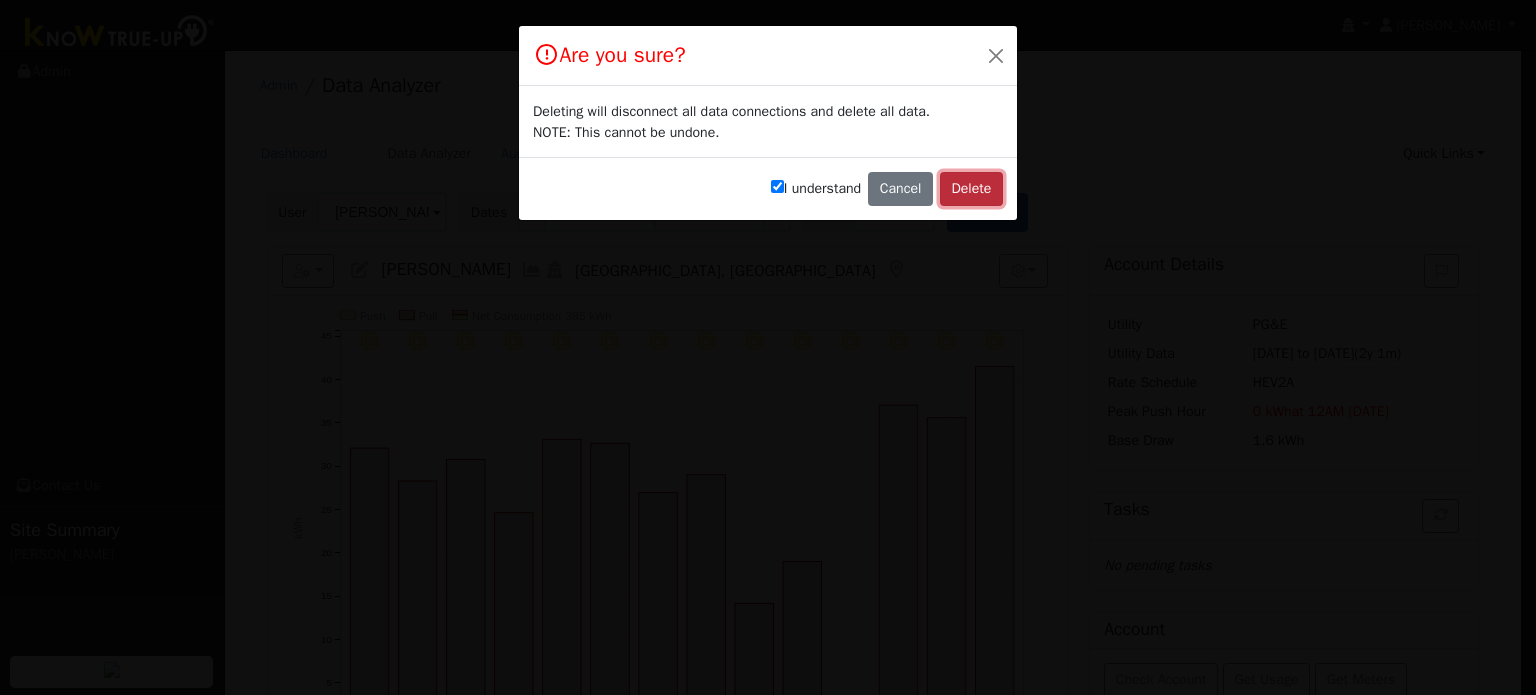 click on "Delete" at bounding box center (971, 189) 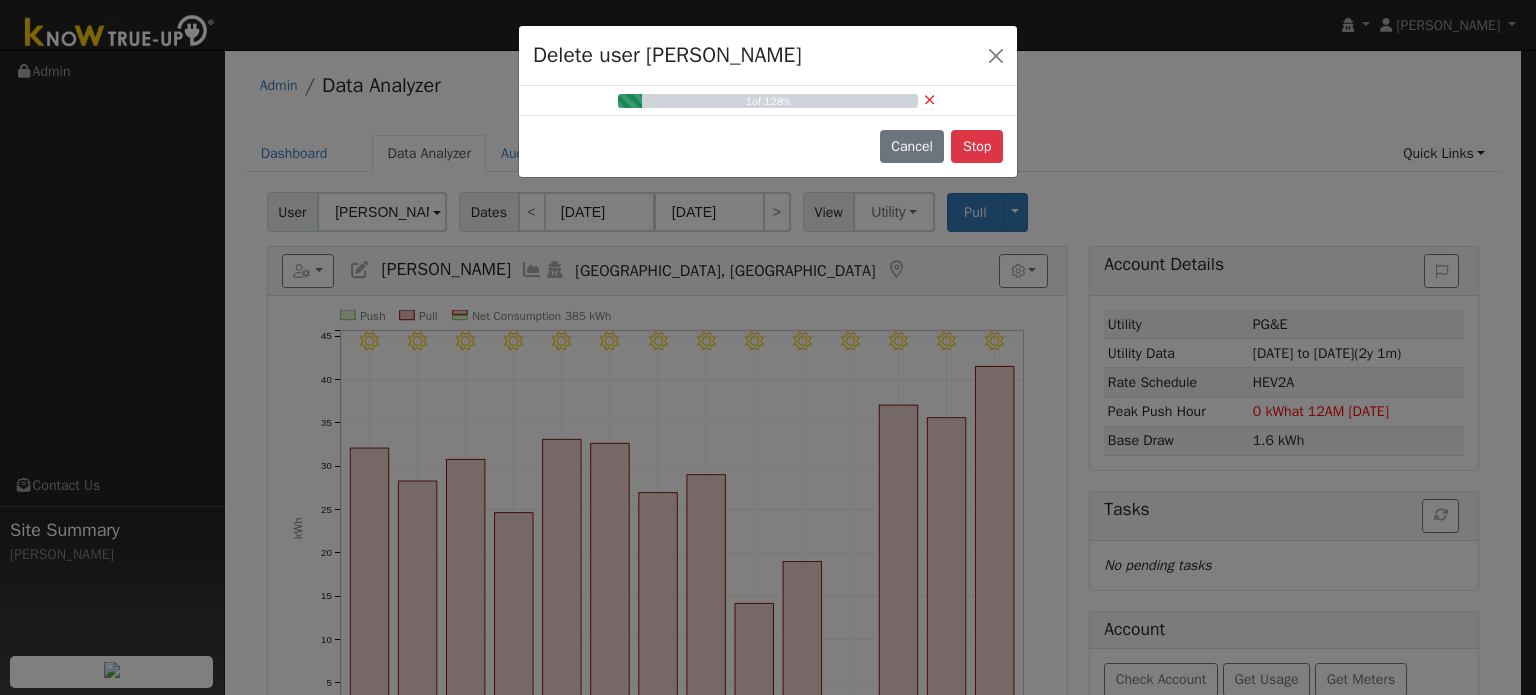 type 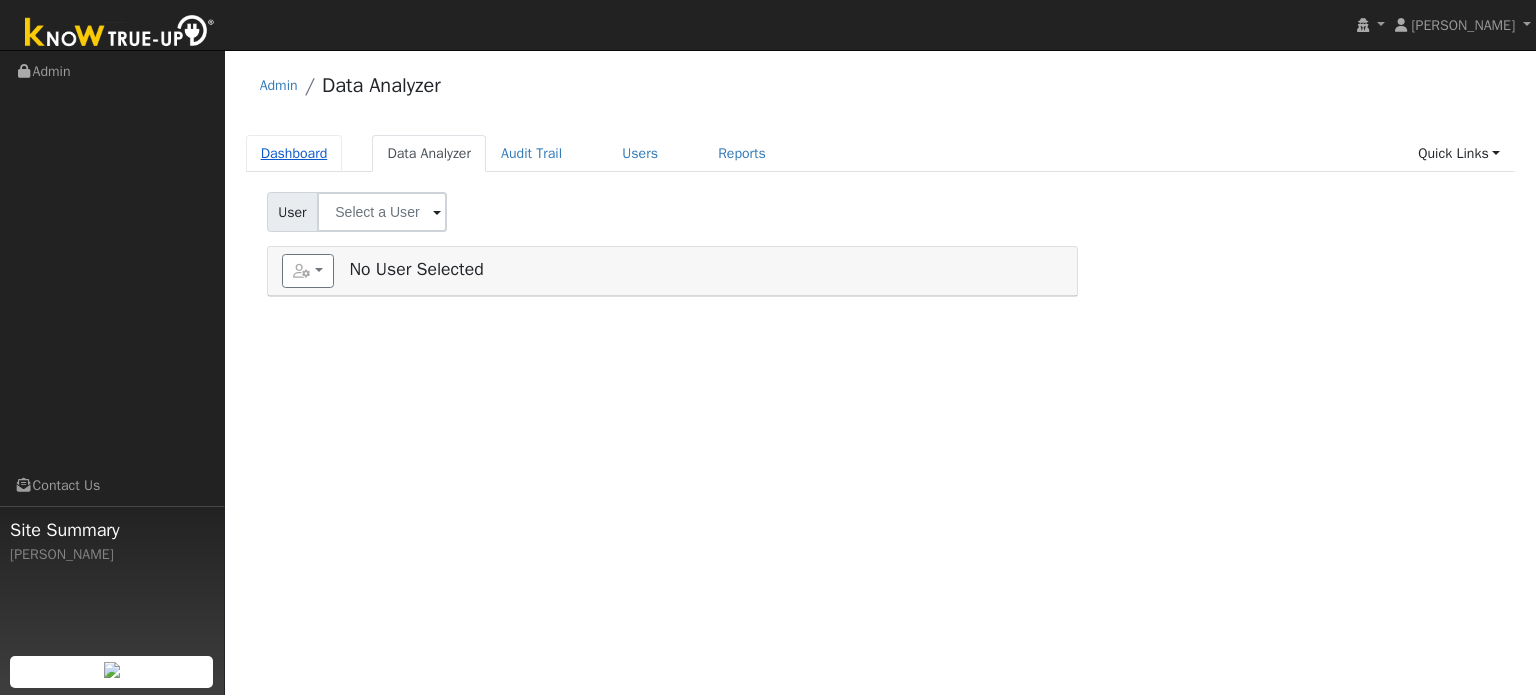 click on "Dashboard" at bounding box center [294, 153] 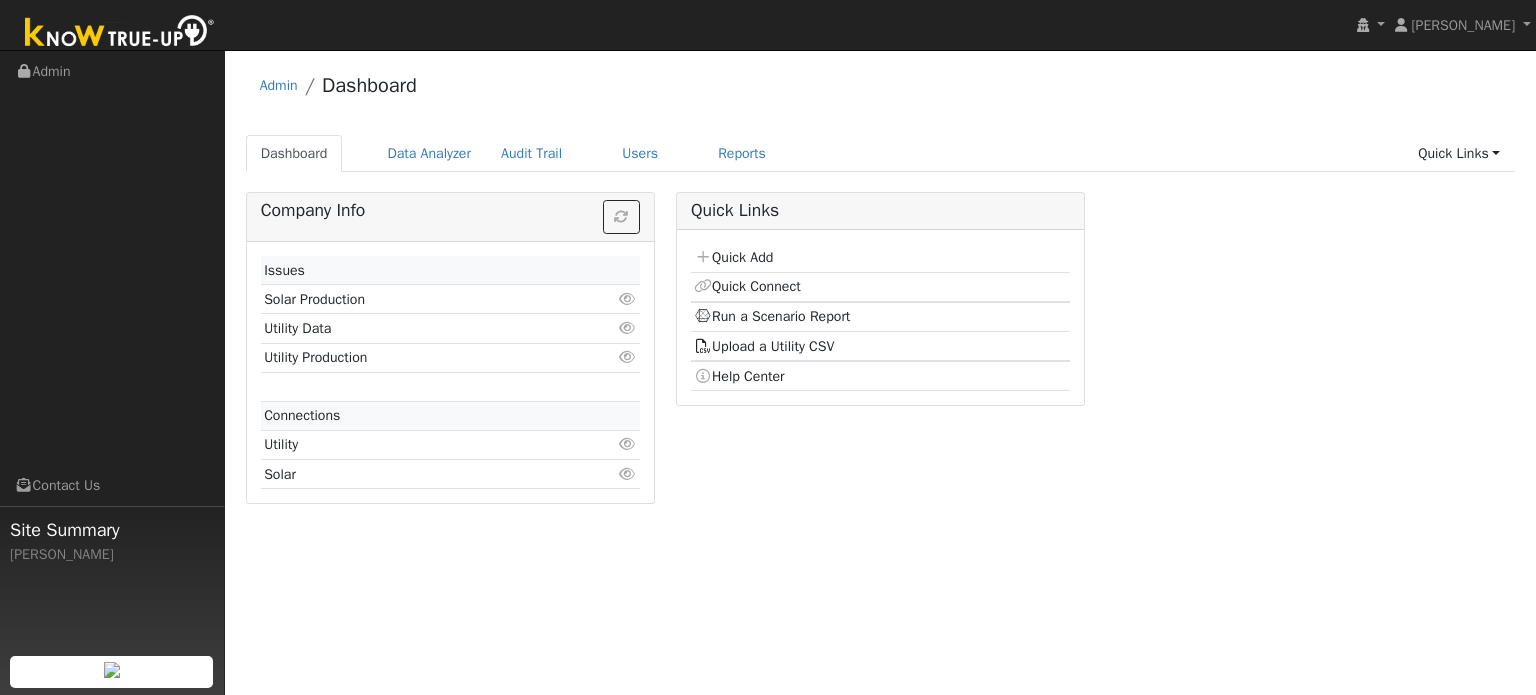 scroll, scrollTop: 0, scrollLeft: 0, axis: both 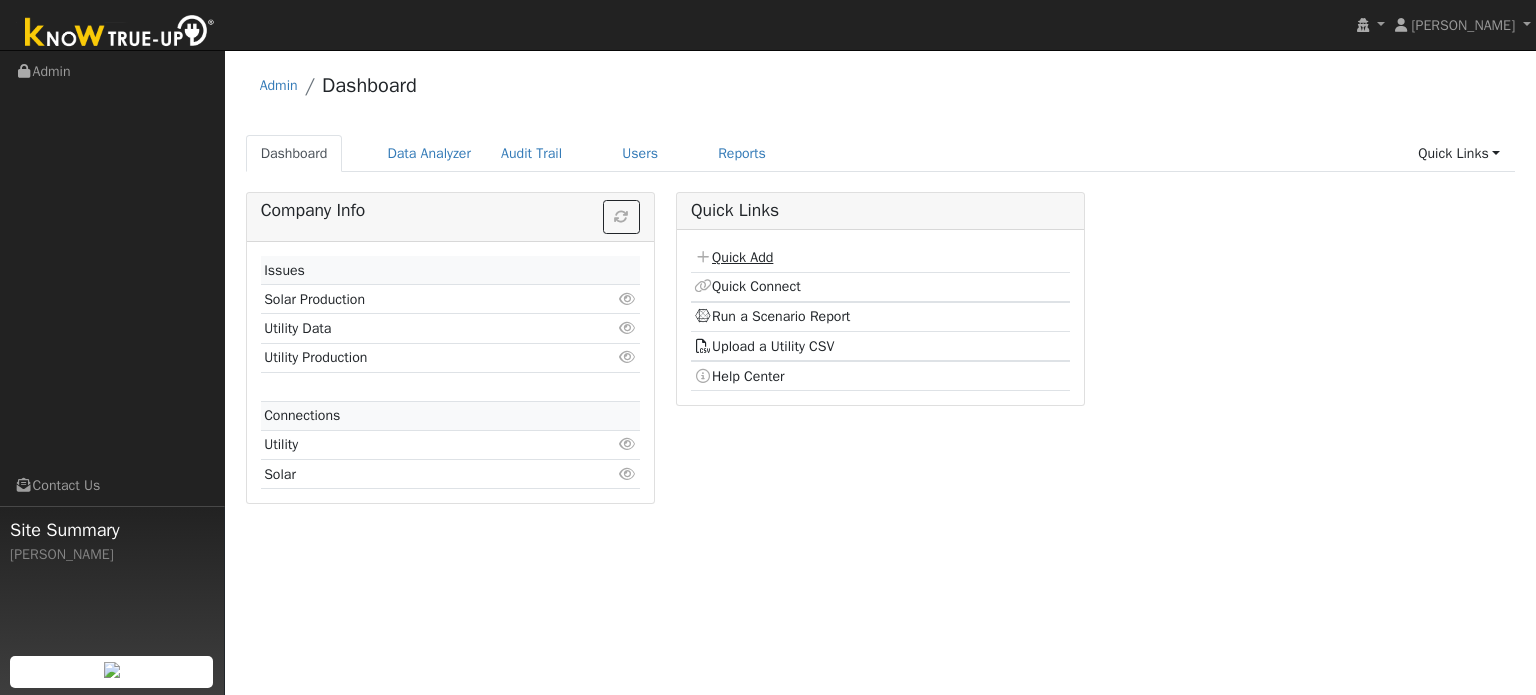 click on "Quick Add" at bounding box center [733, 257] 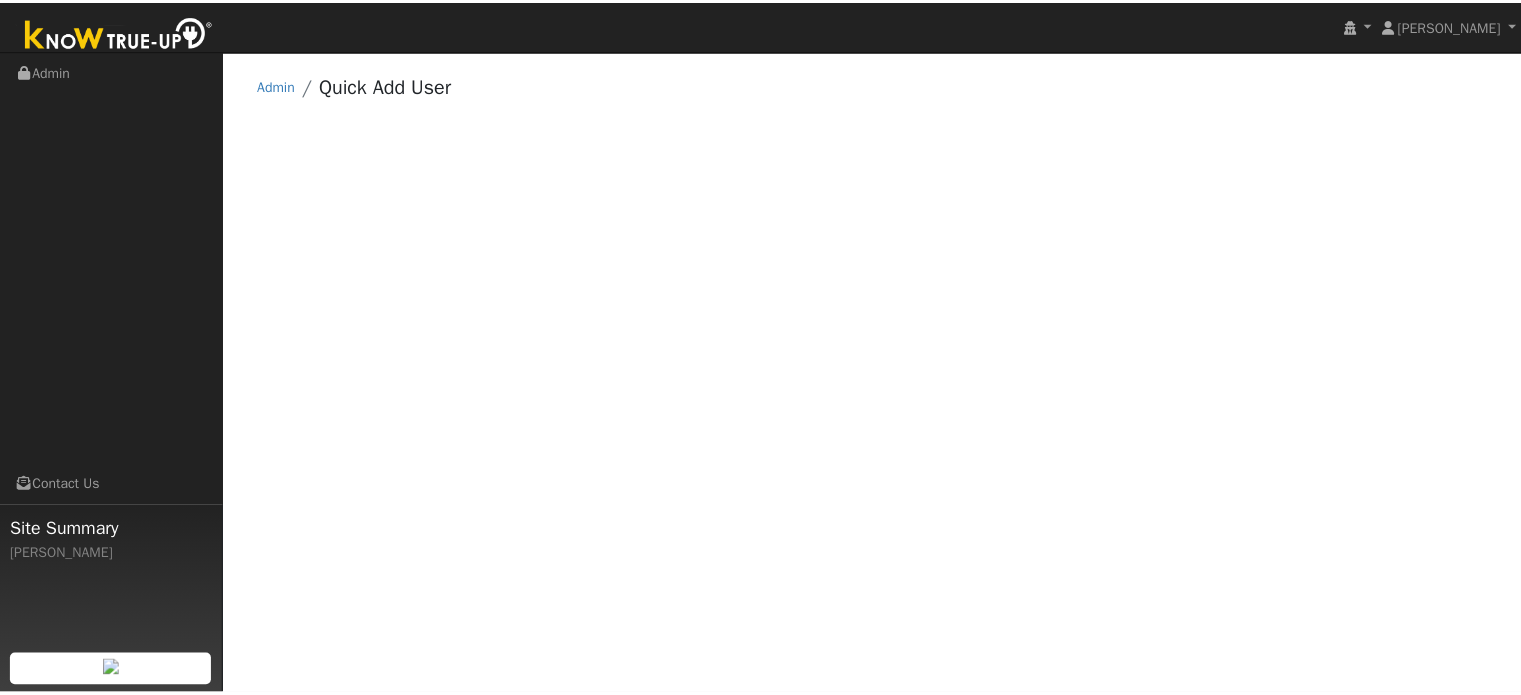 scroll, scrollTop: 0, scrollLeft: 0, axis: both 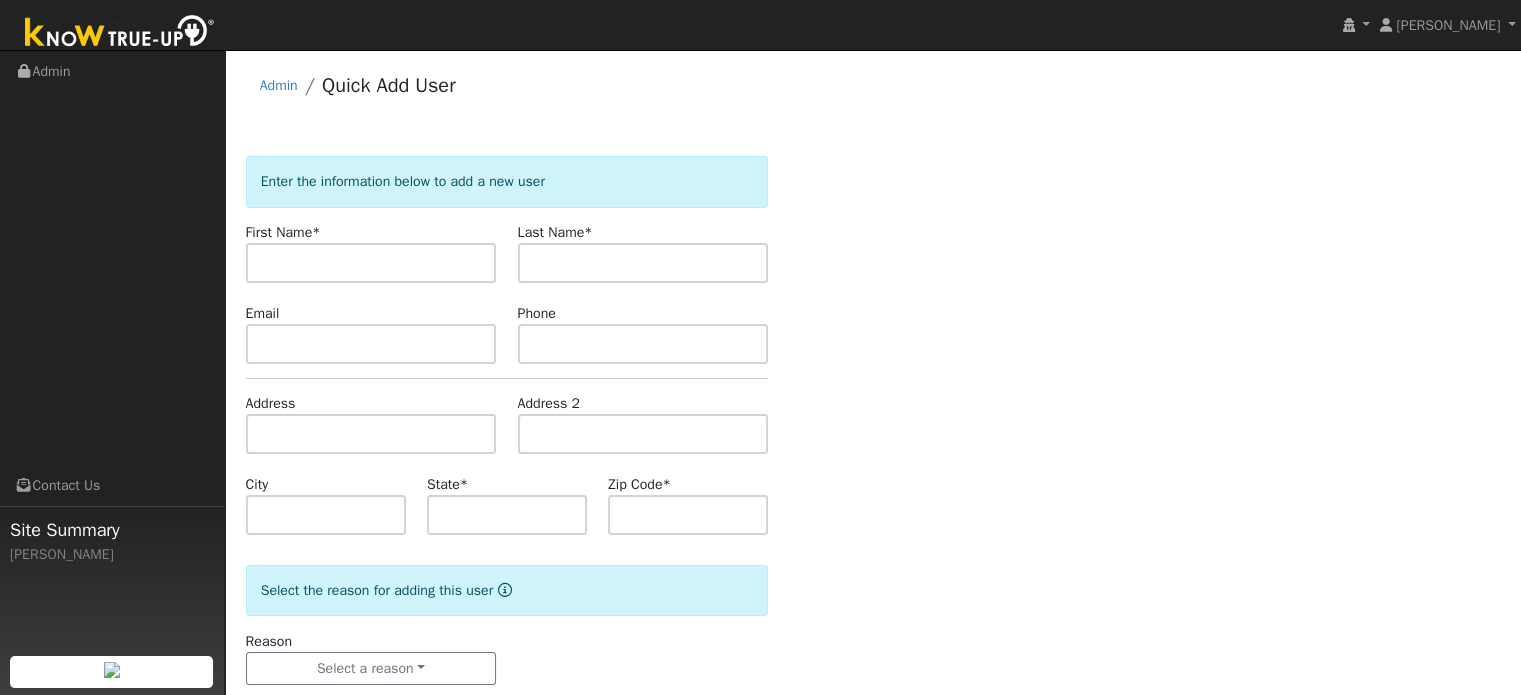 click at bounding box center [371, 263] 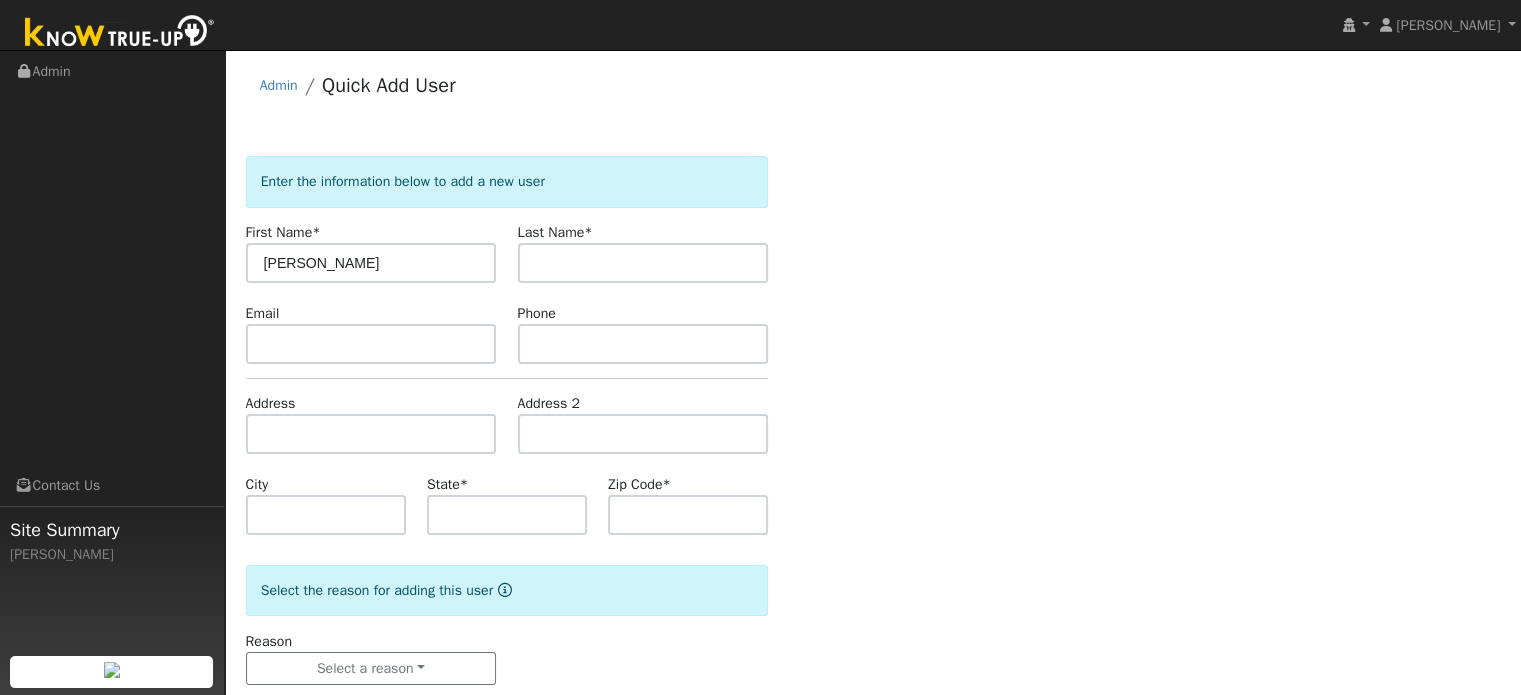 type on "[PERSON_NAME]" 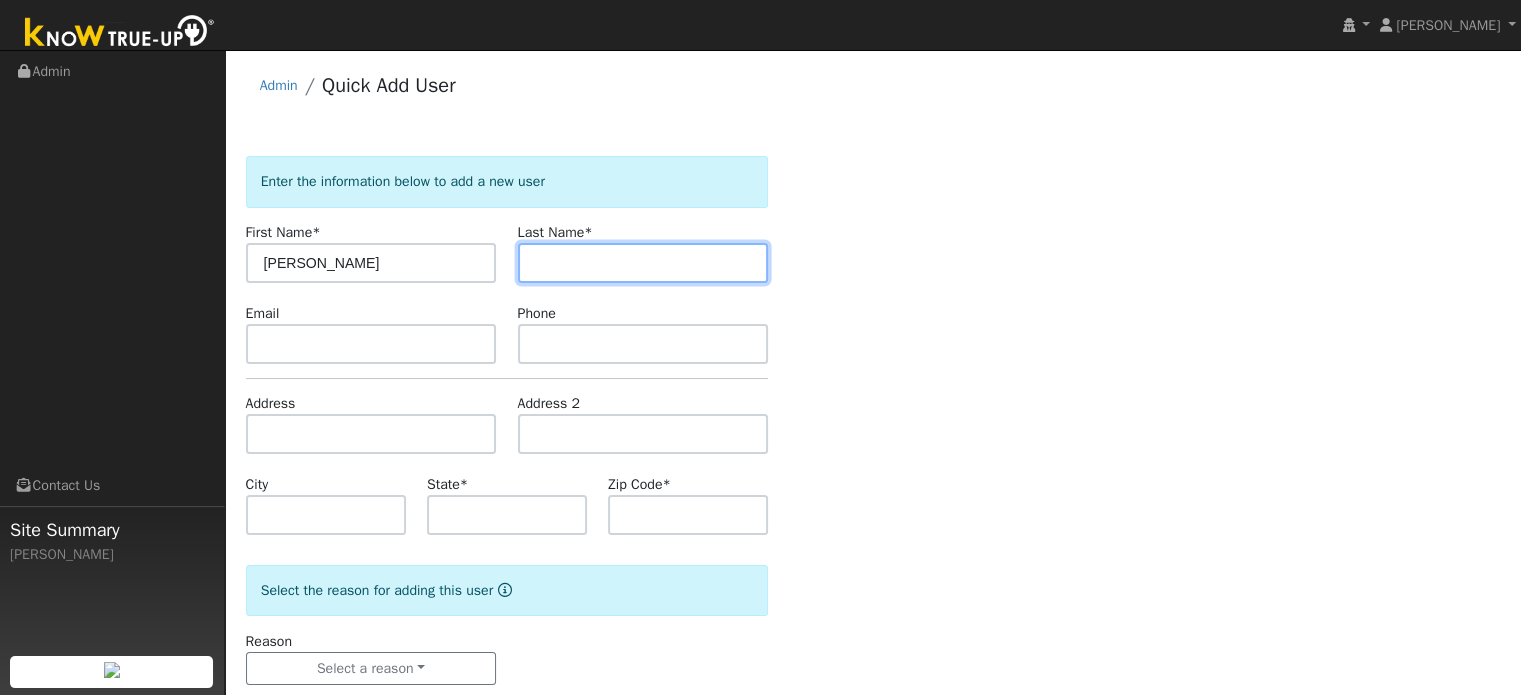 click at bounding box center [643, 263] 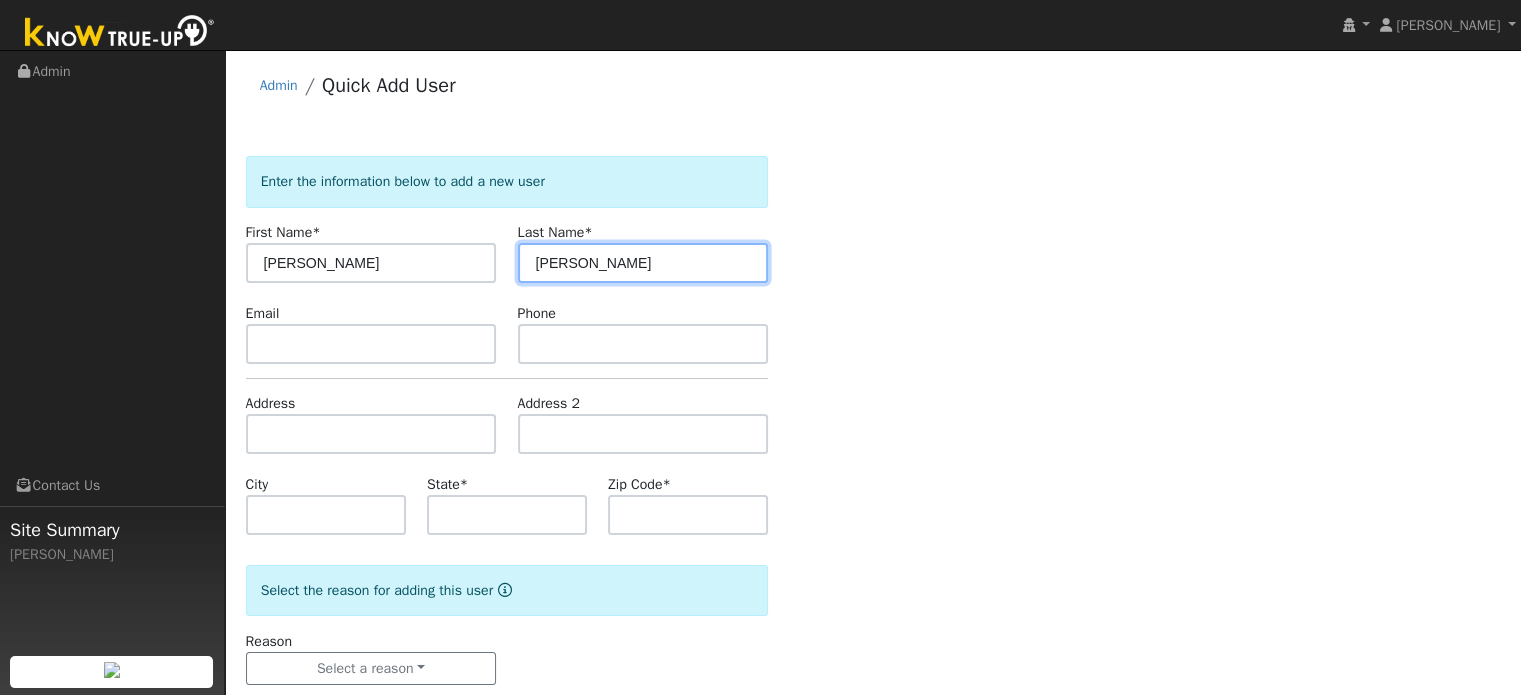 type on "[PERSON_NAME]" 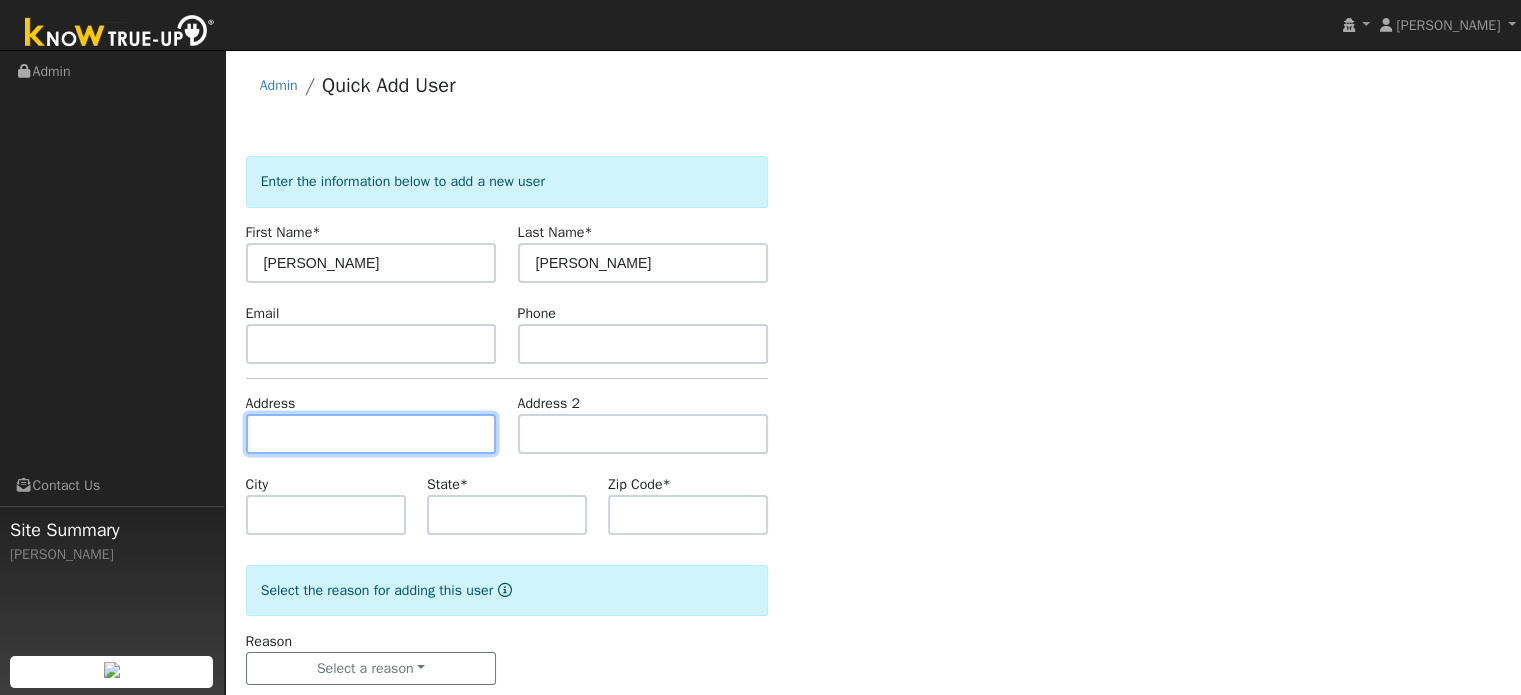click at bounding box center (371, 434) 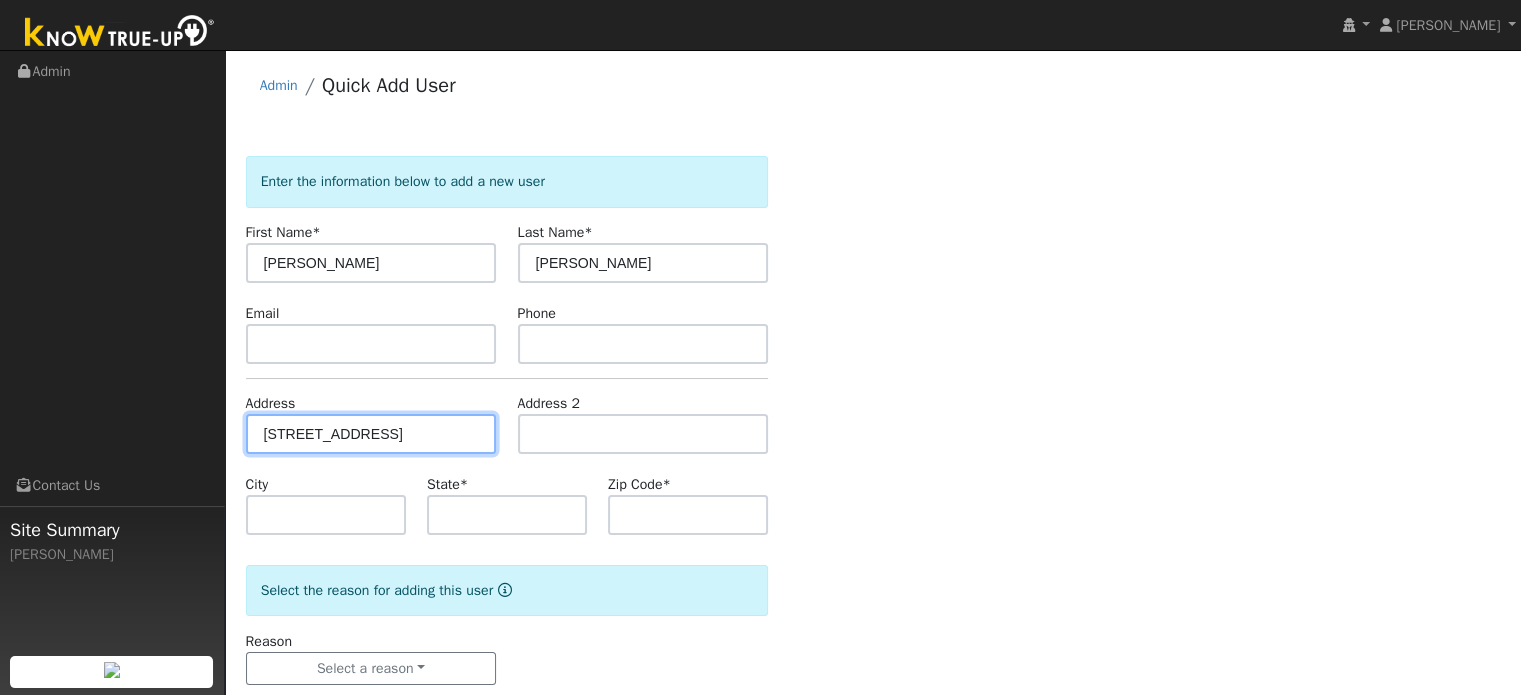 type on "[STREET_ADDRESS]" 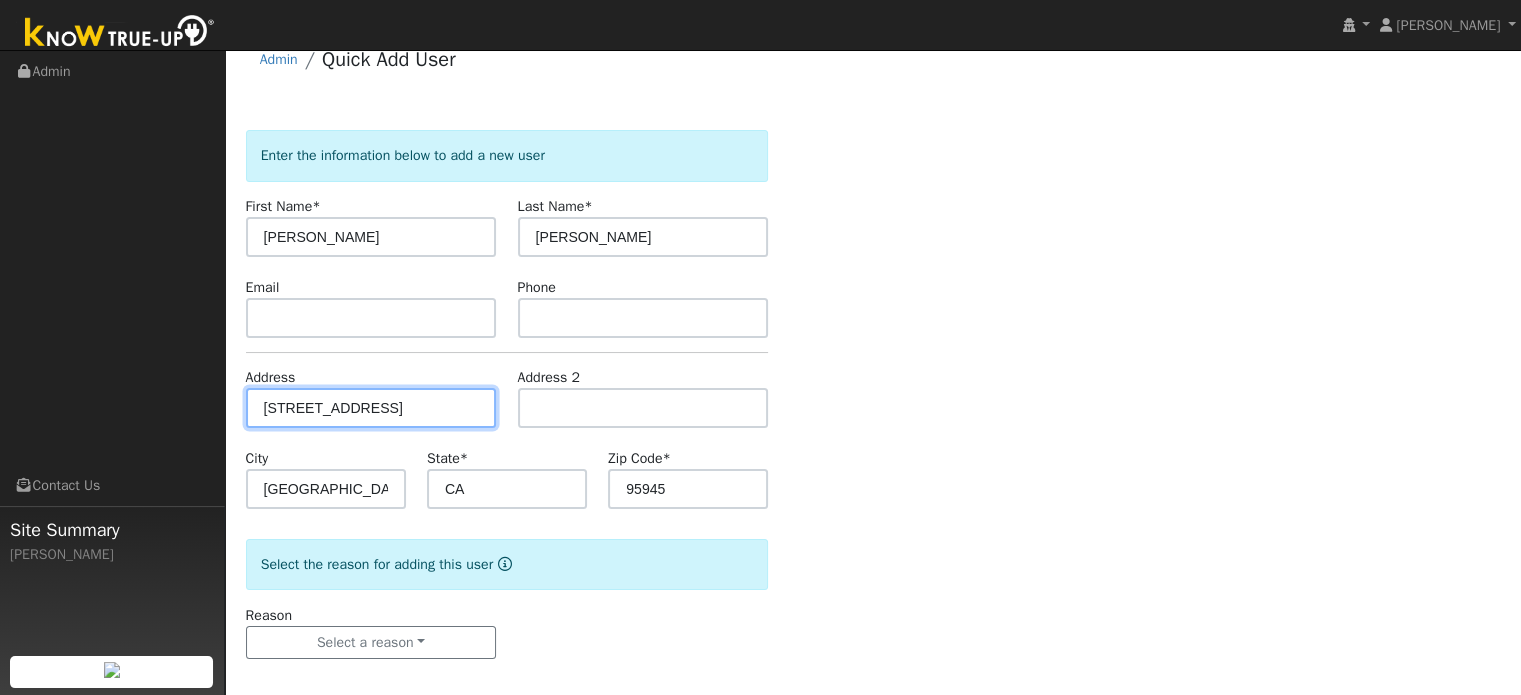 scroll, scrollTop: 39, scrollLeft: 0, axis: vertical 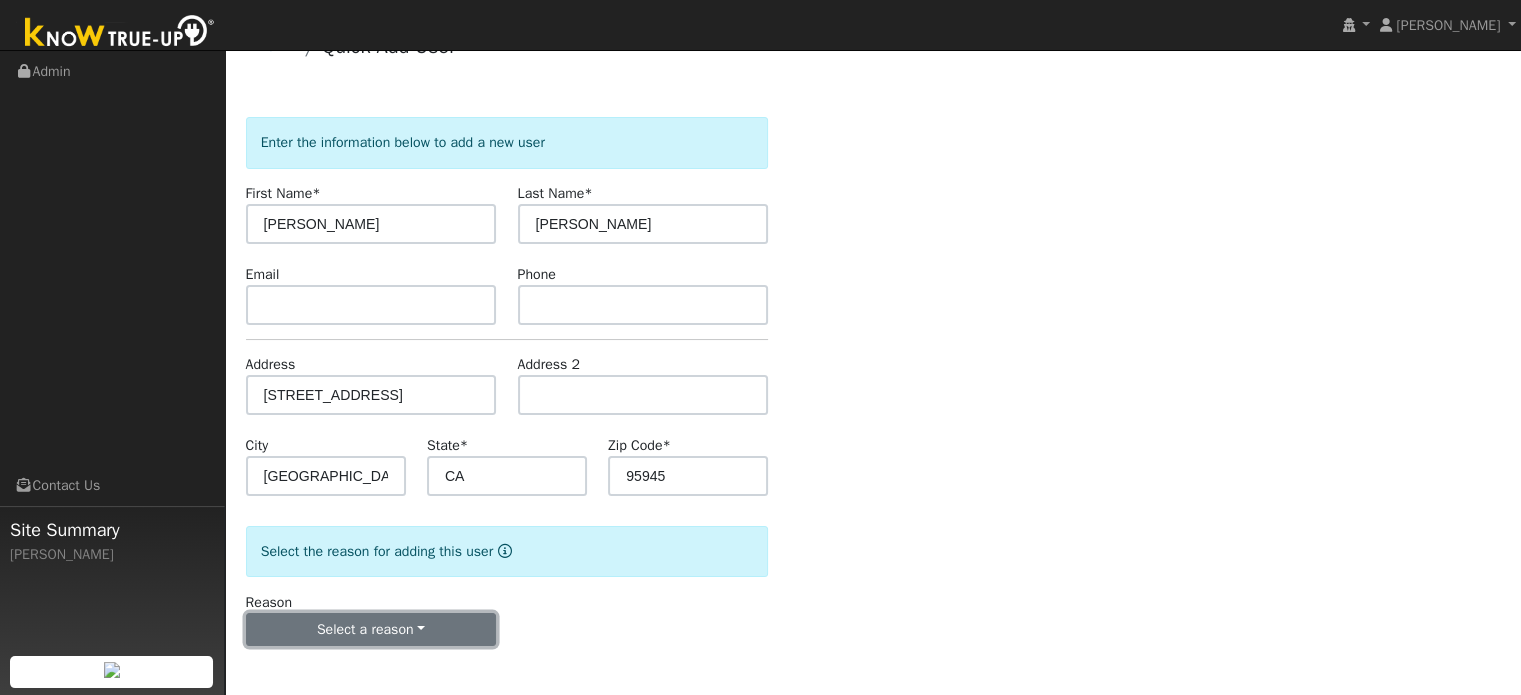 click on "Select a reason" at bounding box center (371, 630) 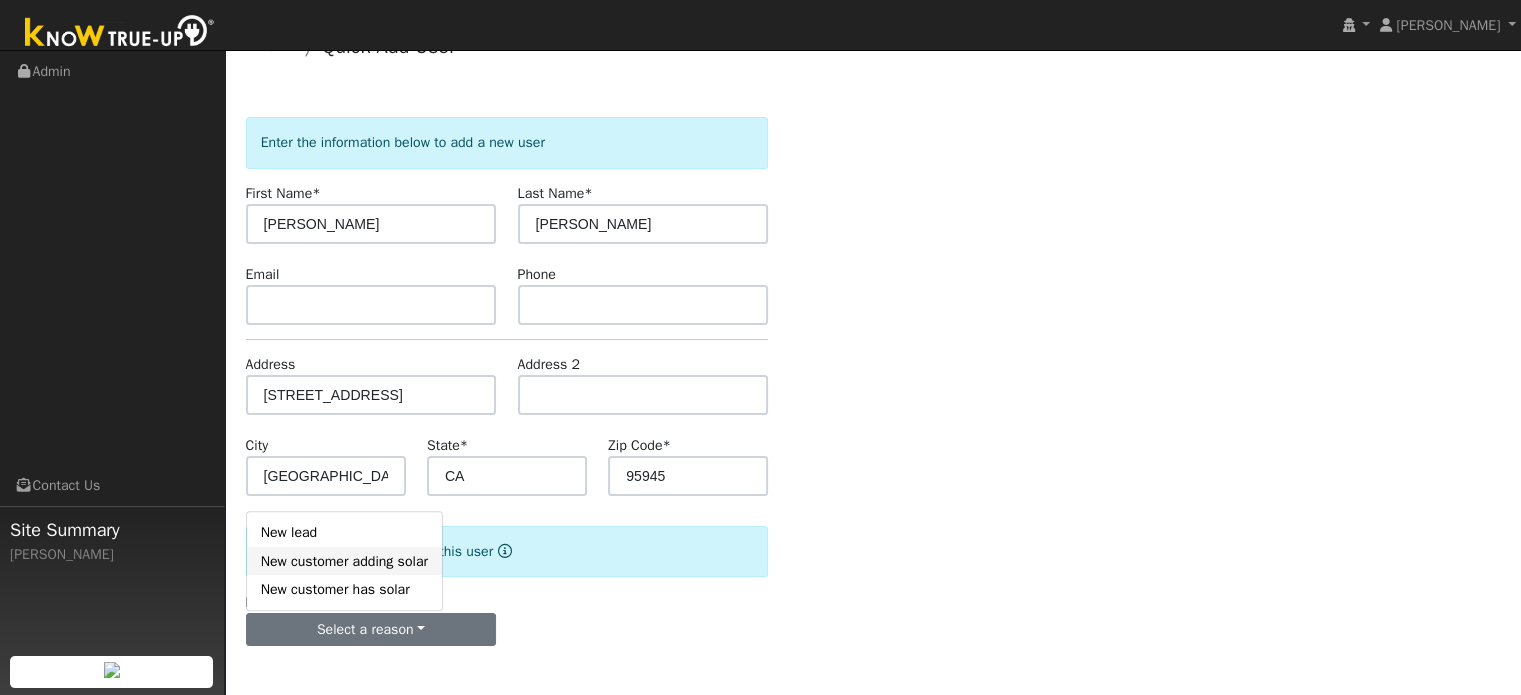 click on "New customer adding solar" at bounding box center (344, 561) 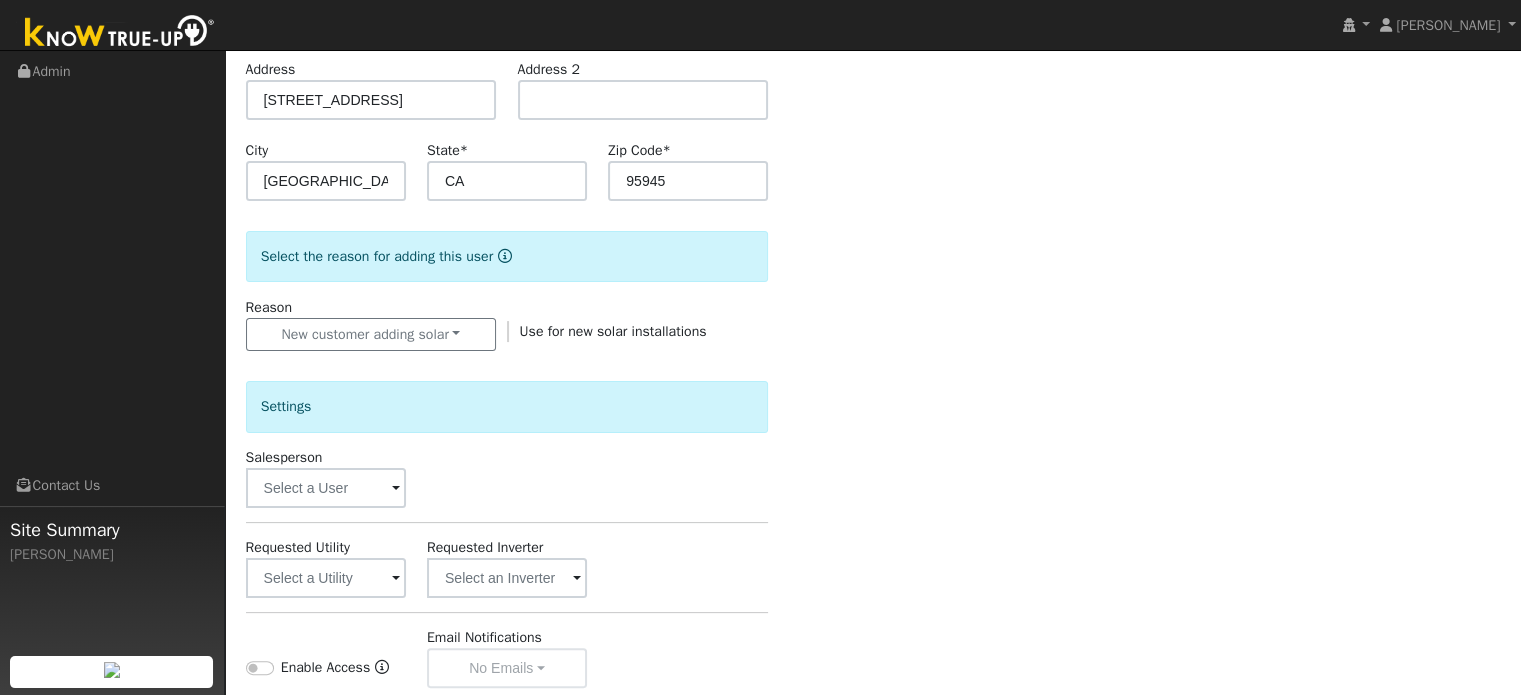 scroll, scrollTop: 339, scrollLeft: 0, axis: vertical 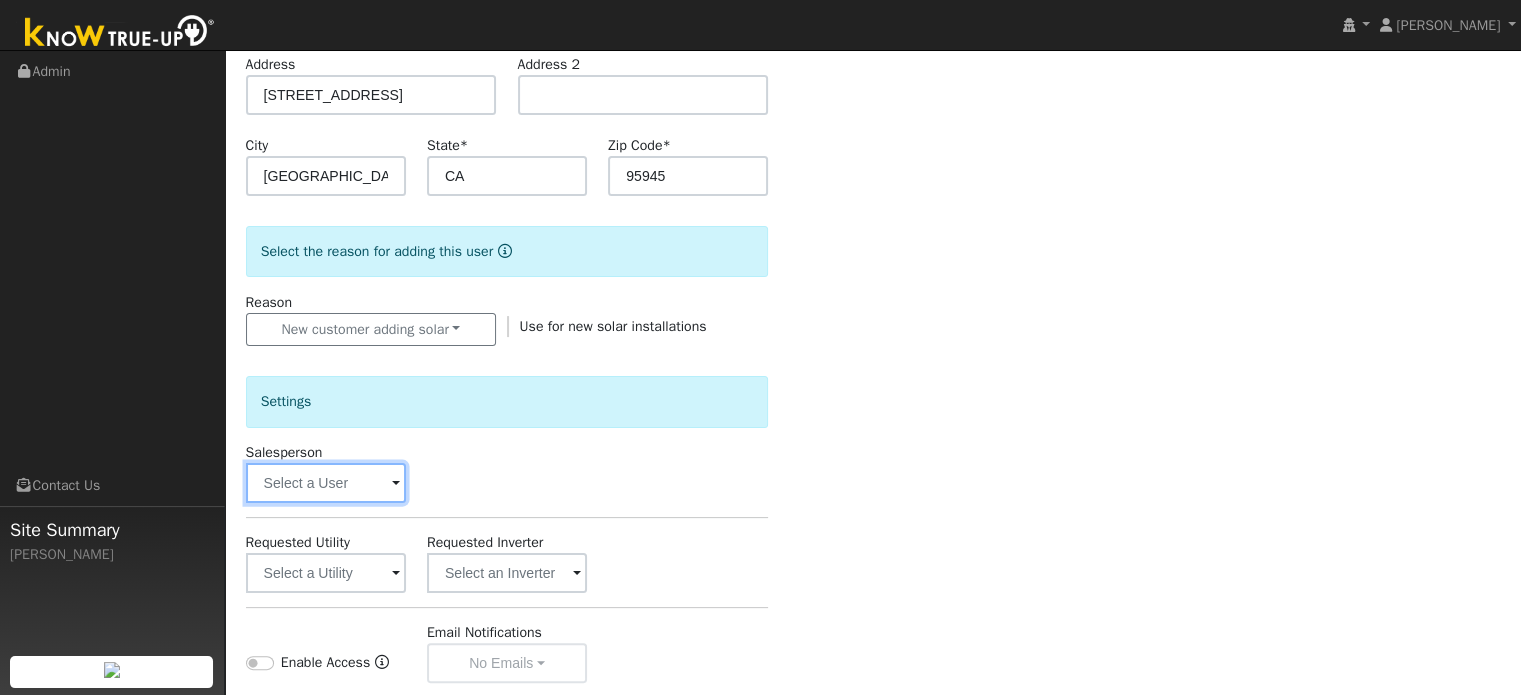 click at bounding box center (326, 483) 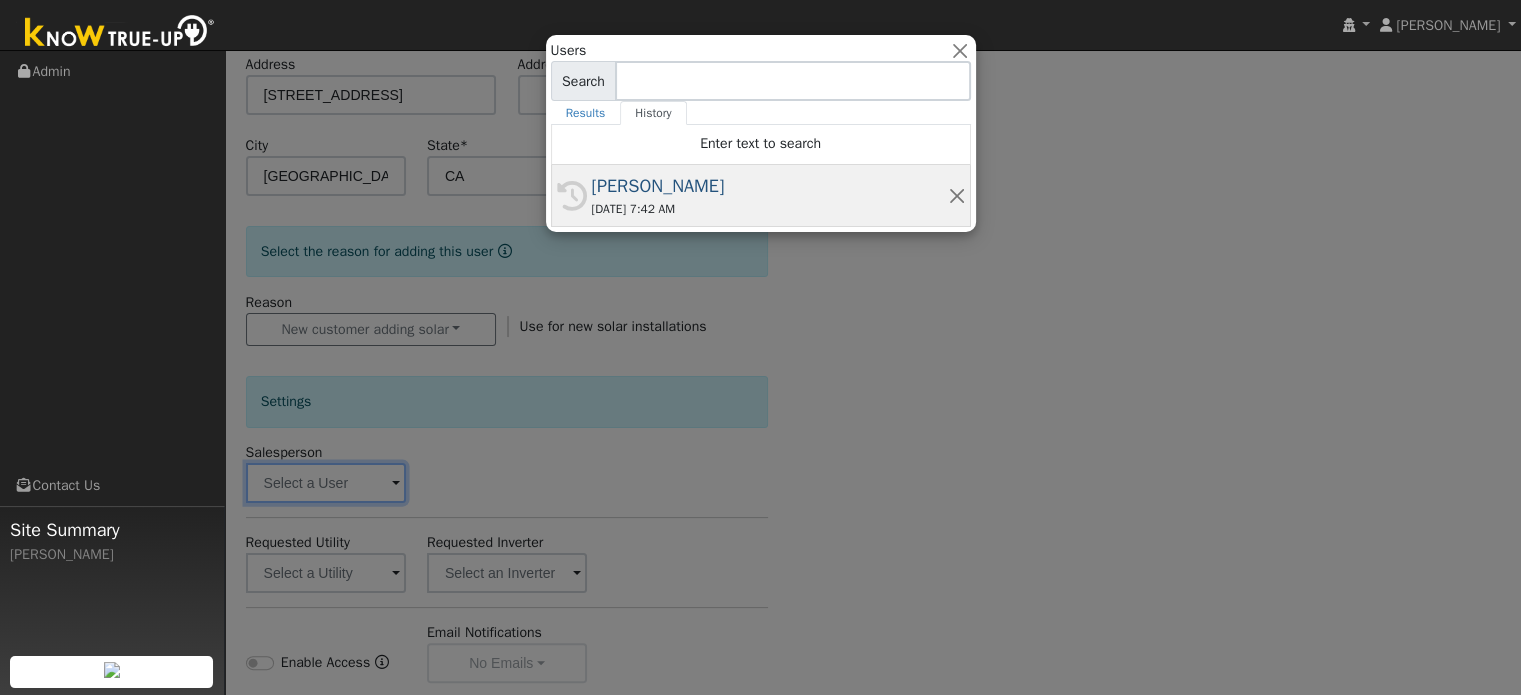 click on "[DATE] 7:42 AM" at bounding box center [770, 209] 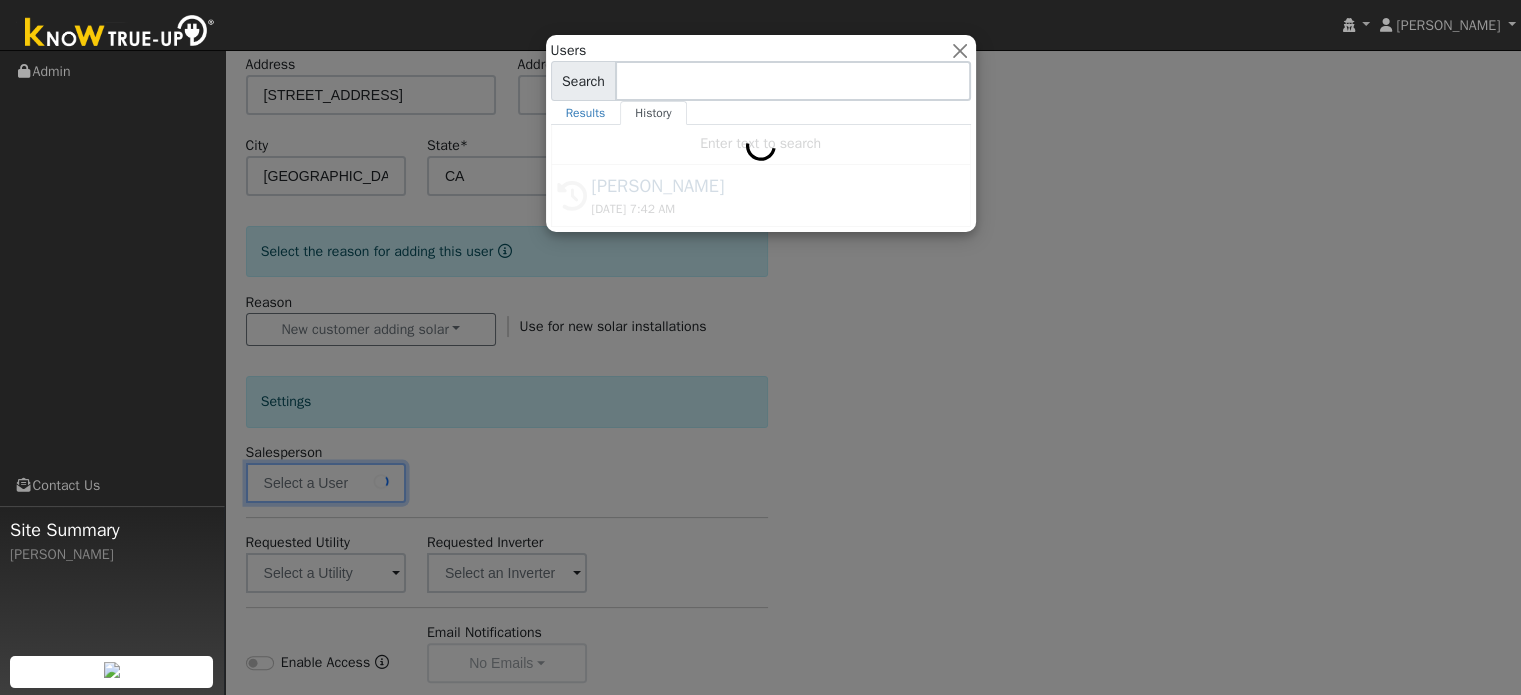 type on "[PERSON_NAME]" 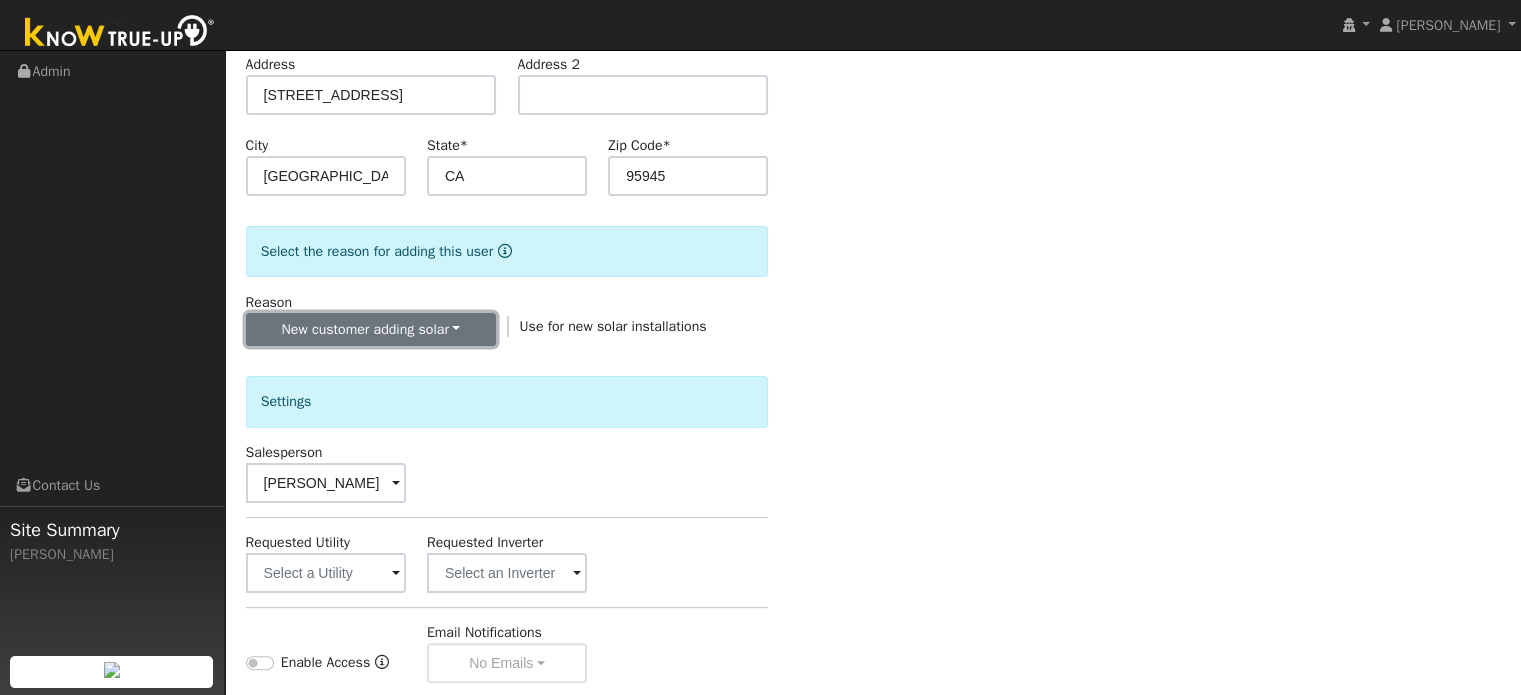 click on "New customer adding solar" at bounding box center [371, 330] 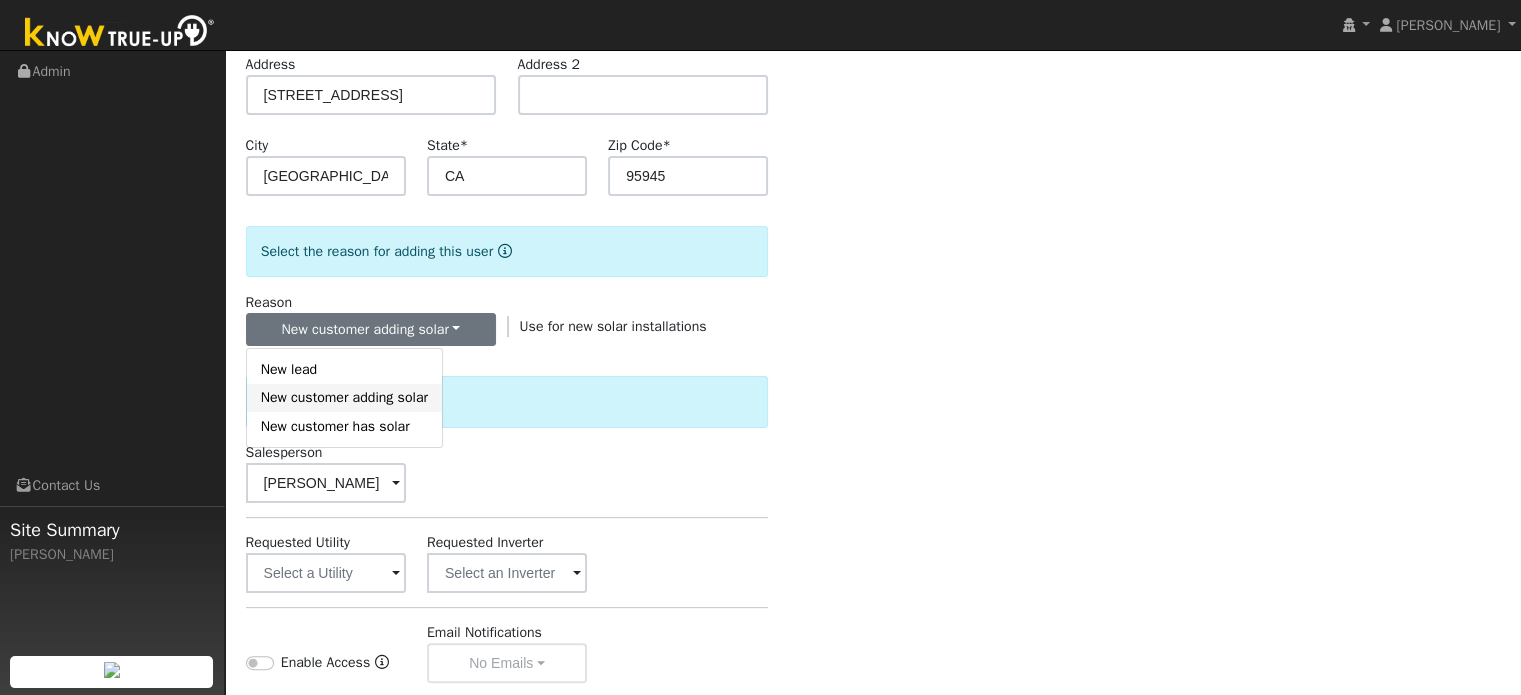 click on "New customer adding solar" at bounding box center (344, 398) 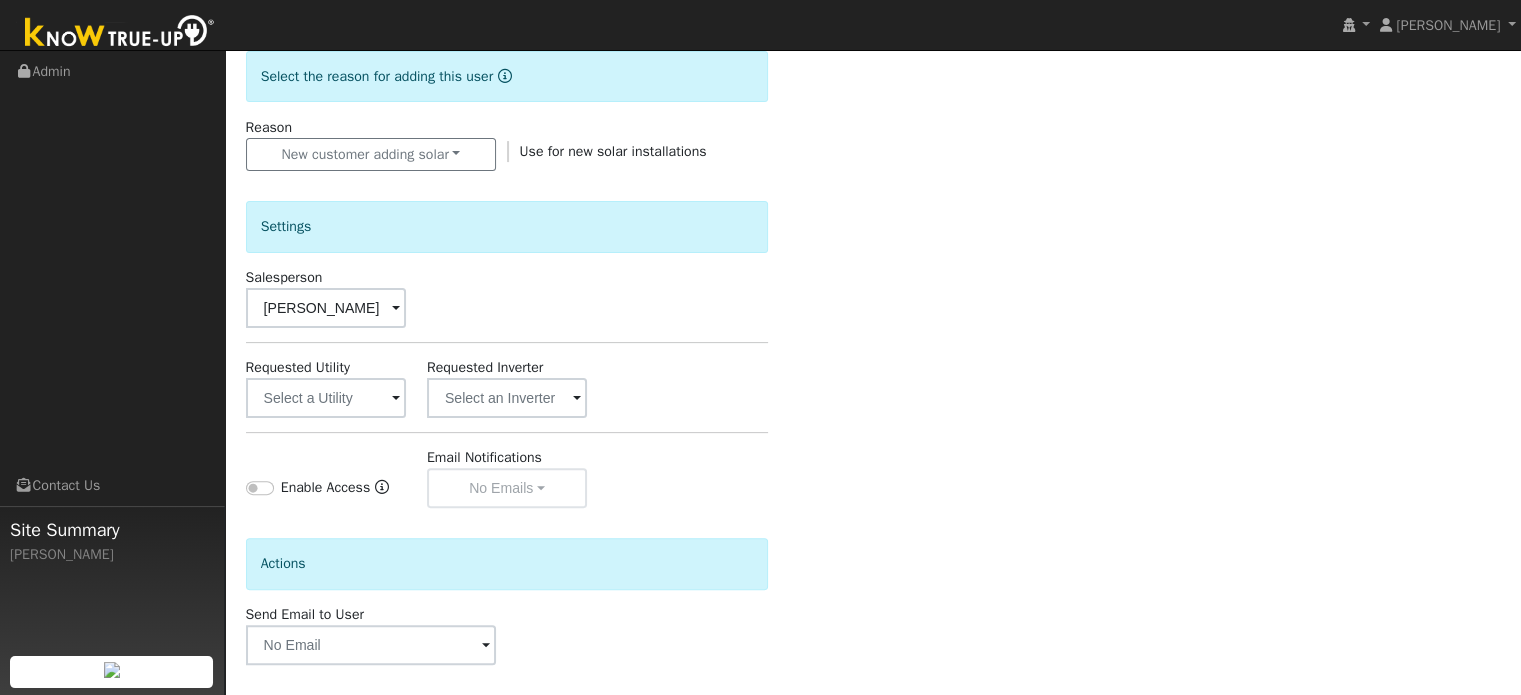 scroll, scrollTop: 539, scrollLeft: 0, axis: vertical 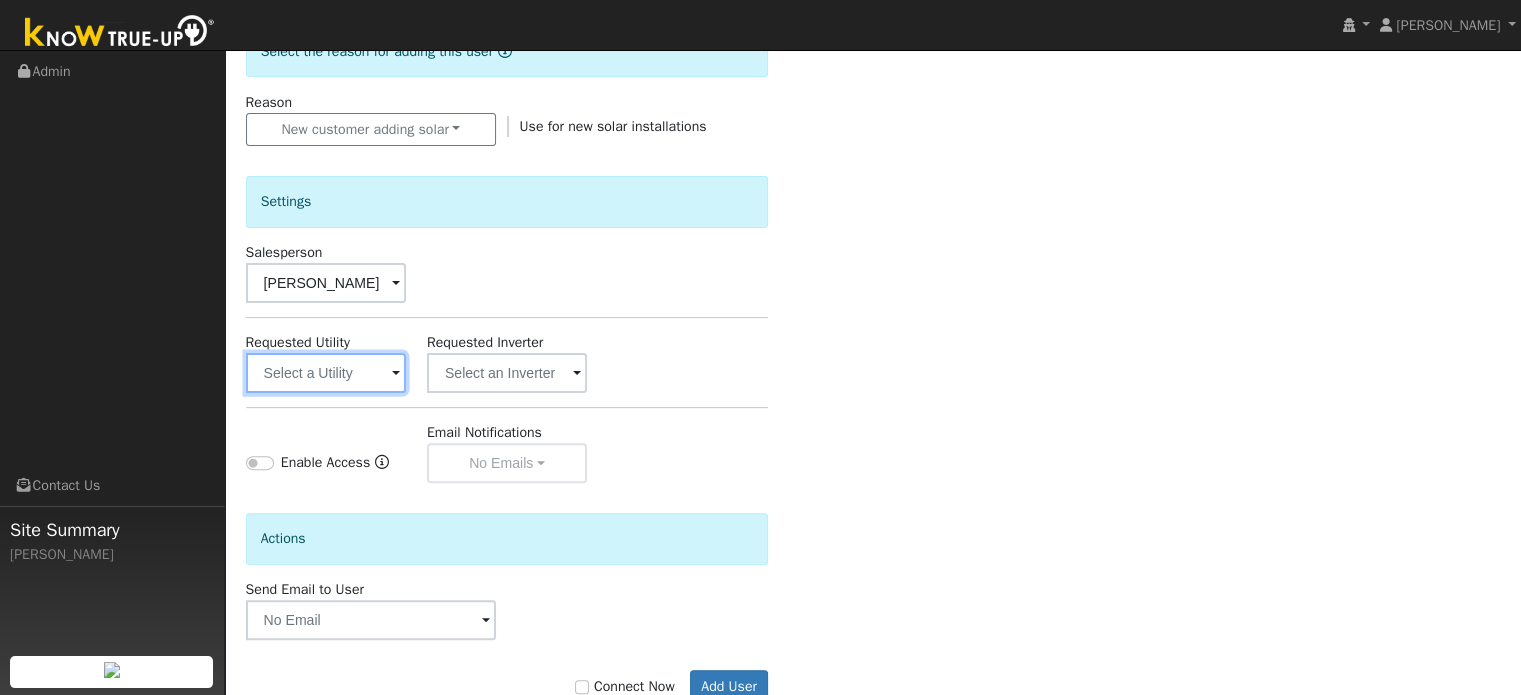click at bounding box center (326, 373) 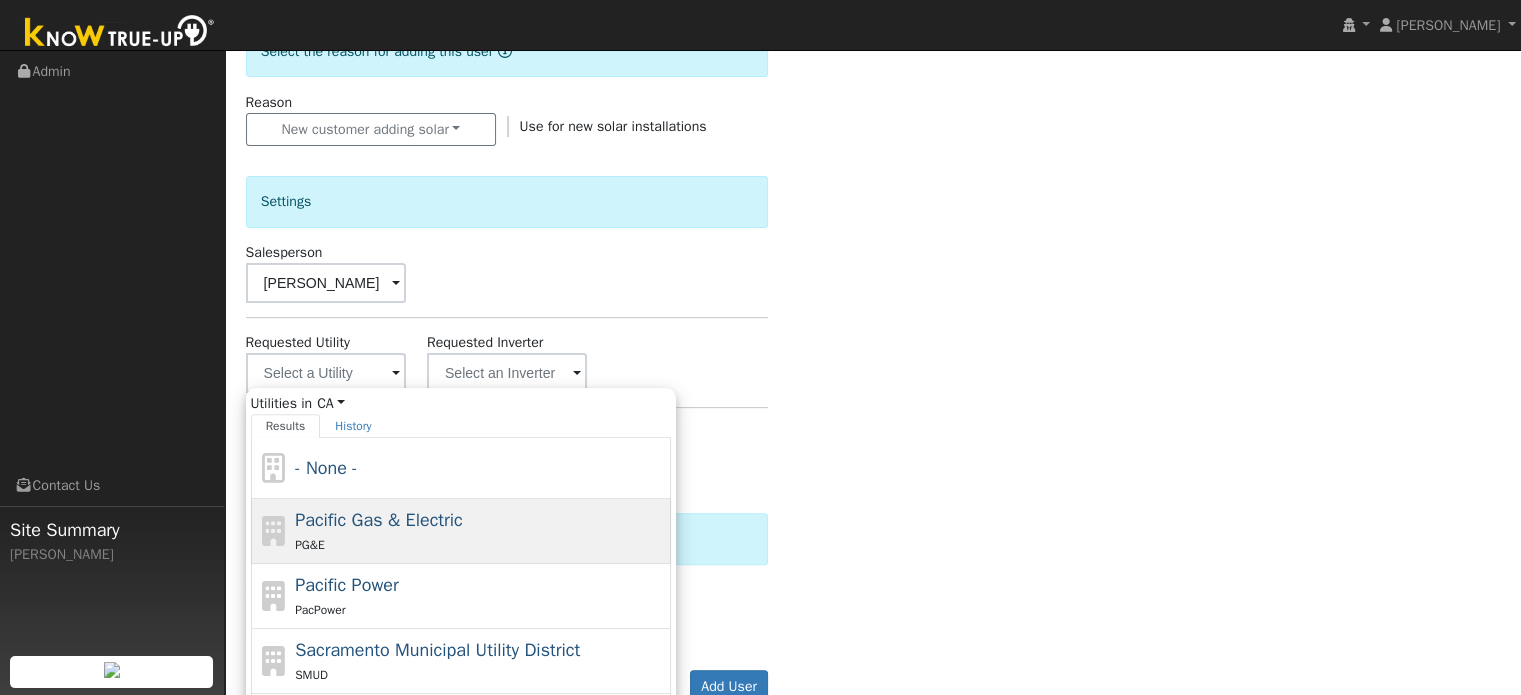 click on "Pacific Gas & Electric" at bounding box center (379, 520) 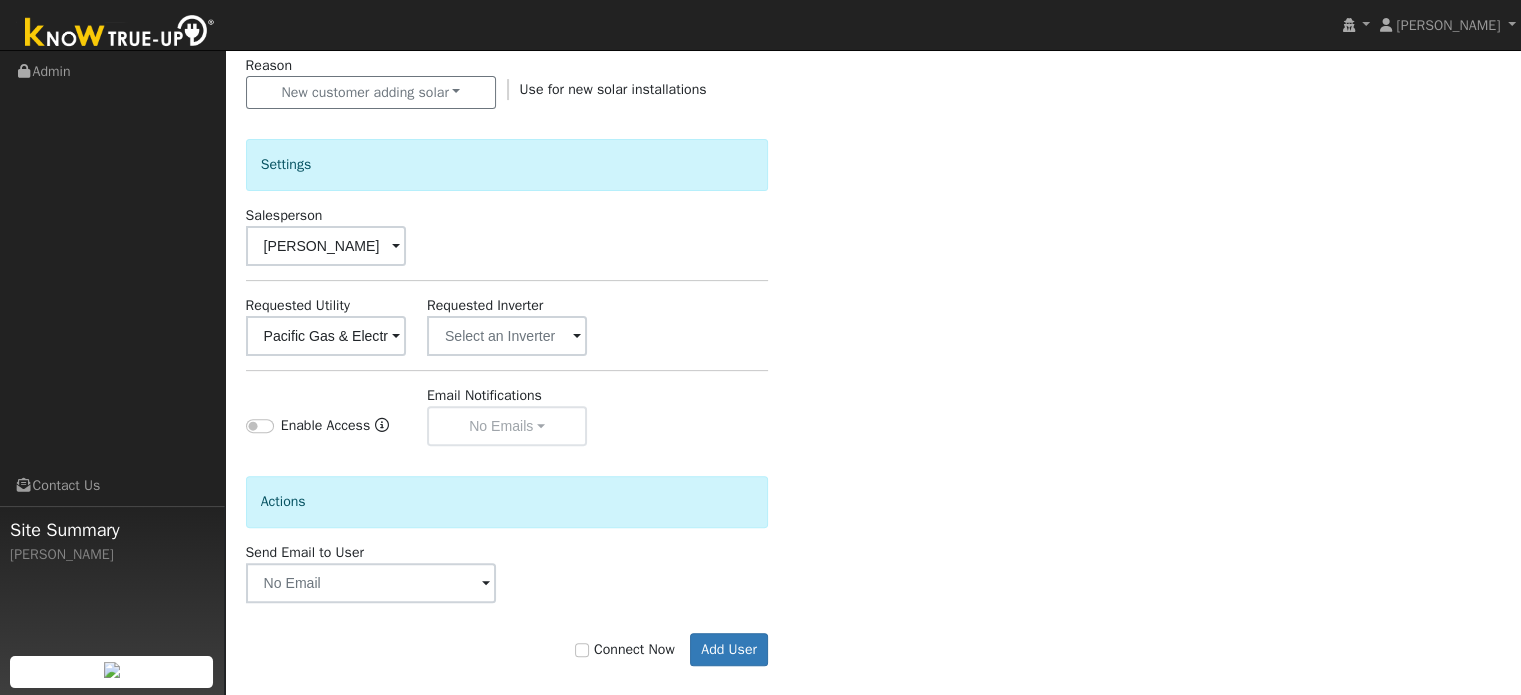 scroll, scrollTop: 595, scrollLeft: 0, axis: vertical 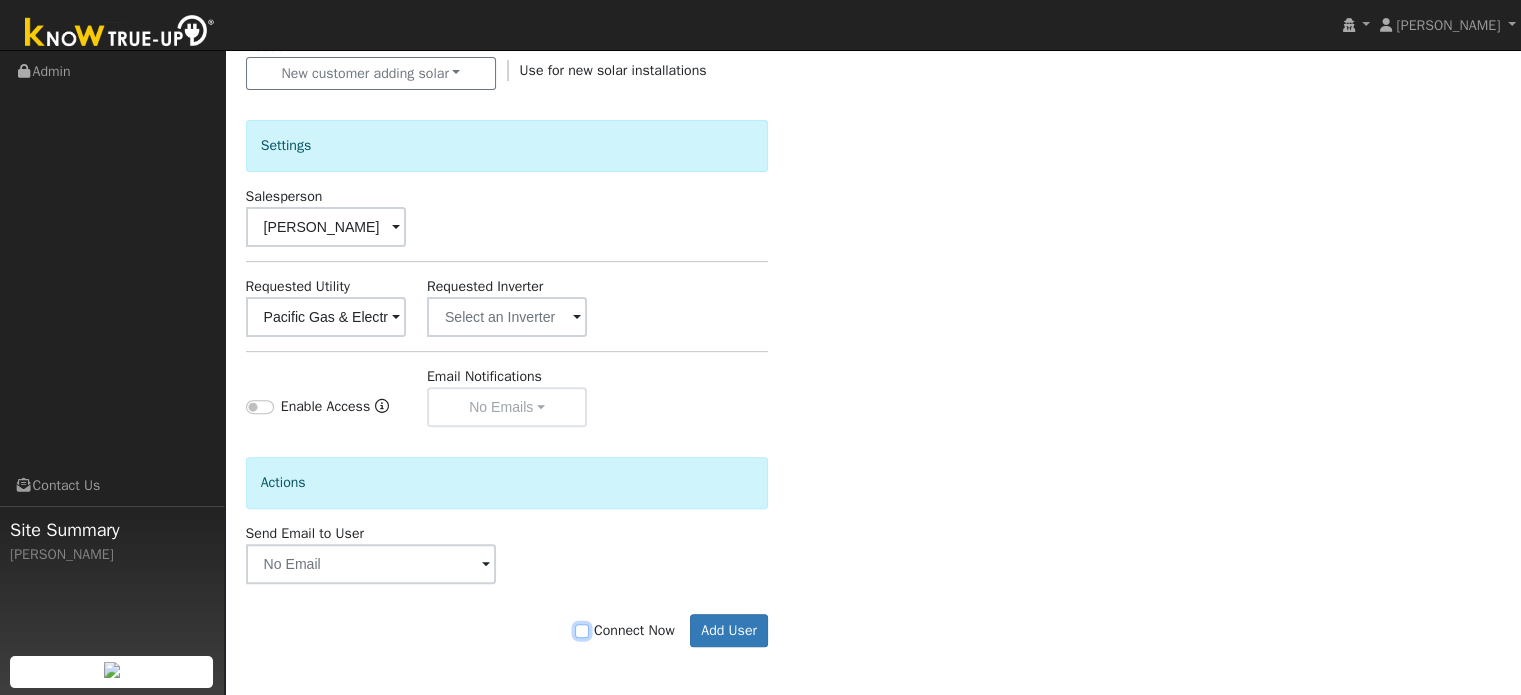 click on "Connect Now" at bounding box center [582, 631] 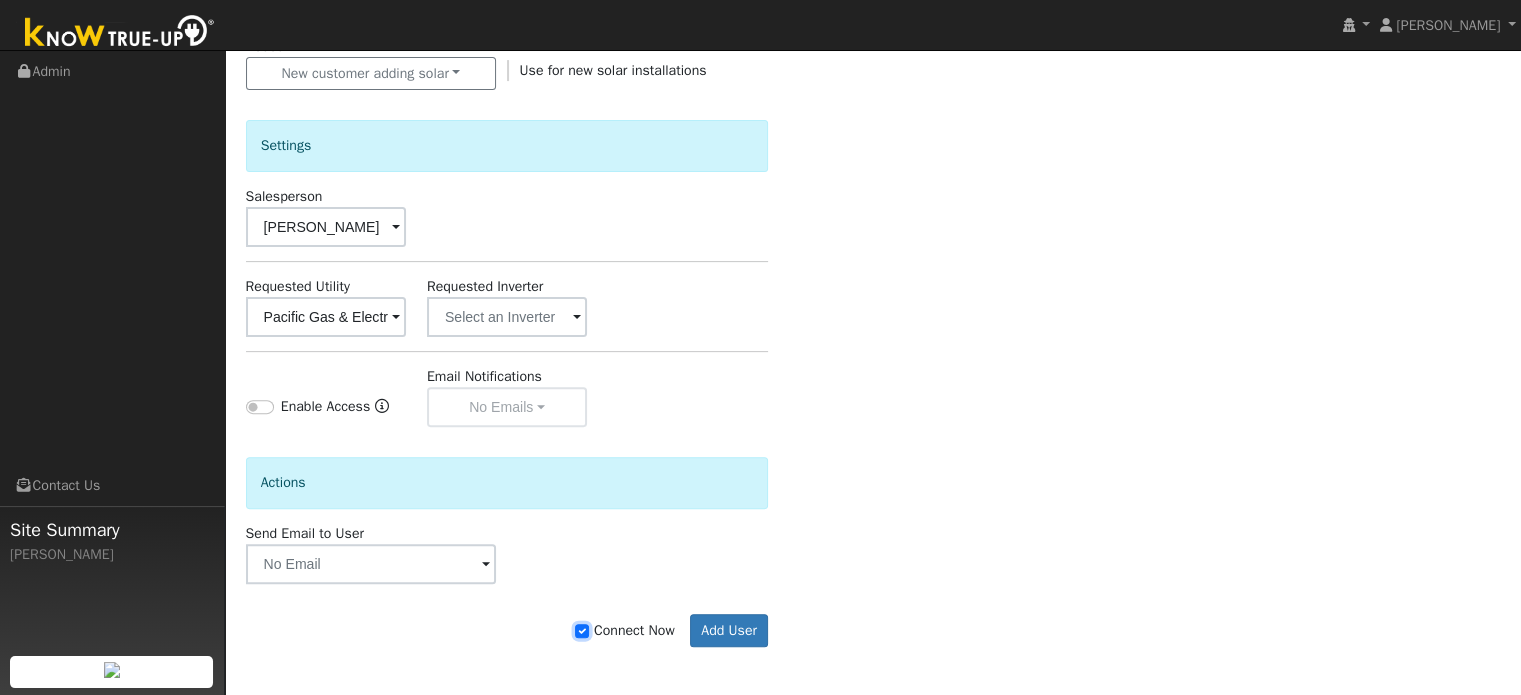 drag, startPoint x: 572, startPoint y: 625, endPoint x: 589, endPoint y: 625, distance: 17 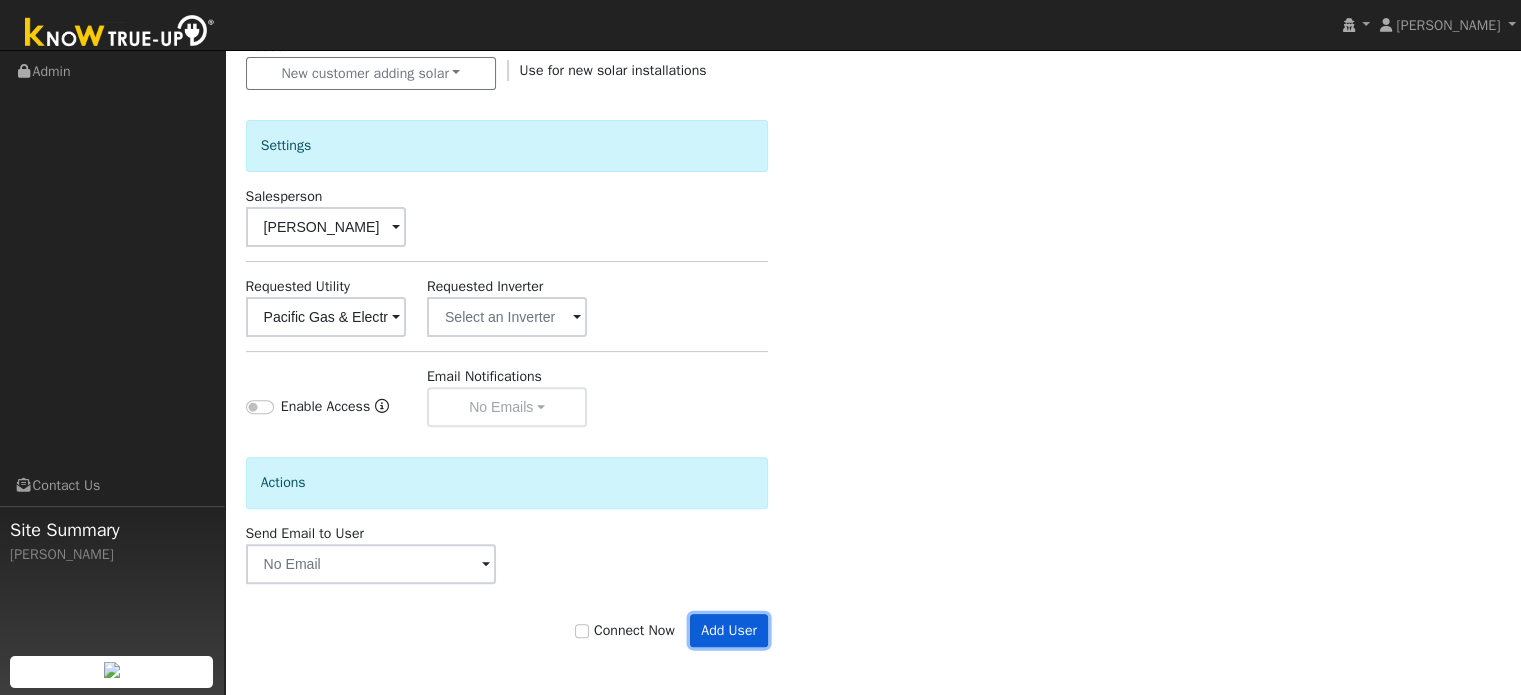 click on "Add User" at bounding box center (729, 631) 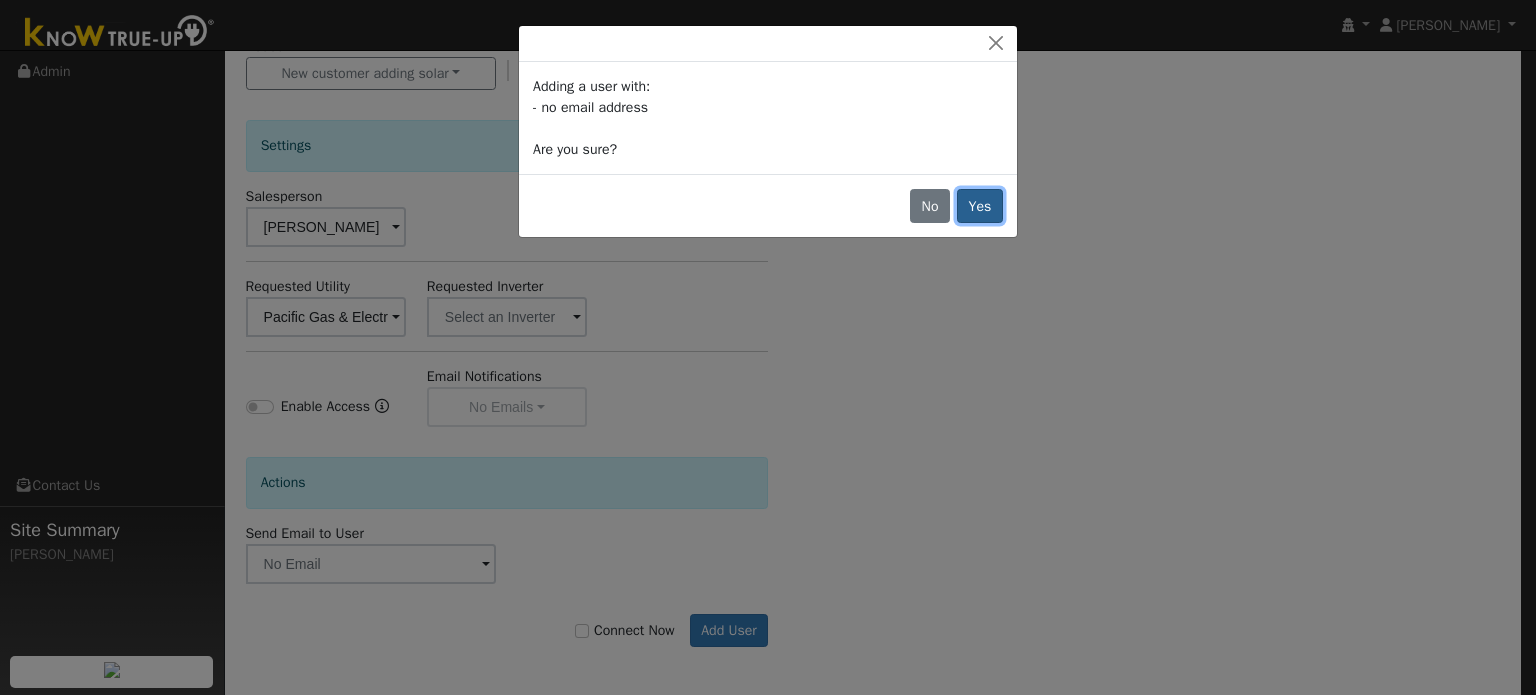 click on "Yes" at bounding box center [980, 206] 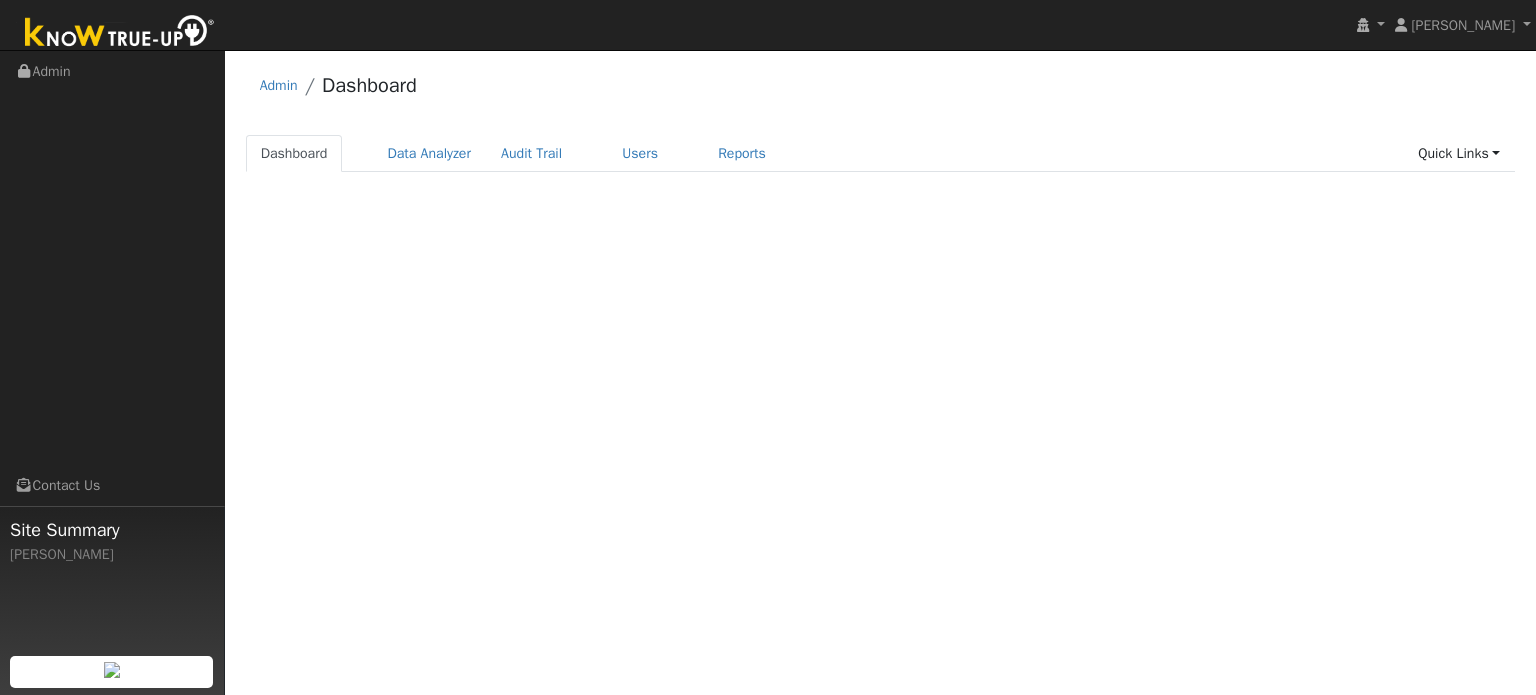 scroll, scrollTop: 0, scrollLeft: 0, axis: both 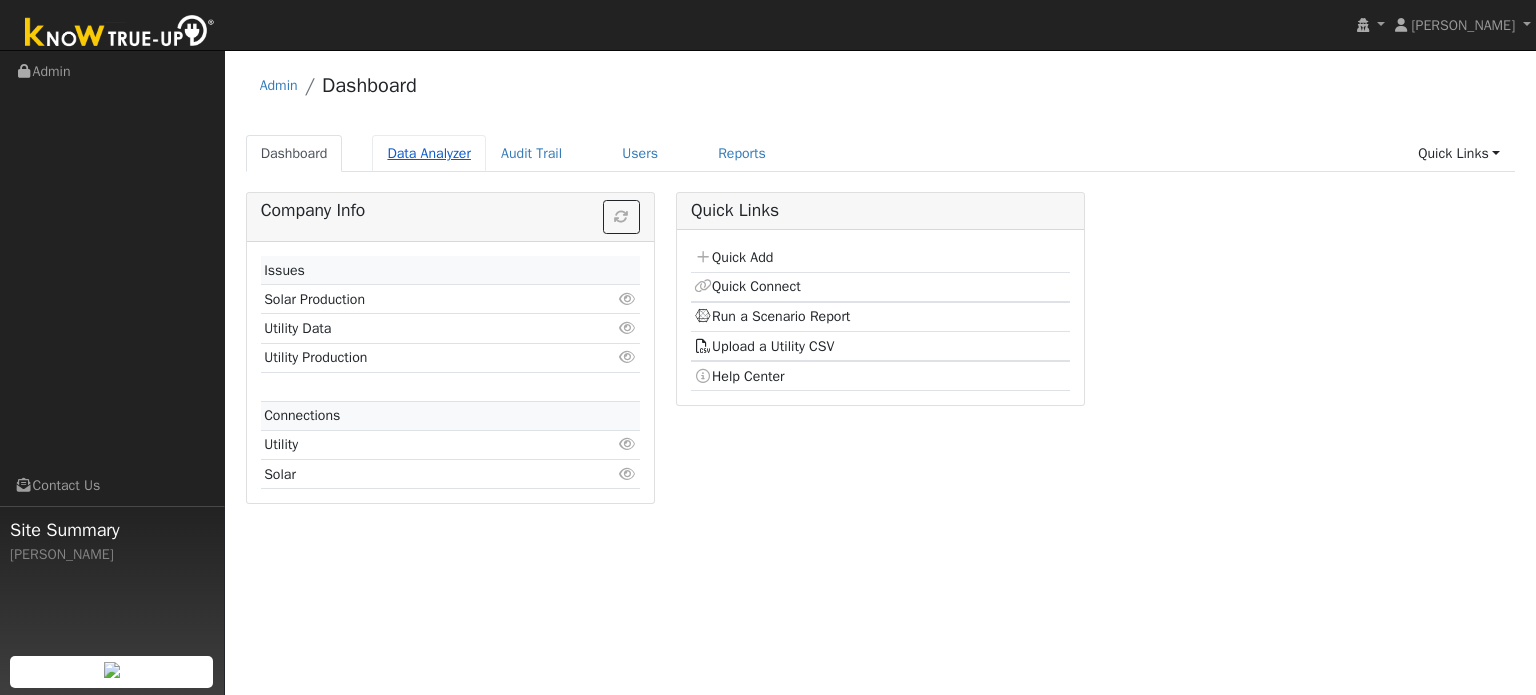 click on "Data Analyzer" at bounding box center (429, 153) 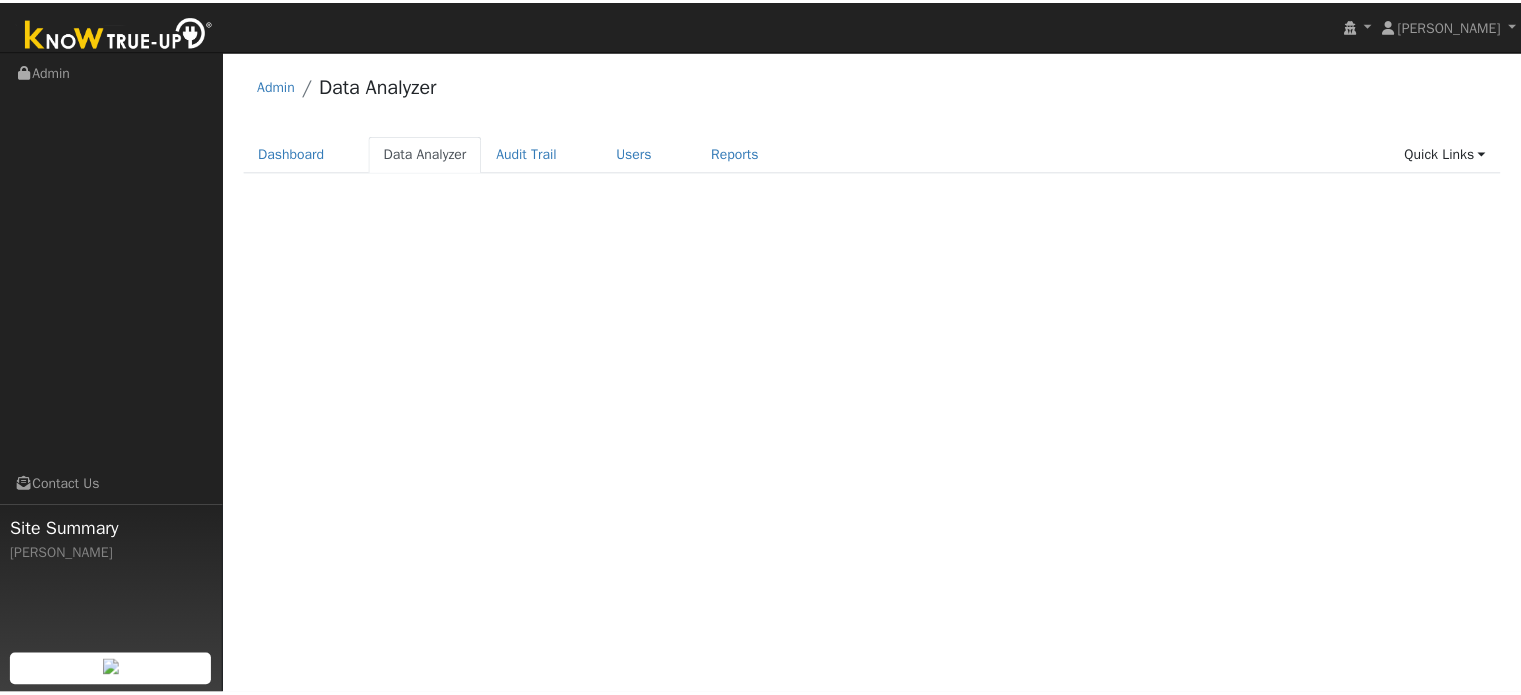 scroll, scrollTop: 0, scrollLeft: 0, axis: both 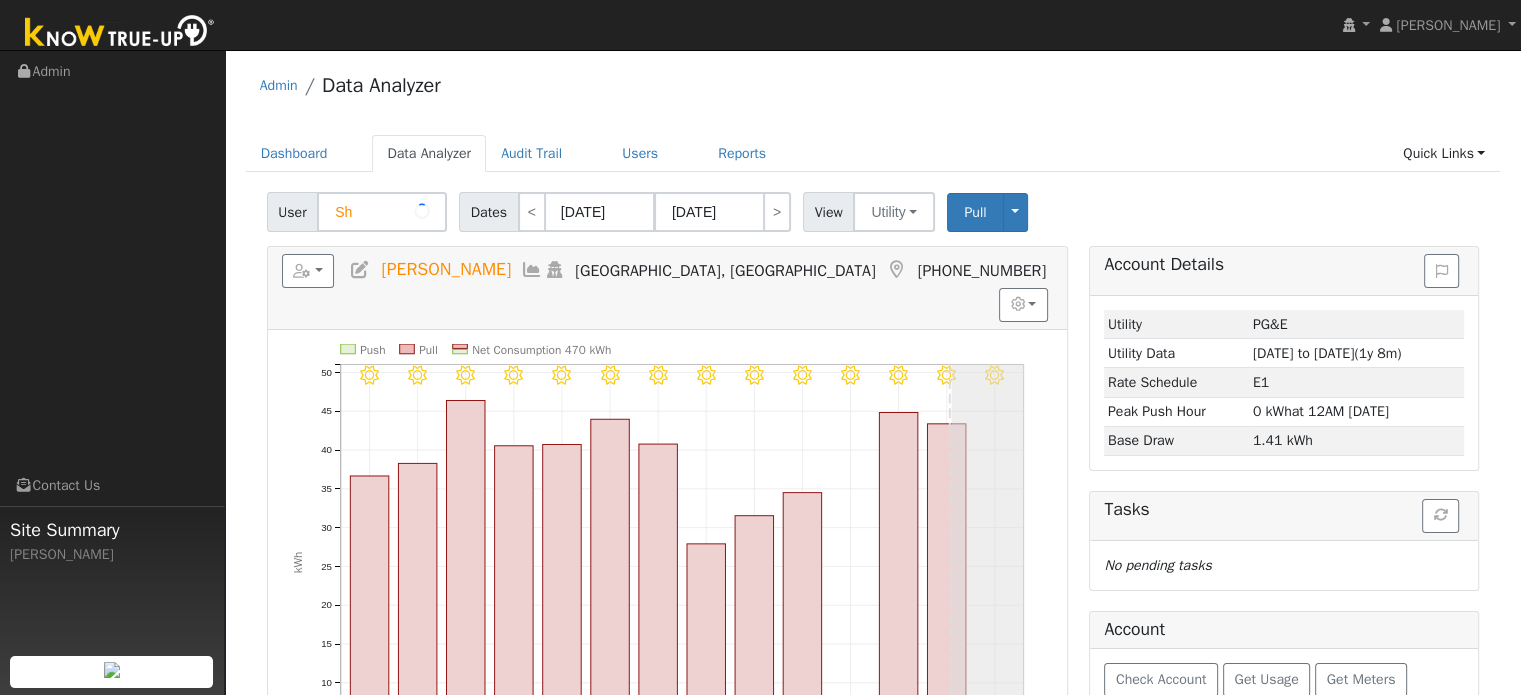 type on "S" 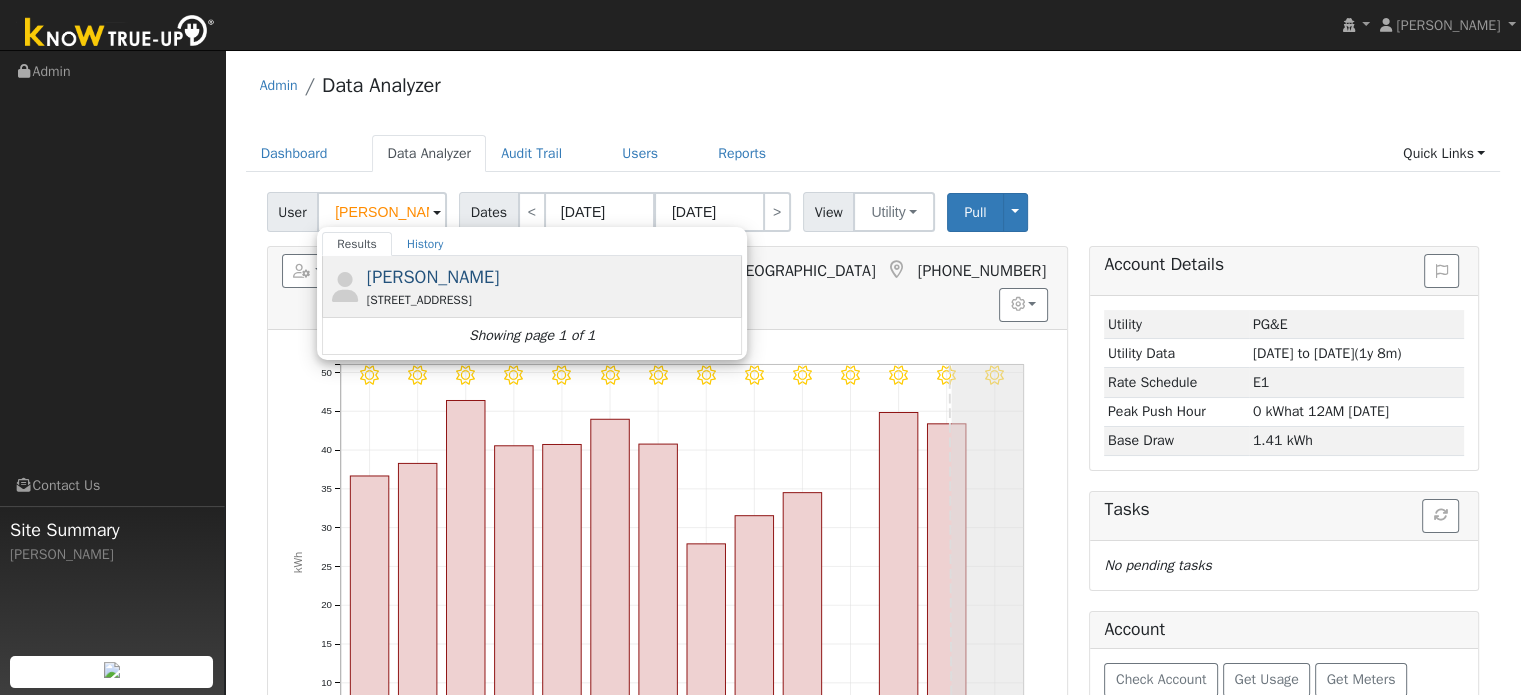 click on "[STREET_ADDRESS]" at bounding box center [552, 300] 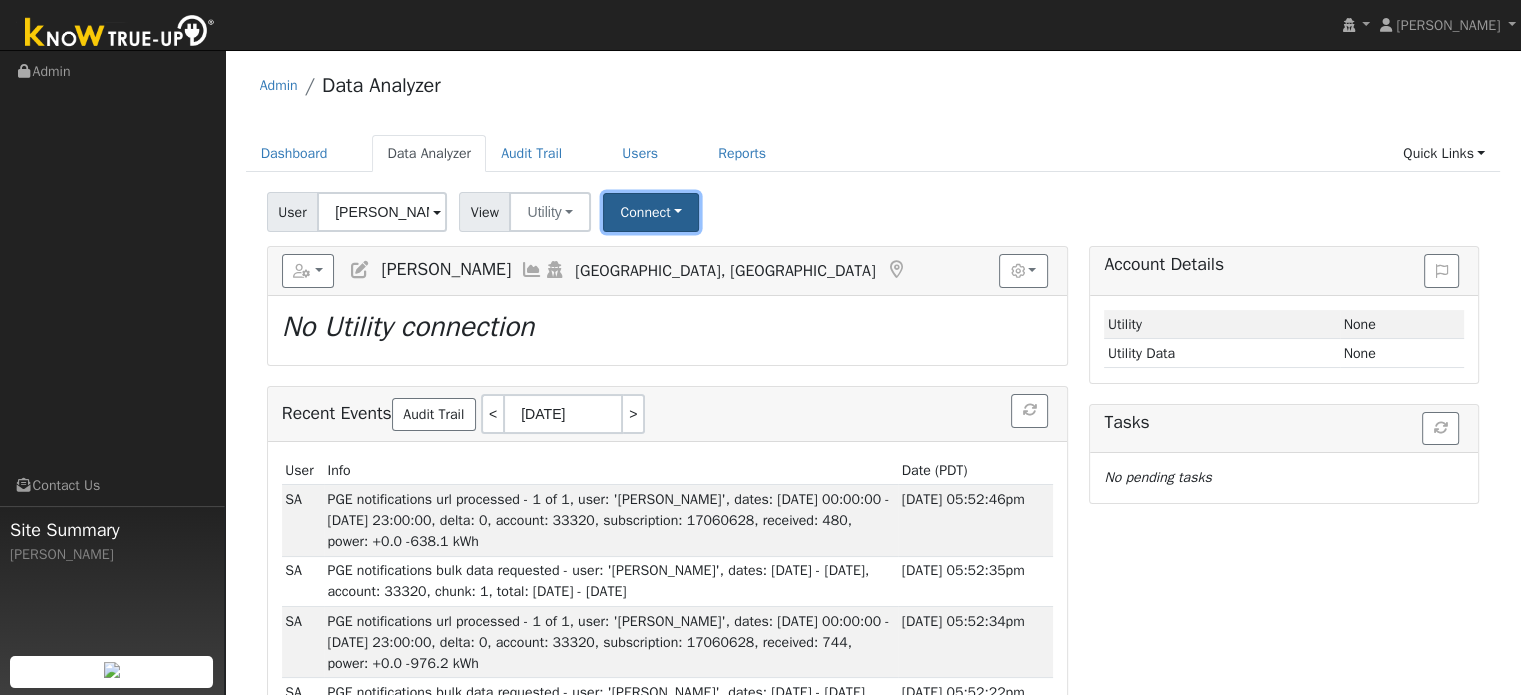click on "Connect" at bounding box center [651, 212] 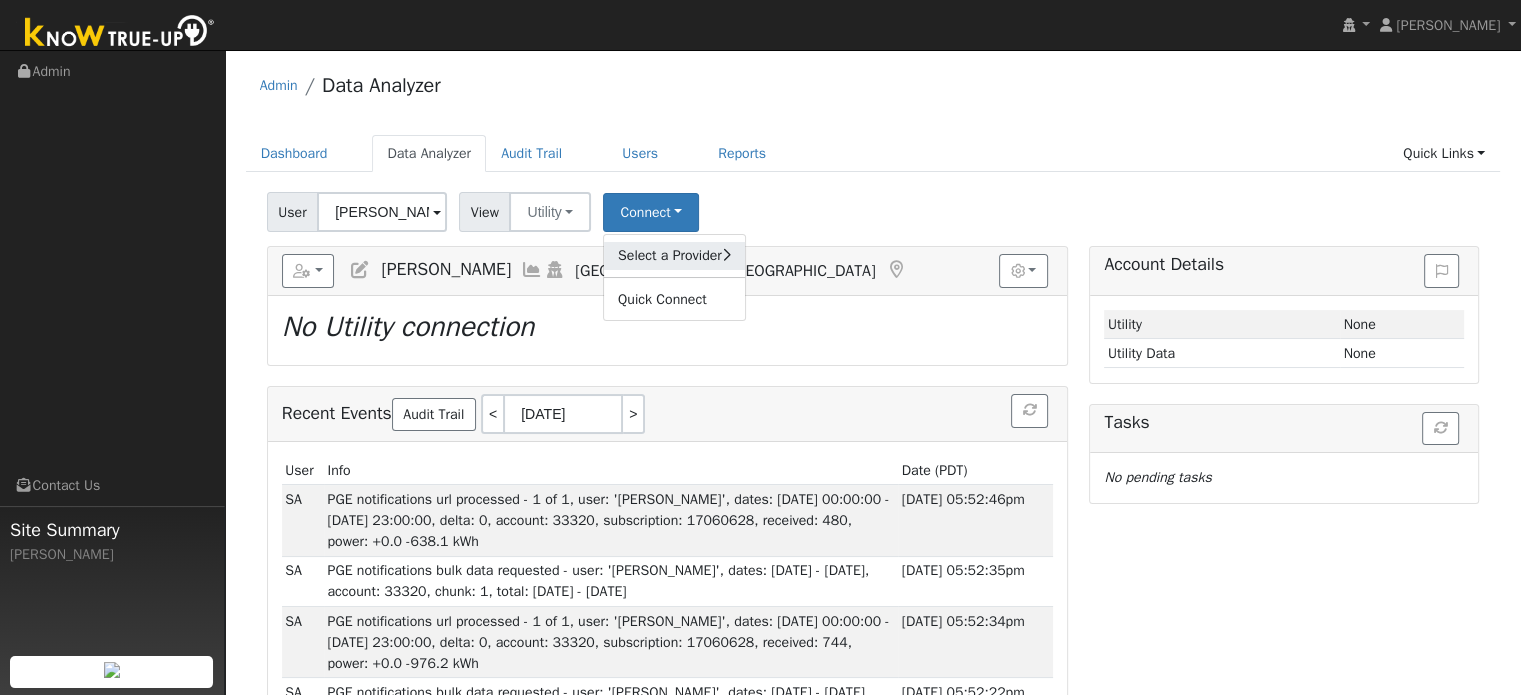 click on "Select a Provider" 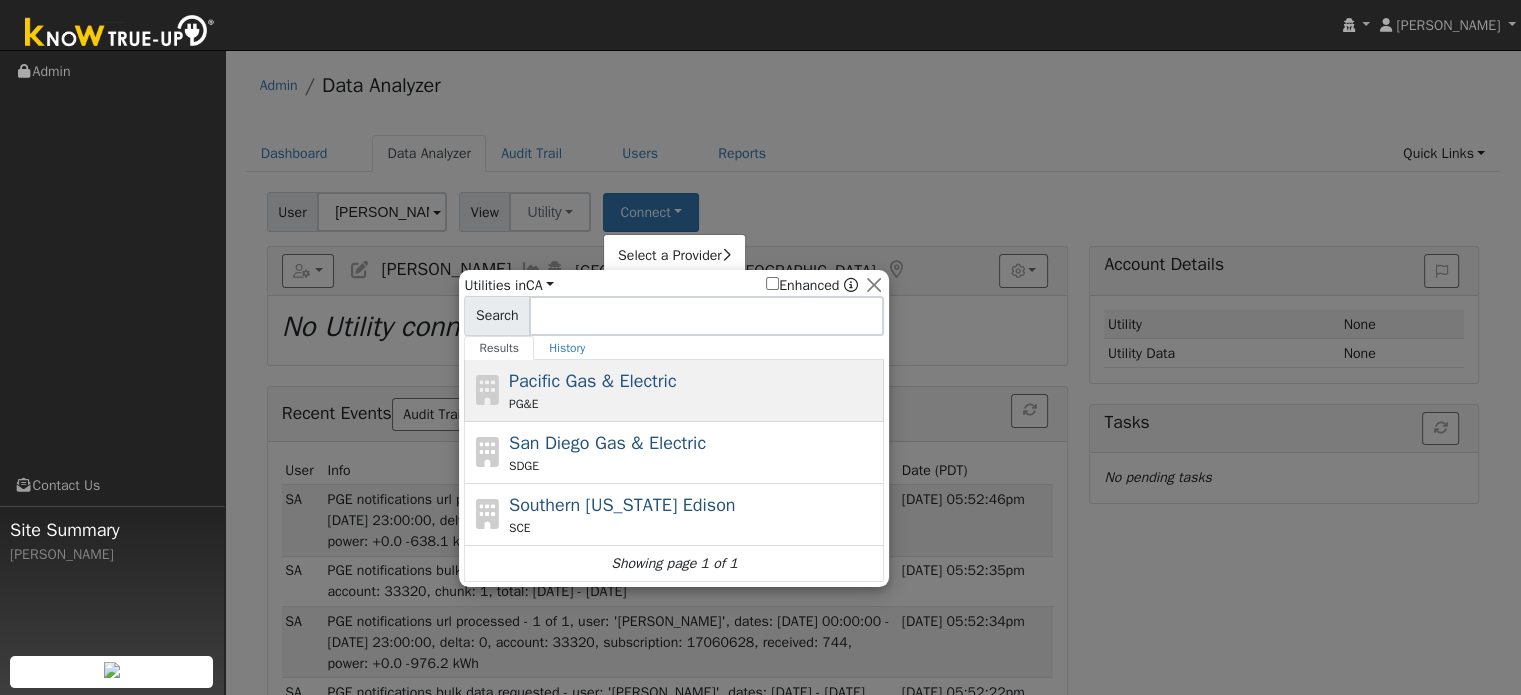 click on "Pacific Gas & Electric" at bounding box center [593, 381] 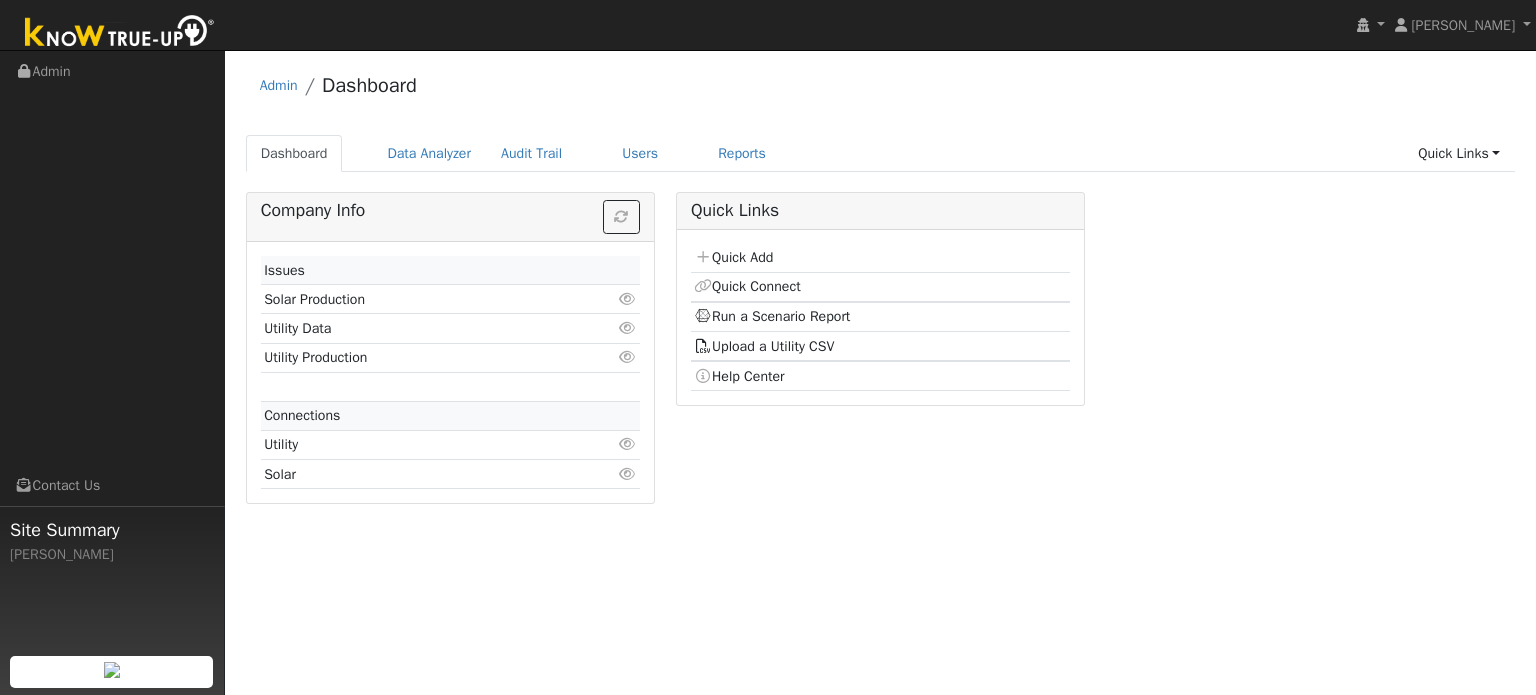 scroll, scrollTop: 0, scrollLeft: 0, axis: both 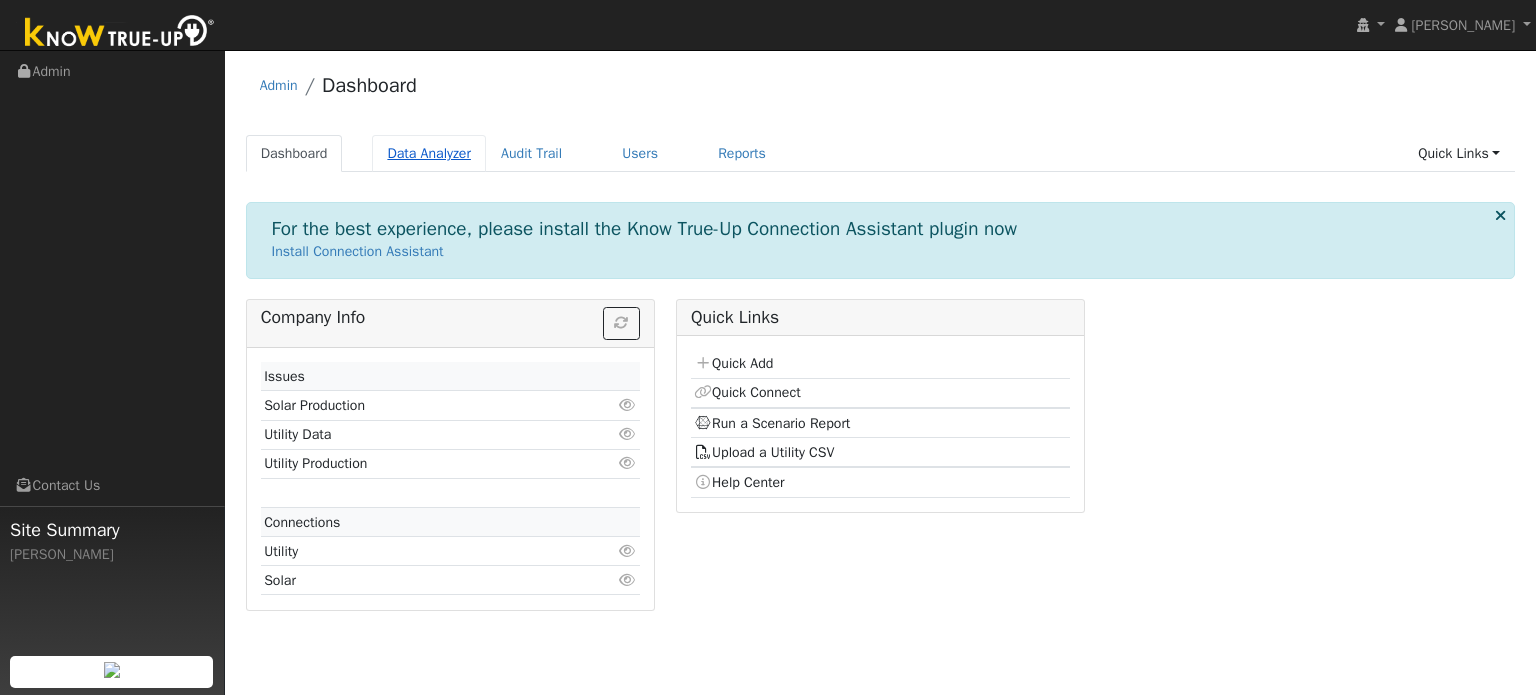 click on "Data Analyzer" at bounding box center [429, 153] 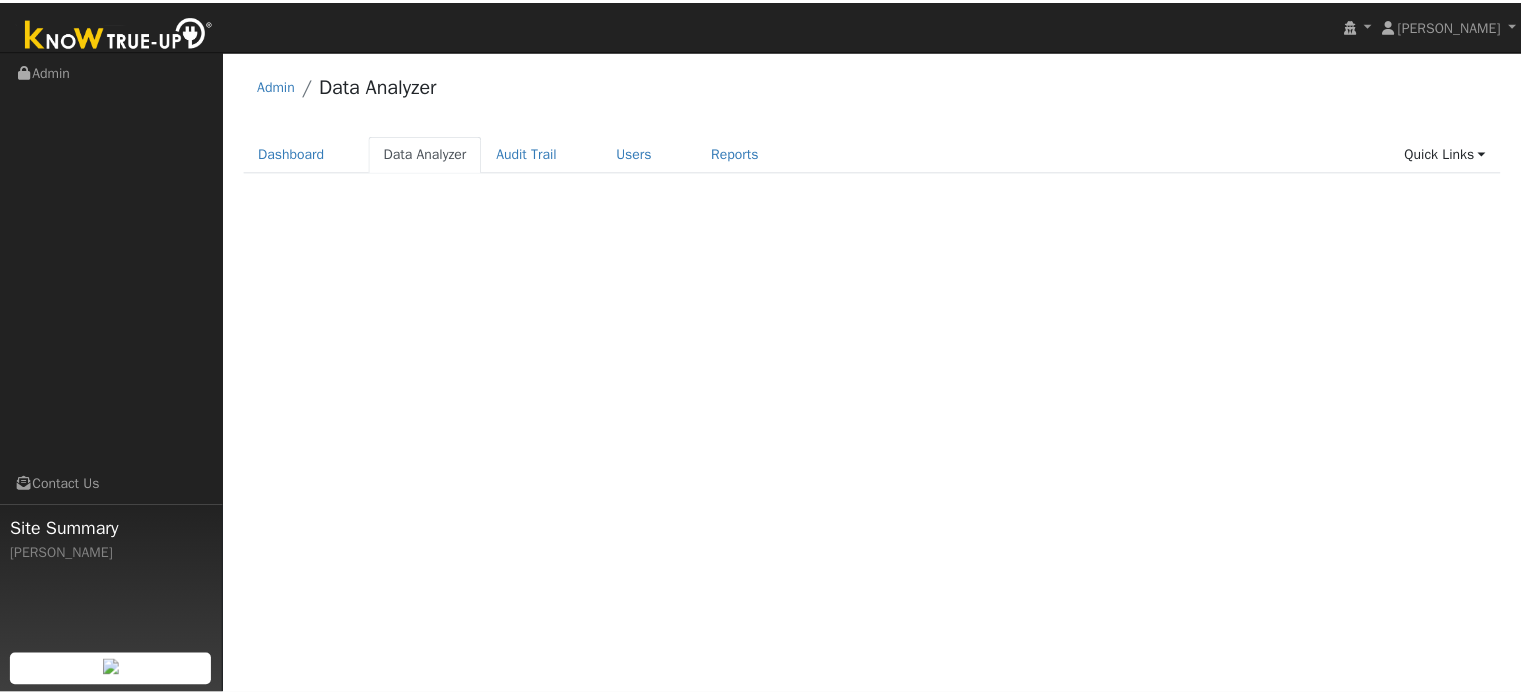 scroll, scrollTop: 0, scrollLeft: 0, axis: both 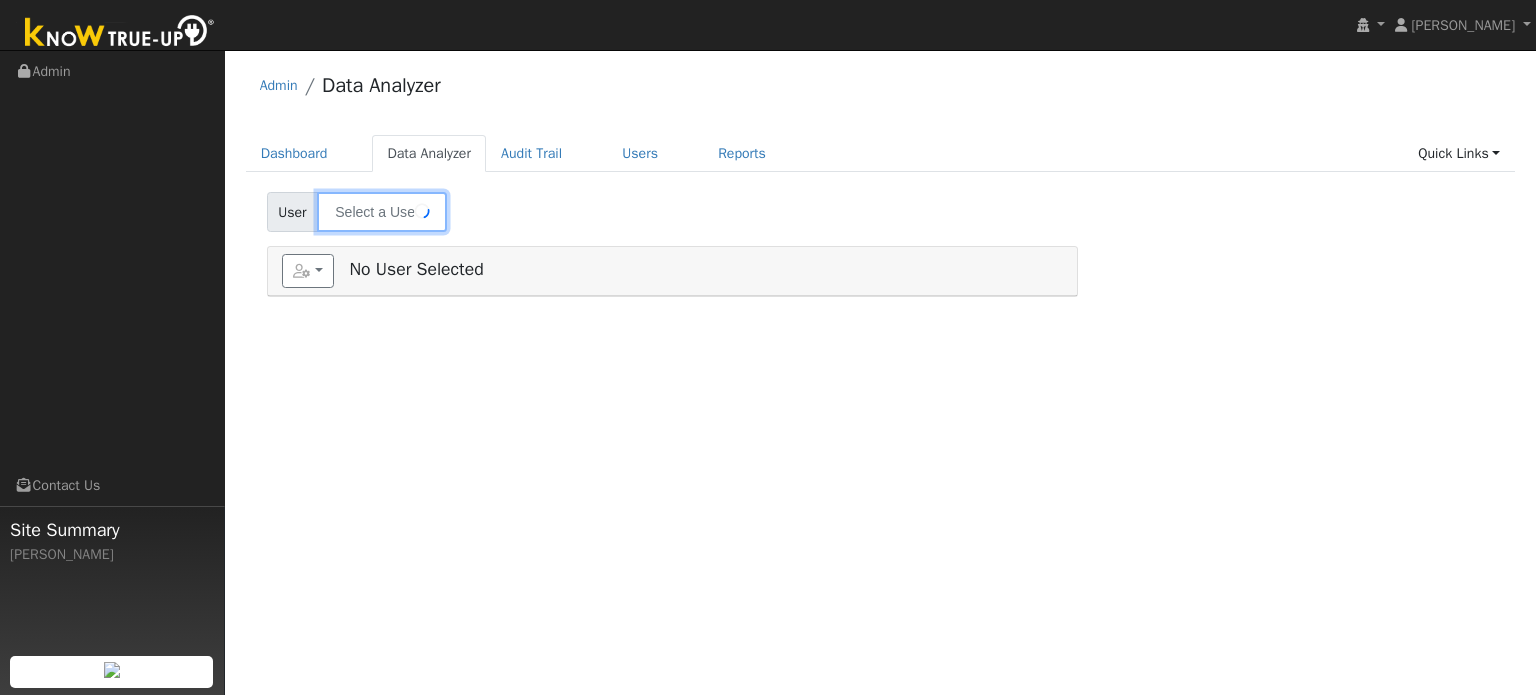 type on "[PERSON_NAME]" 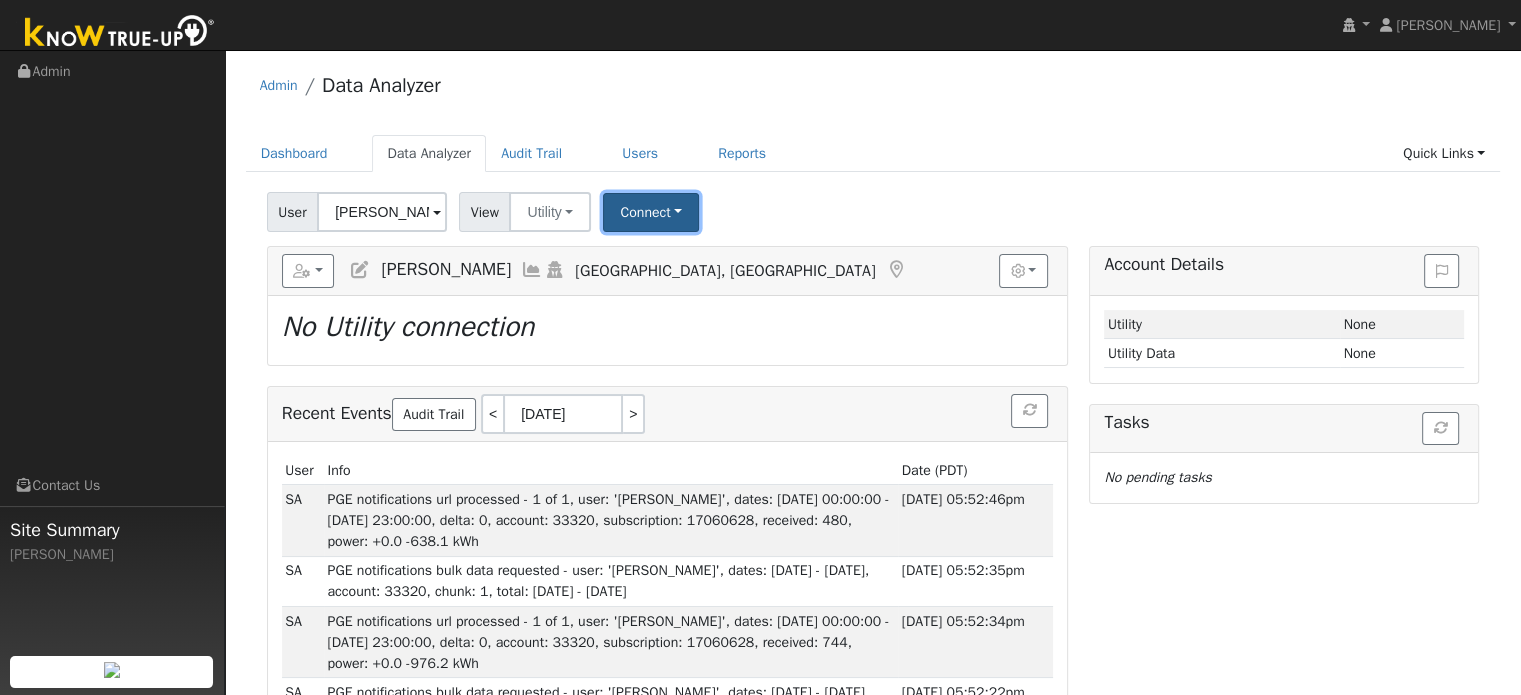 click on "Connect" at bounding box center (651, 212) 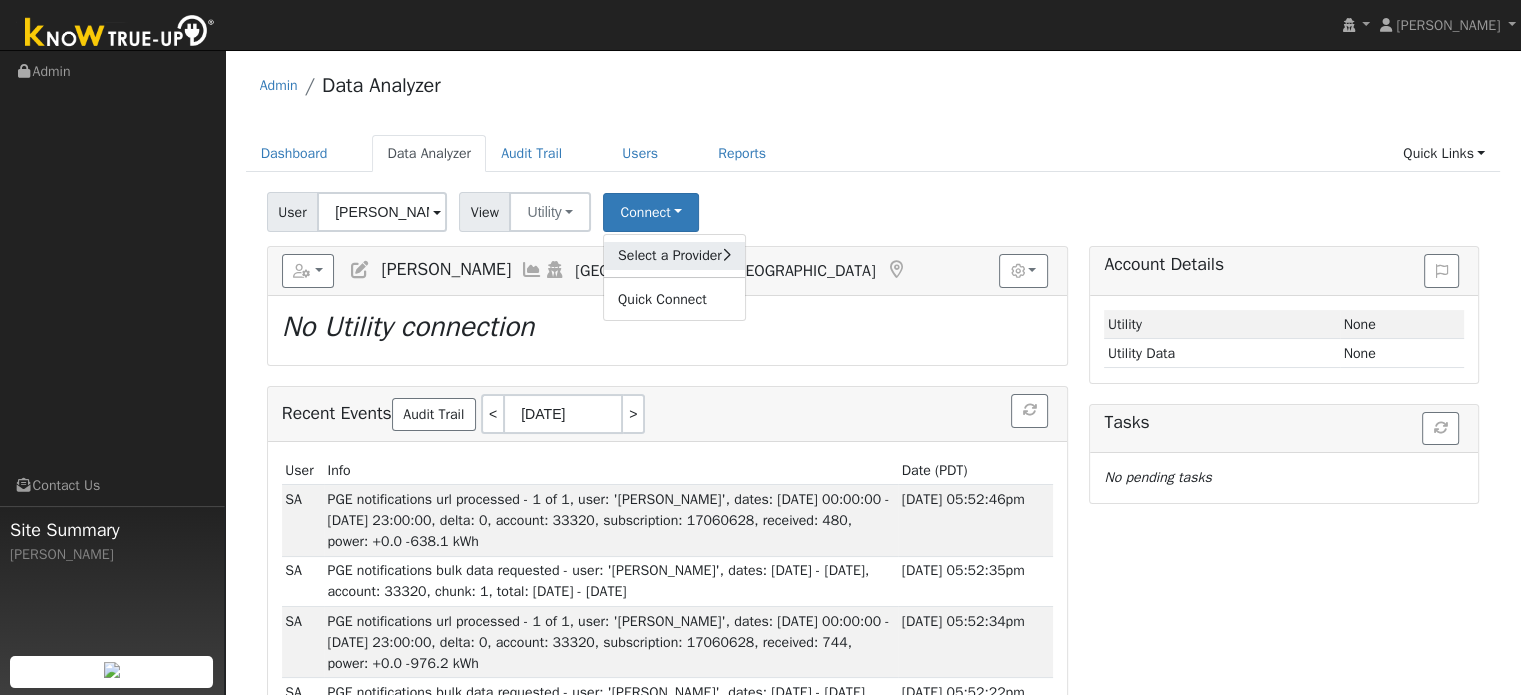 click on "Select a Provider" 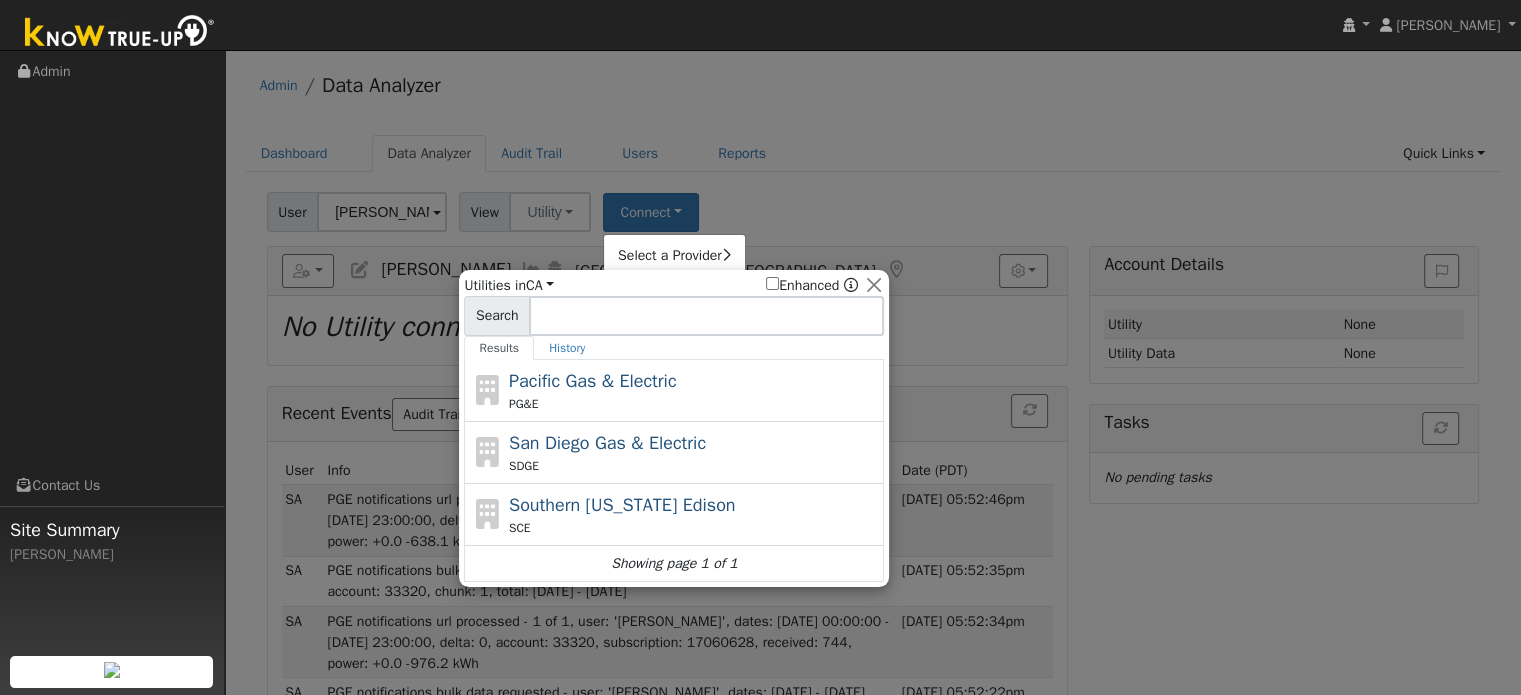 click 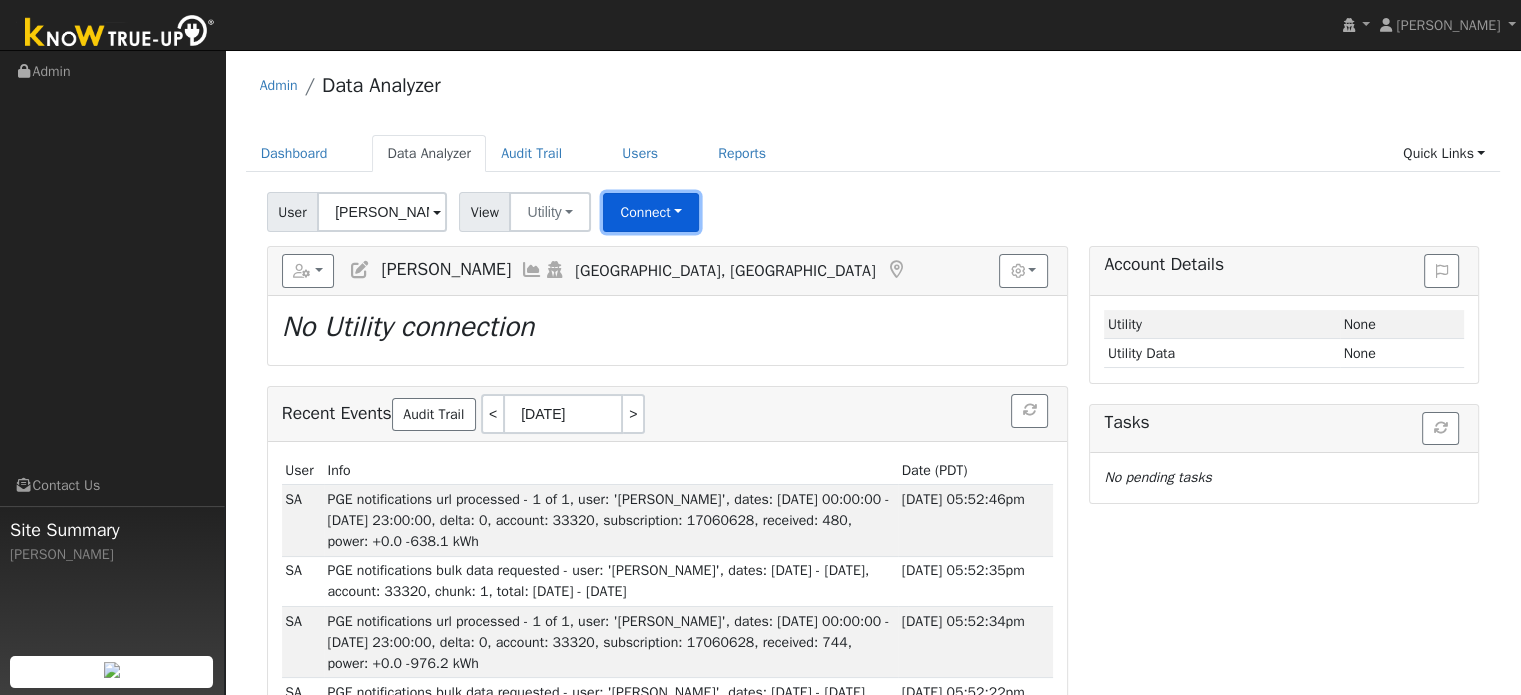 click on "Connect" at bounding box center [651, 212] 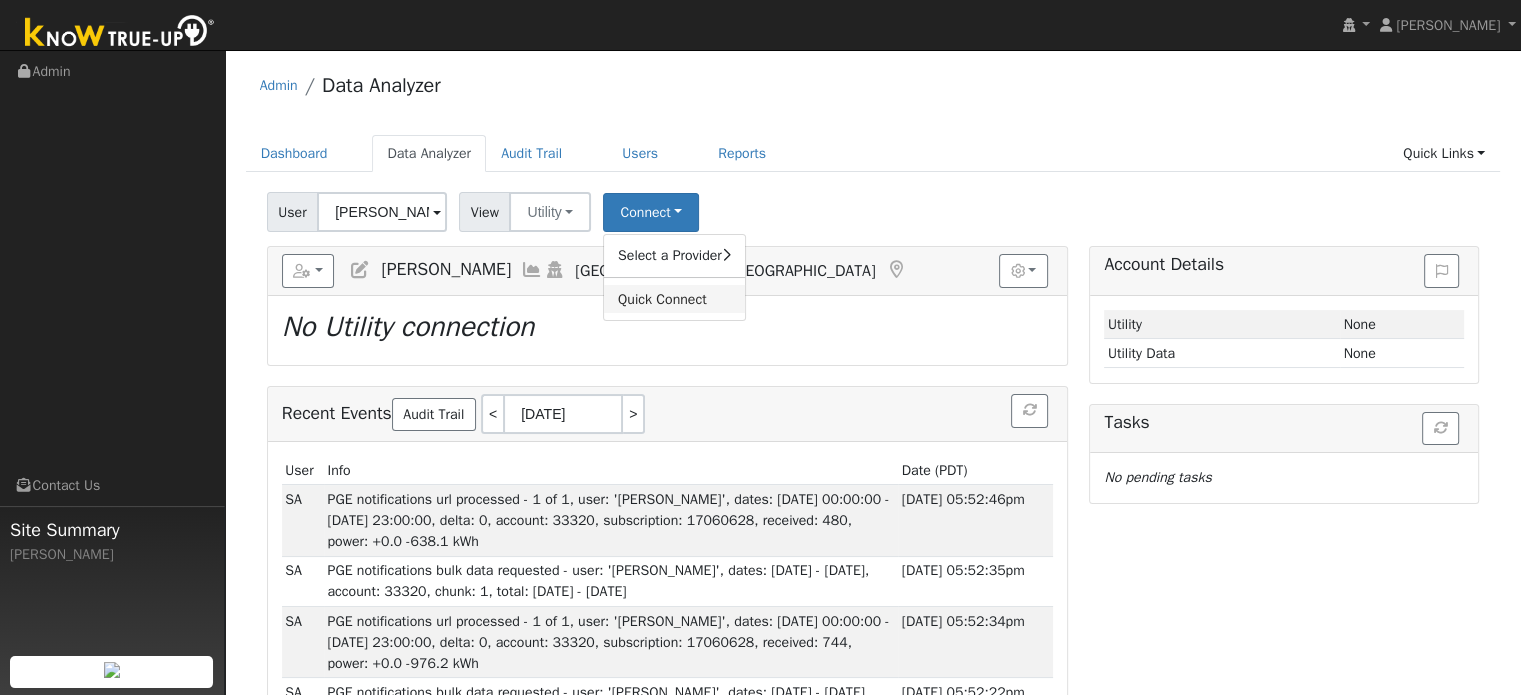 click on "Quick Connect" at bounding box center (674, 299) 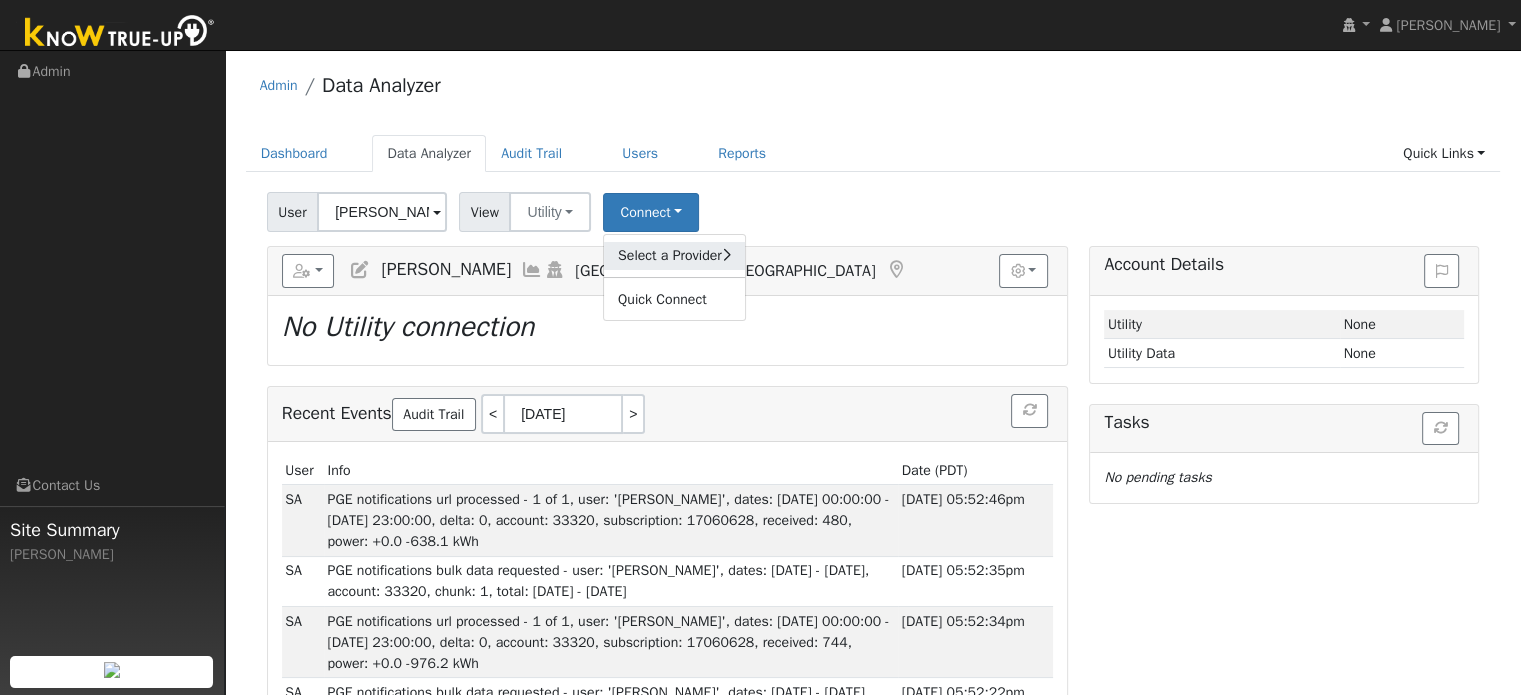 click on "Select a Provider" 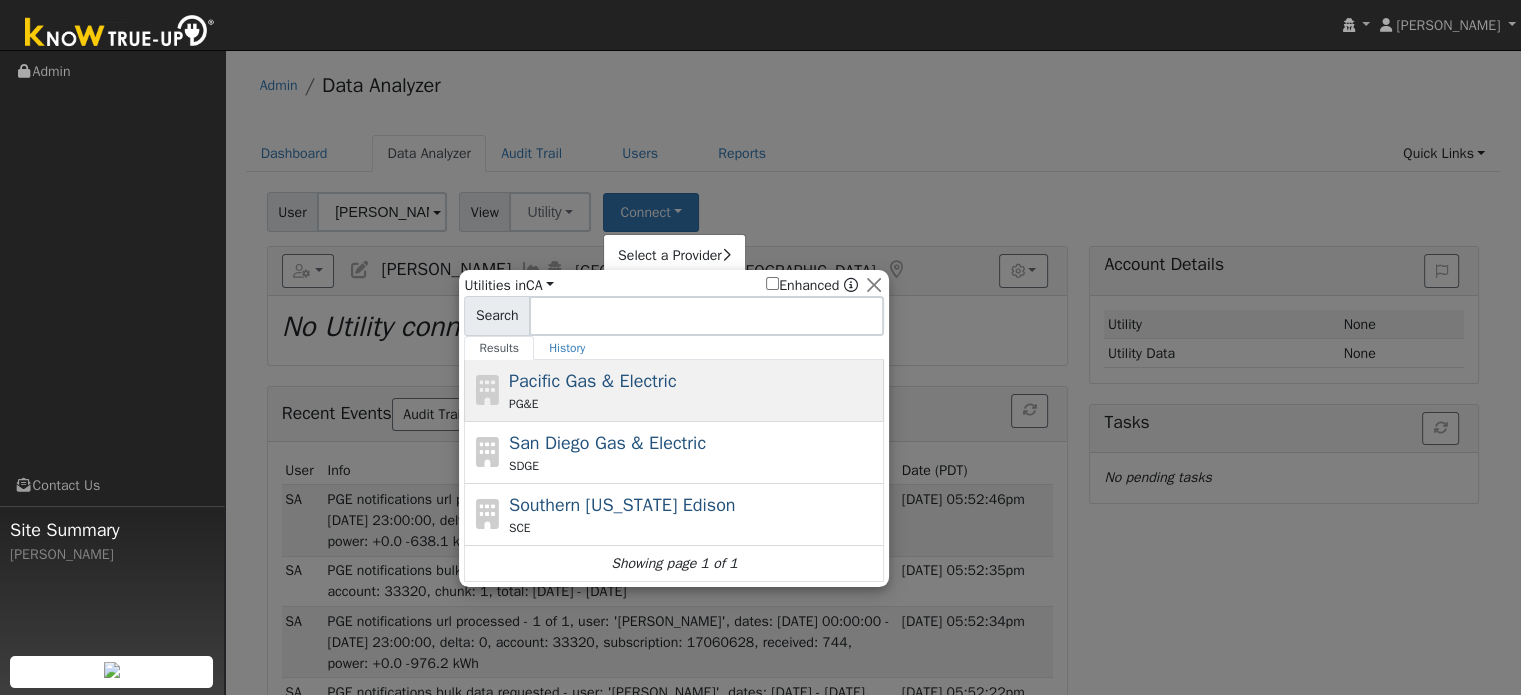 click on "Pacific Gas & Electric" at bounding box center (593, 381) 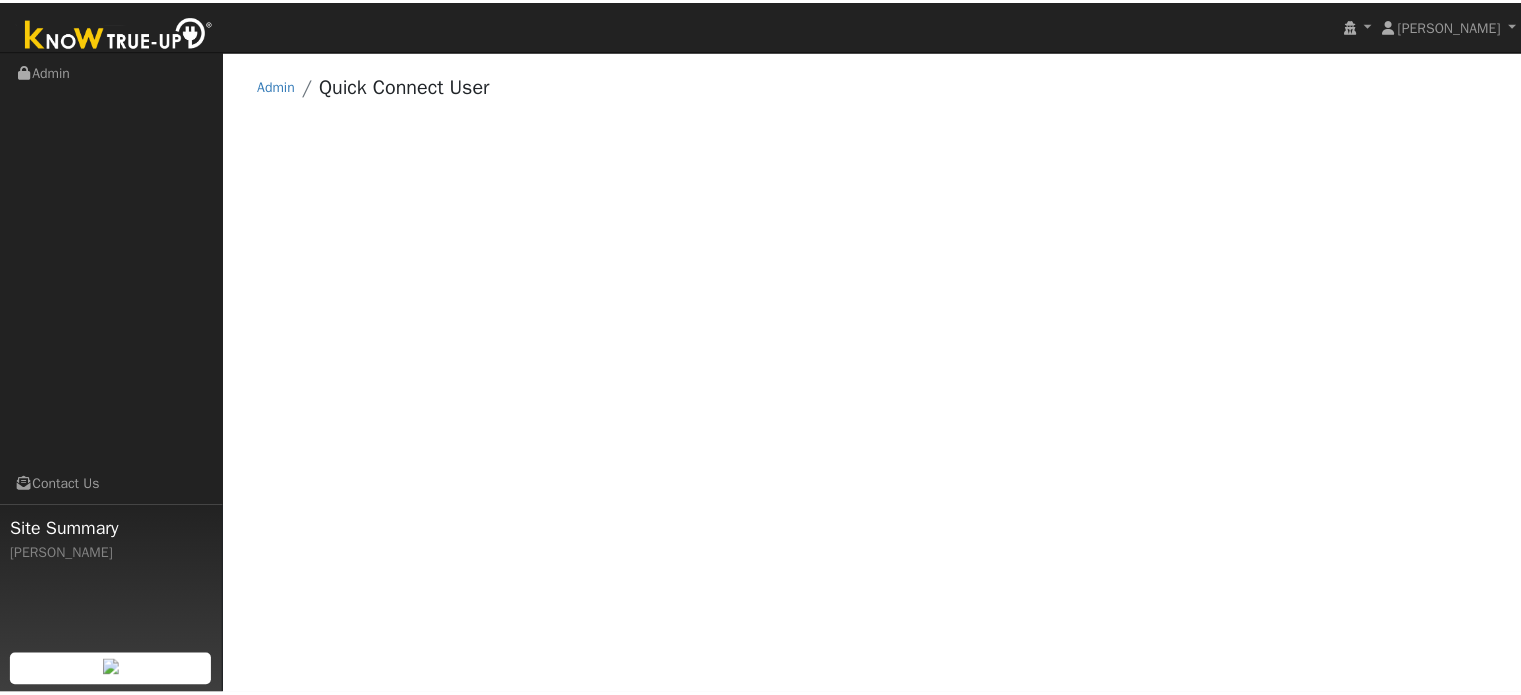 scroll, scrollTop: 0, scrollLeft: 0, axis: both 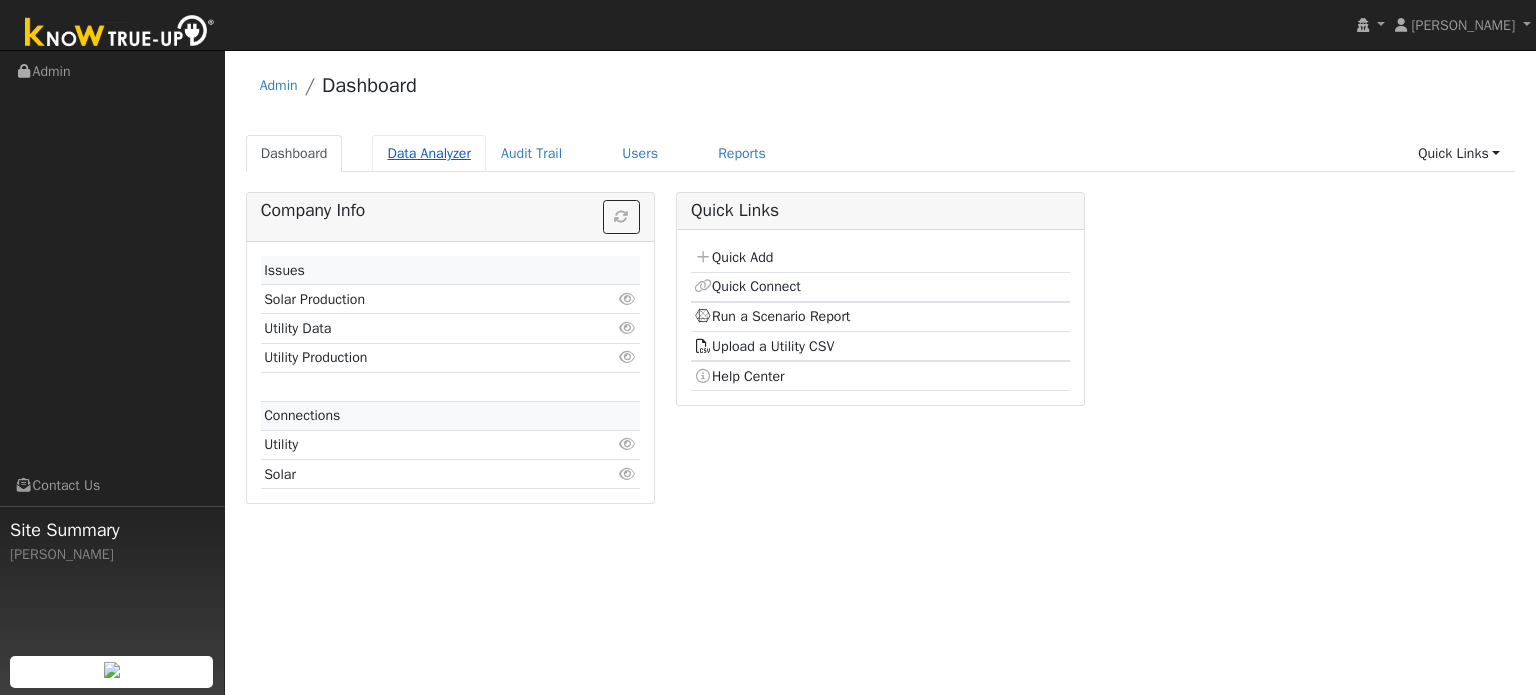 click on "Data Analyzer" at bounding box center (429, 153) 